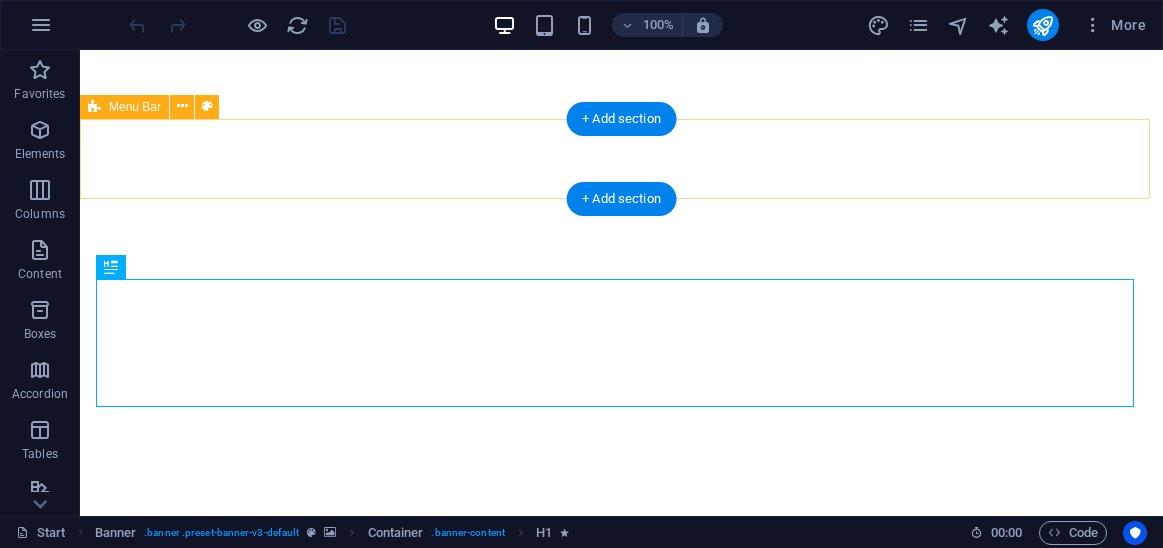 scroll, scrollTop: 0, scrollLeft: 0, axis: both 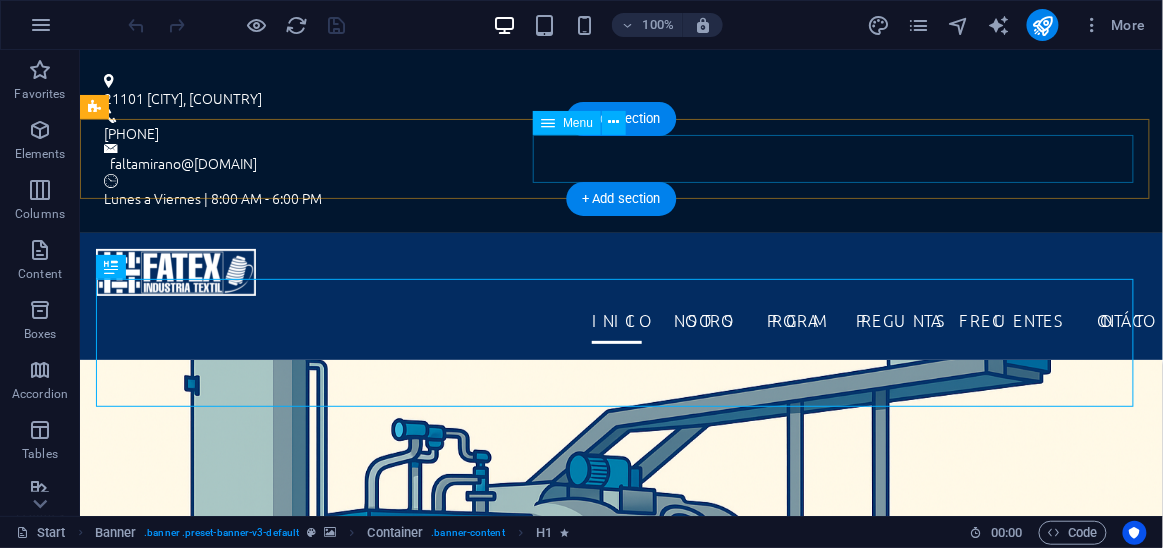 click on "INICIO NOSOTROS Program Preguntas Frecuentes Contácto" at bounding box center [620, 319] 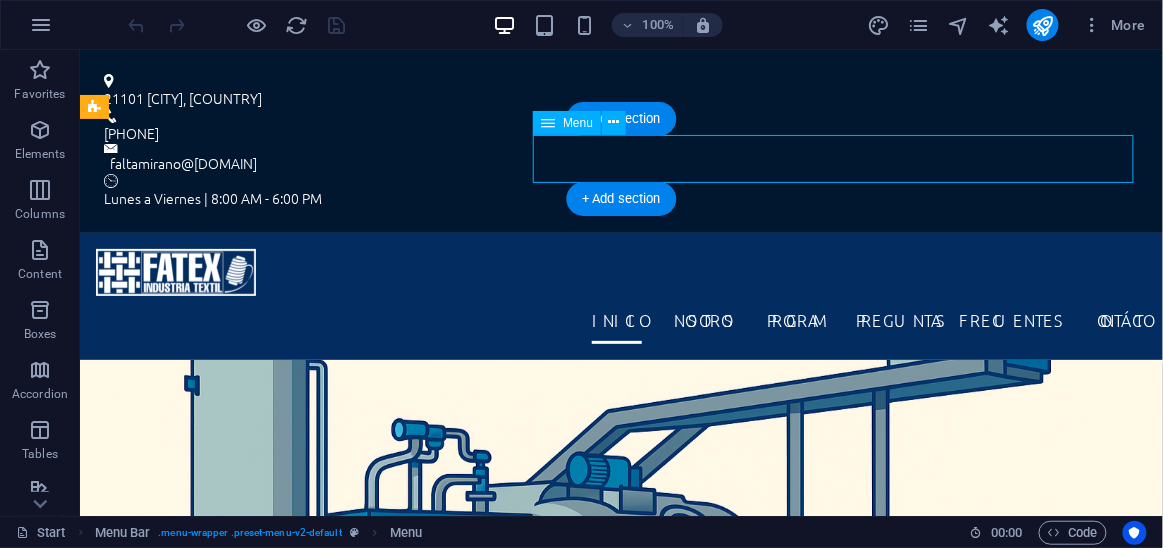 click on "INICIO NOSOTROS Program Preguntas Frecuentes Contácto" at bounding box center (620, 319) 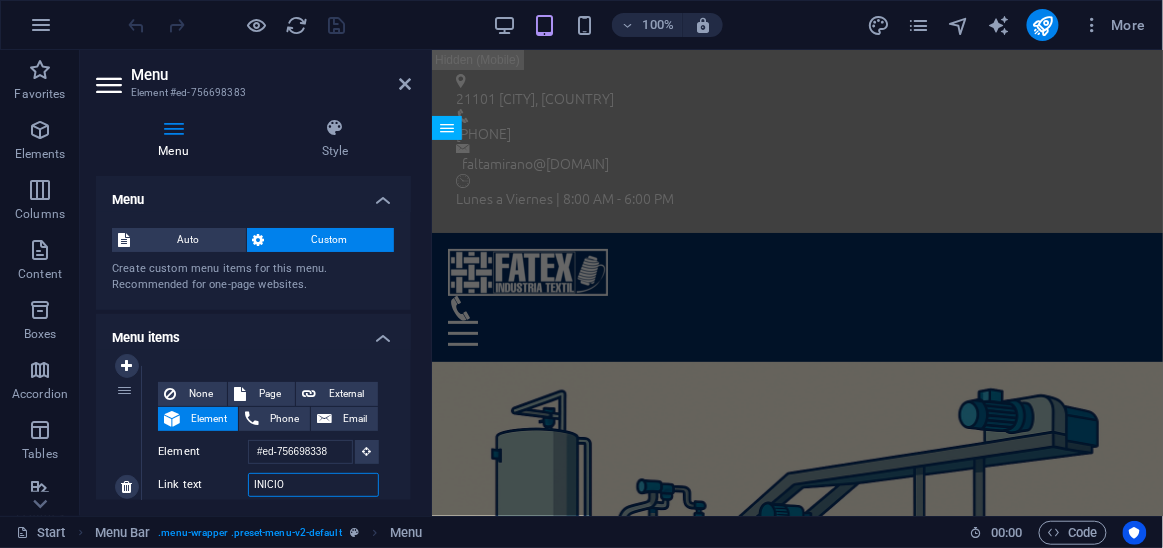 drag, startPoint x: 306, startPoint y: 484, endPoint x: 173, endPoint y: 482, distance: 133.01503 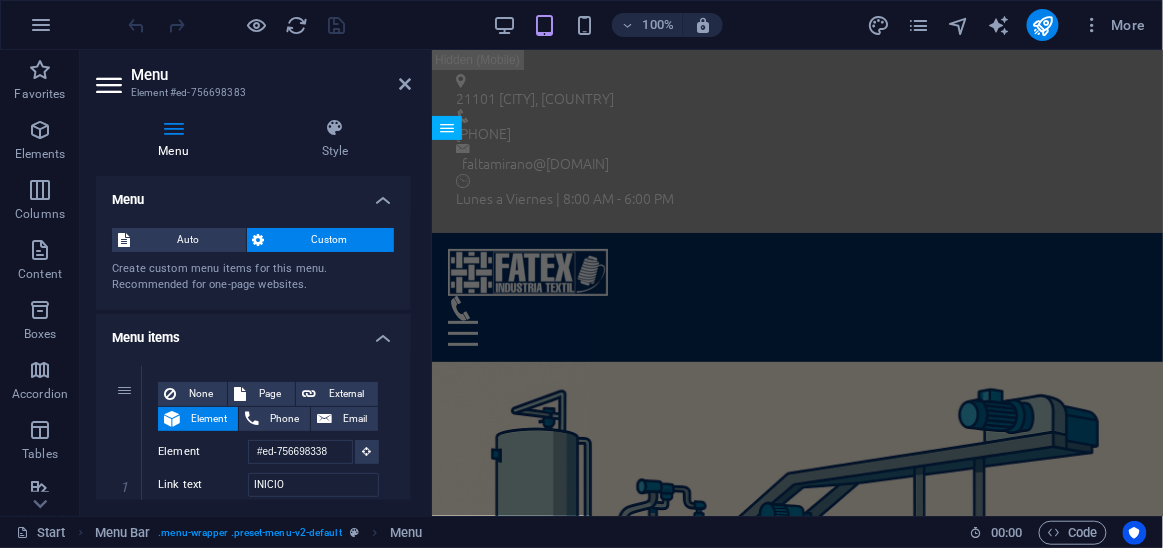 drag, startPoint x: 411, startPoint y: 218, endPoint x: 406, endPoint y: 234, distance: 16.763054 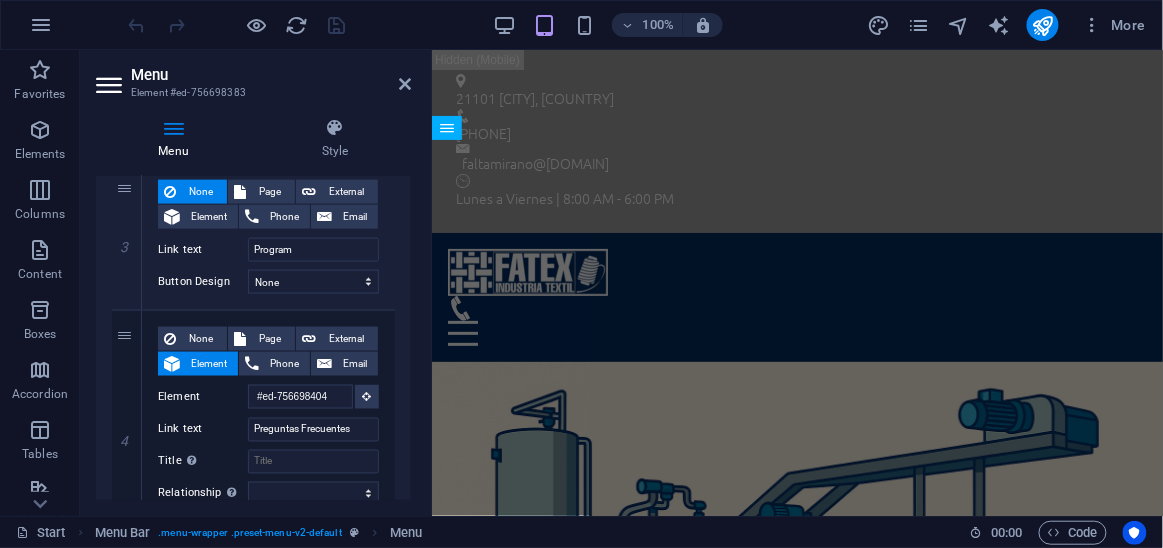 scroll, scrollTop: 699, scrollLeft: 0, axis: vertical 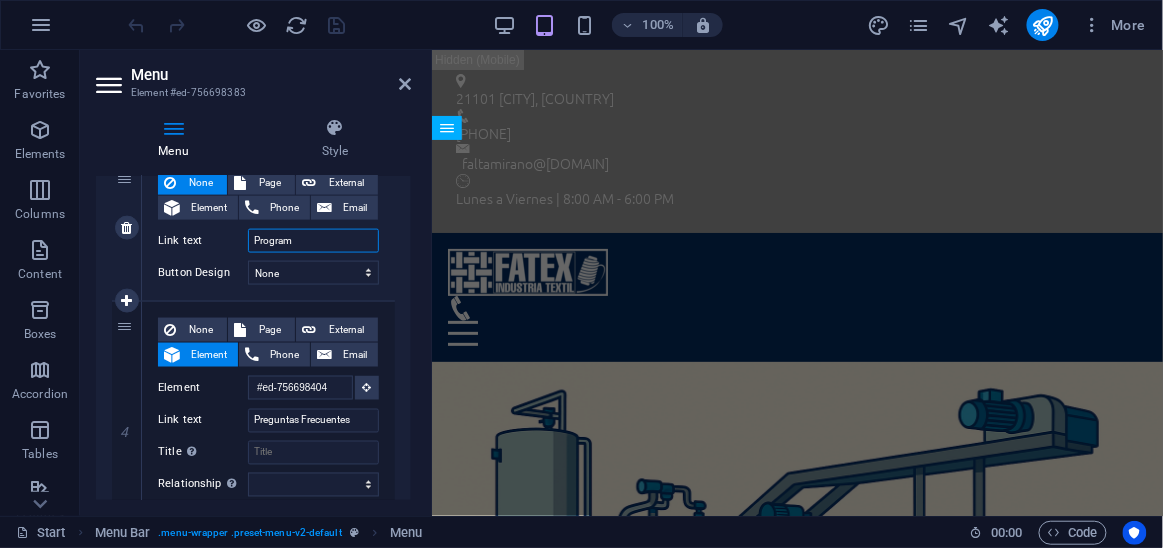 drag, startPoint x: 312, startPoint y: 243, endPoint x: 153, endPoint y: 235, distance: 159.20113 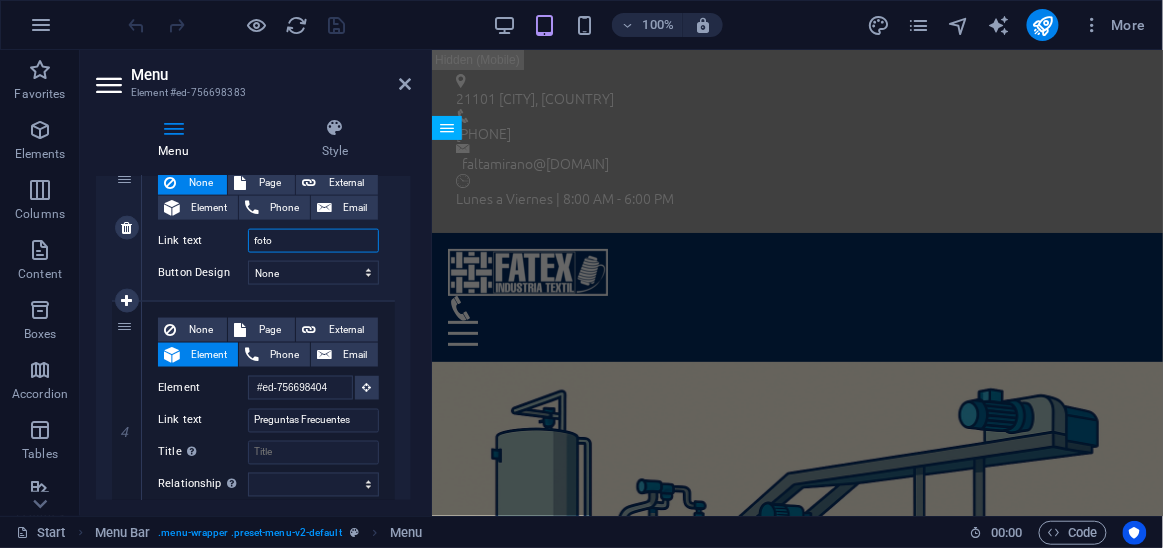 type on "fotos" 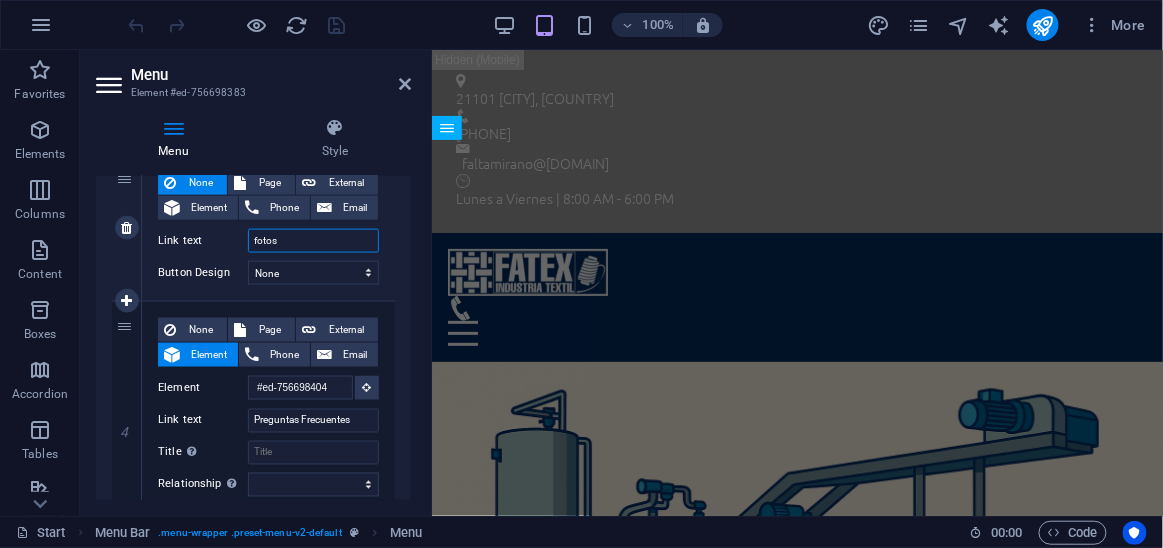 select 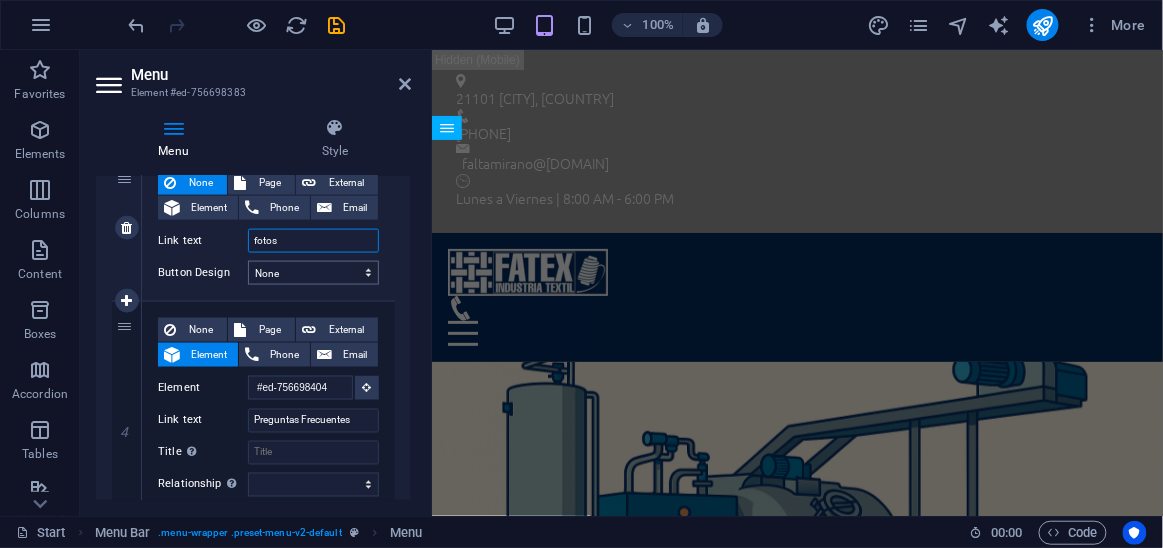 type on "fotos" 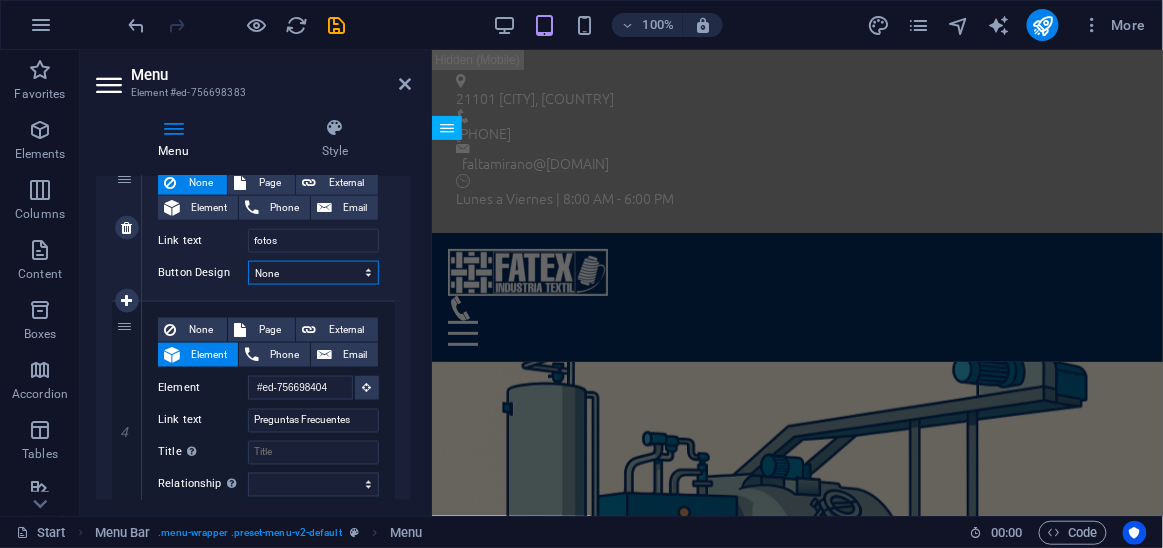click on "None Default Primary Secondary" at bounding box center [313, 273] 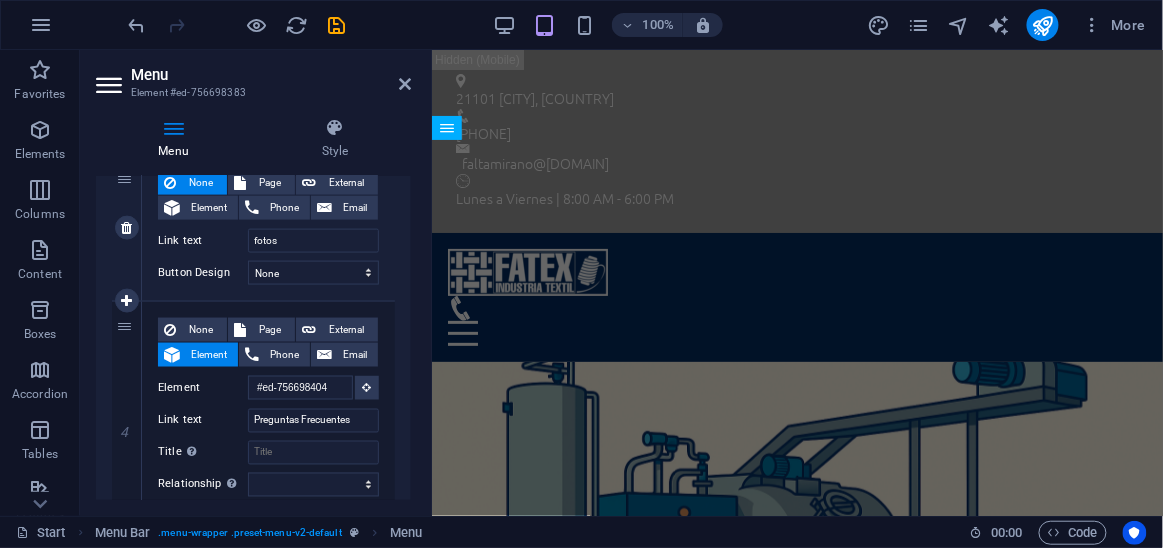 click on "None Page External Element Phone Email Page Start Subpage Legal Notice Privacy Element
URL Phone Email Link text fotos Link target New tab Same tab Overlay Title Additional link description, should not be the same as the link text. The title is most often shown as a tooltip text when the mouse moves over the element. Leave empty if uncertain. Relationship Sets the  relationship of this link to the link target . For example, the value "nofollow" instructs search engines not to follow the link. Can be left empty. alternate author bookmark external help license next nofollow noreferrer noopener prev search tag Button Design None Default Primary Secondary" at bounding box center [268, 228] 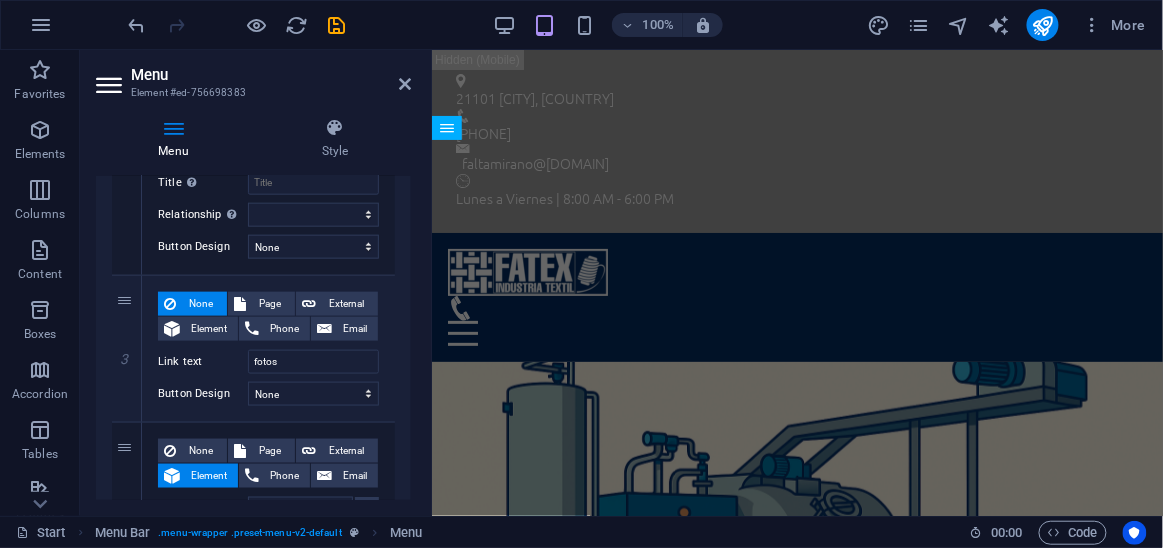 scroll, scrollTop: 575, scrollLeft: 0, axis: vertical 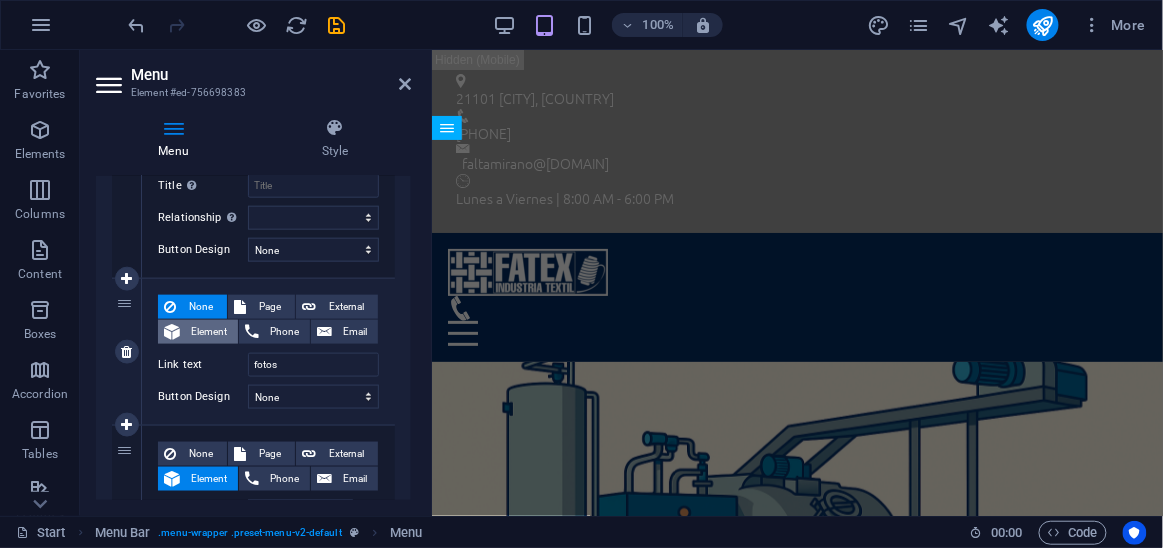 click on "Element" at bounding box center (209, 332) 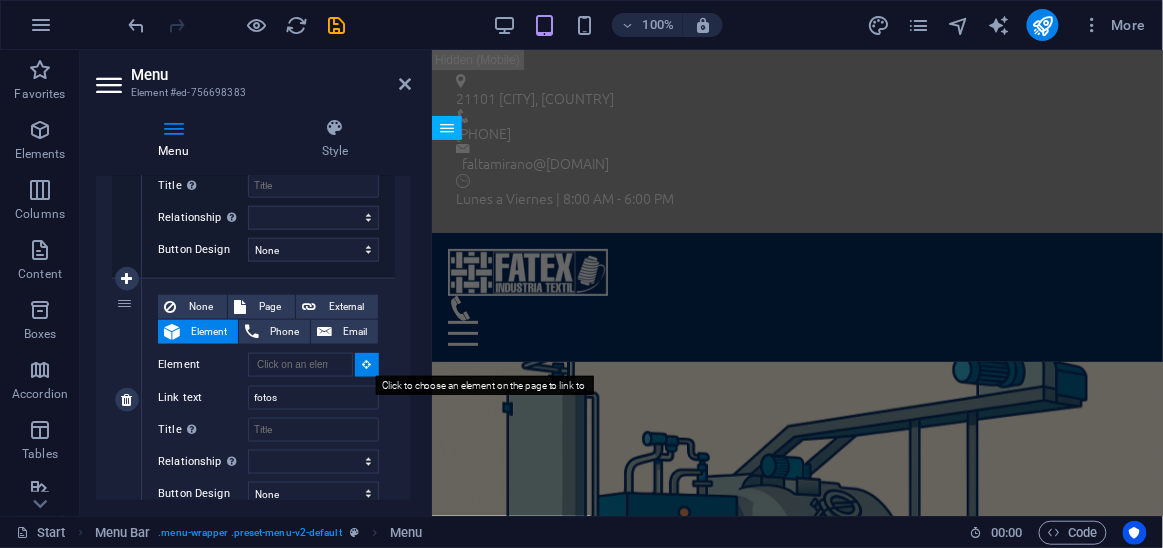 click at bounding box center [367, 365] 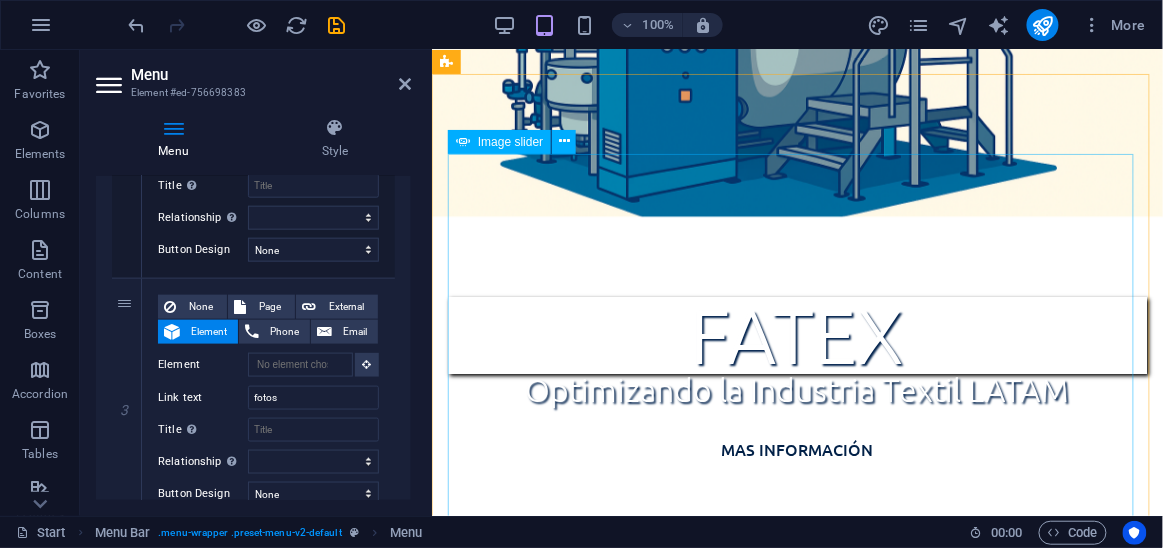 click at bounding box center (-2471, 5949) 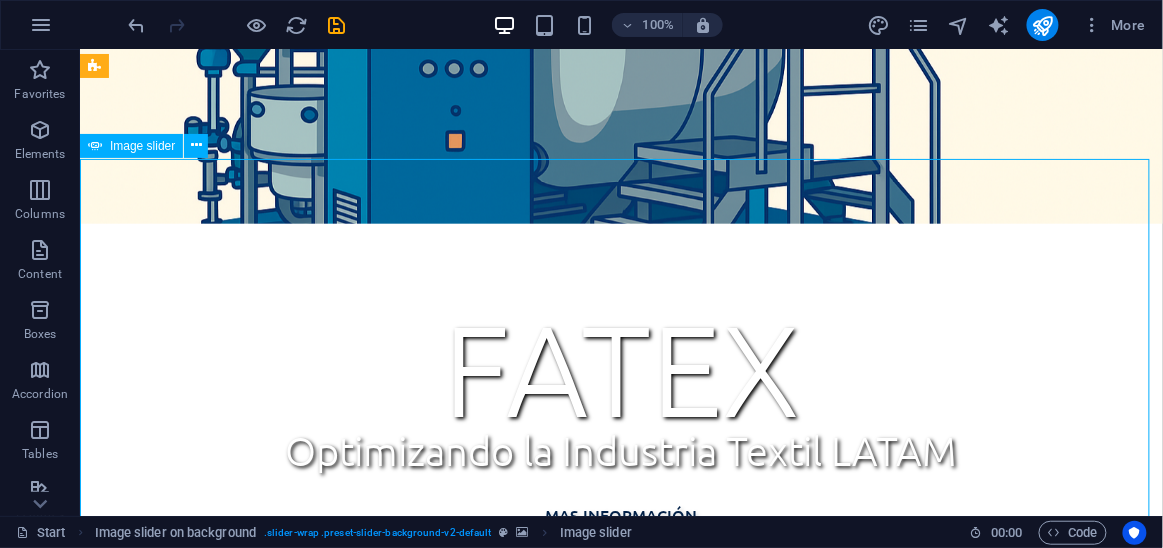 scroll, scrollTop: 536, scrollLeft: 0, axis: vertical 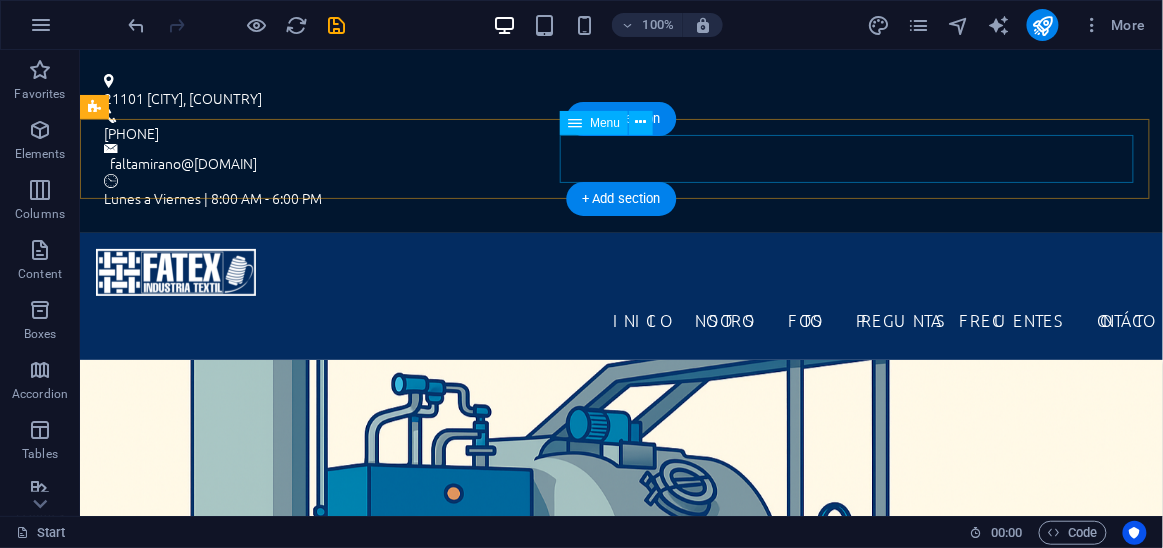 click on "INICIO NOSOTROS fotos Preguntas Frecuentes Contácto" at bounding box center (620, 319) 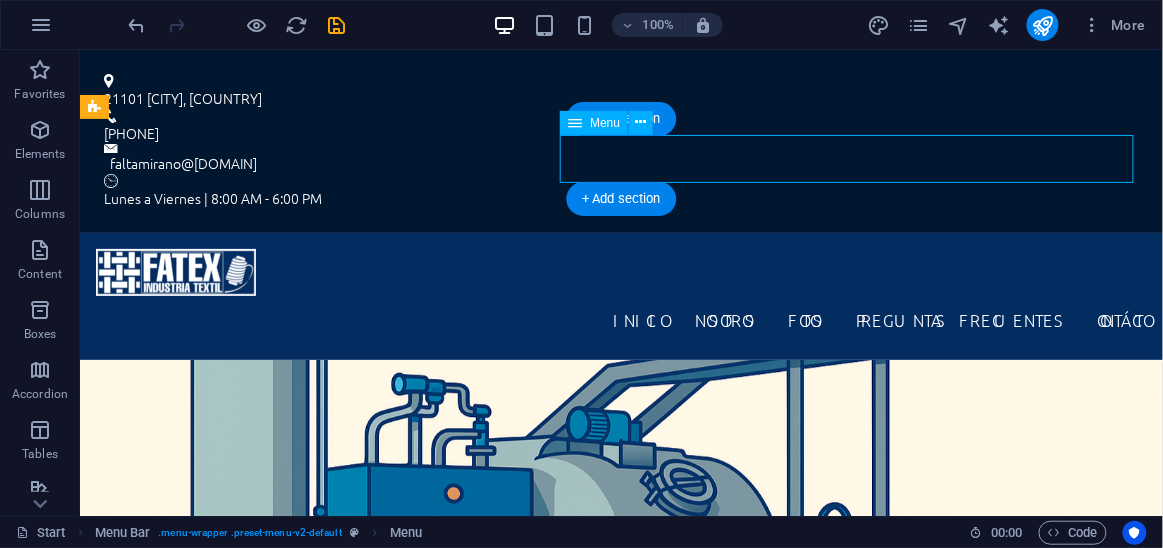click on "INICIO NOSOTROS fotos Preguntas Frecuentes Contácto" at bounding box center (620, 319) 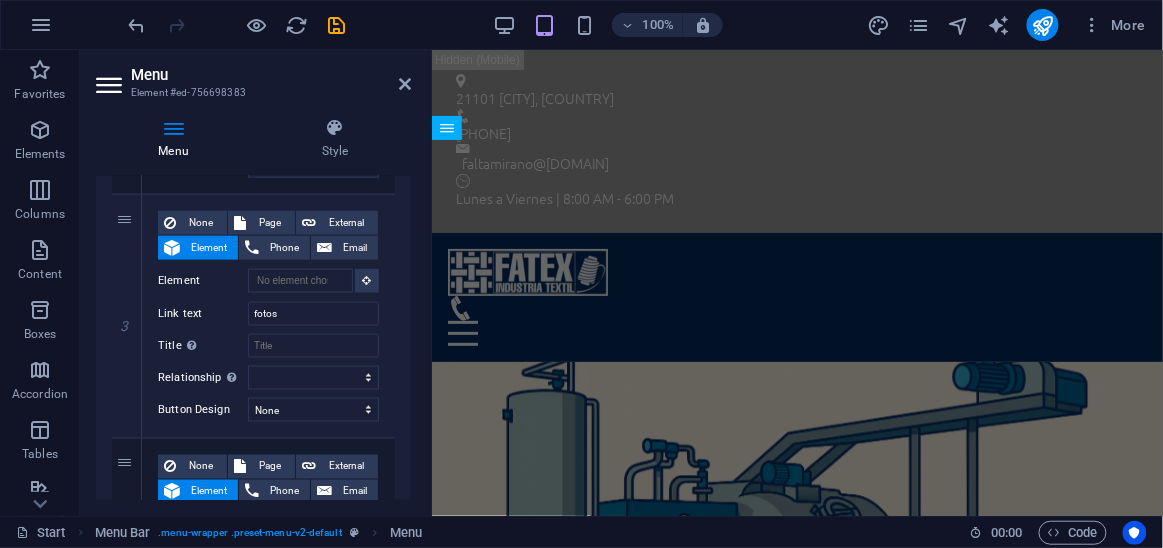 scroll, scrollTop: 668, scrollLeft: 0, axis: vertical 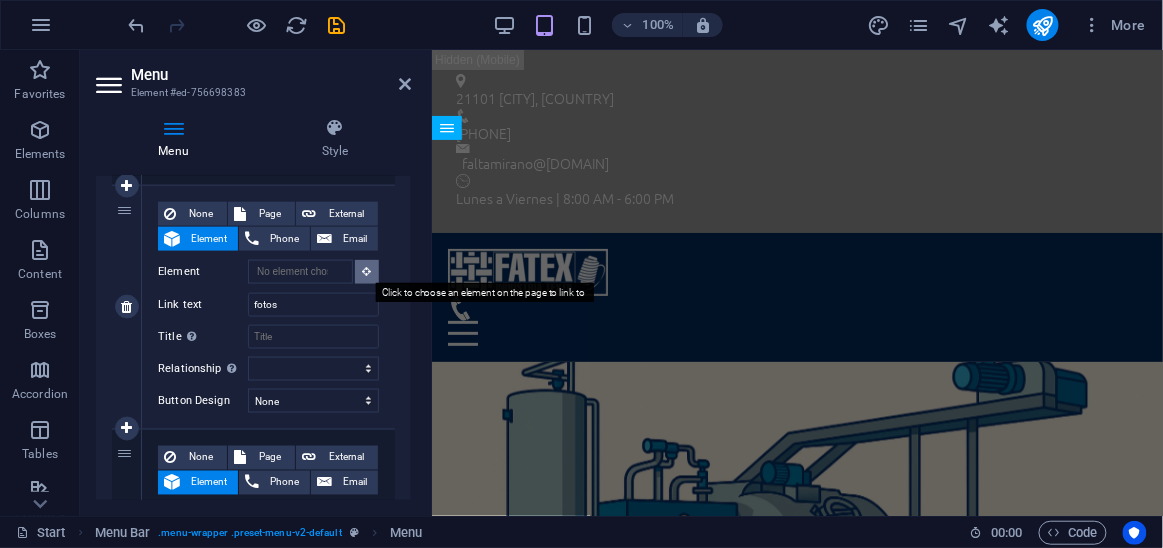click at bounding box center [367, 272] 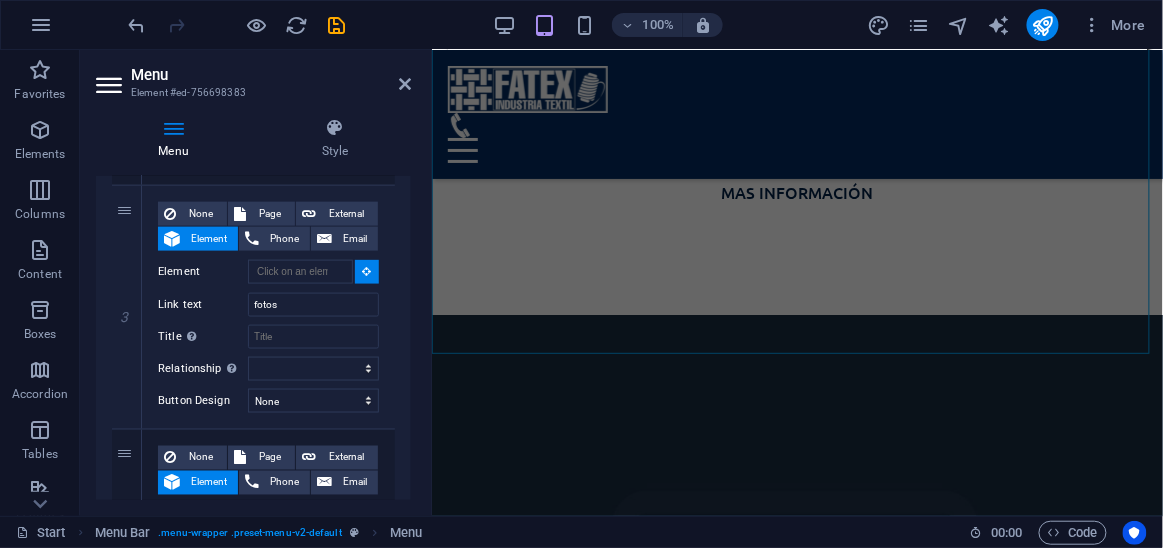 scroll, scrollTop: 711, scrollLeft: 0, axis: vertical 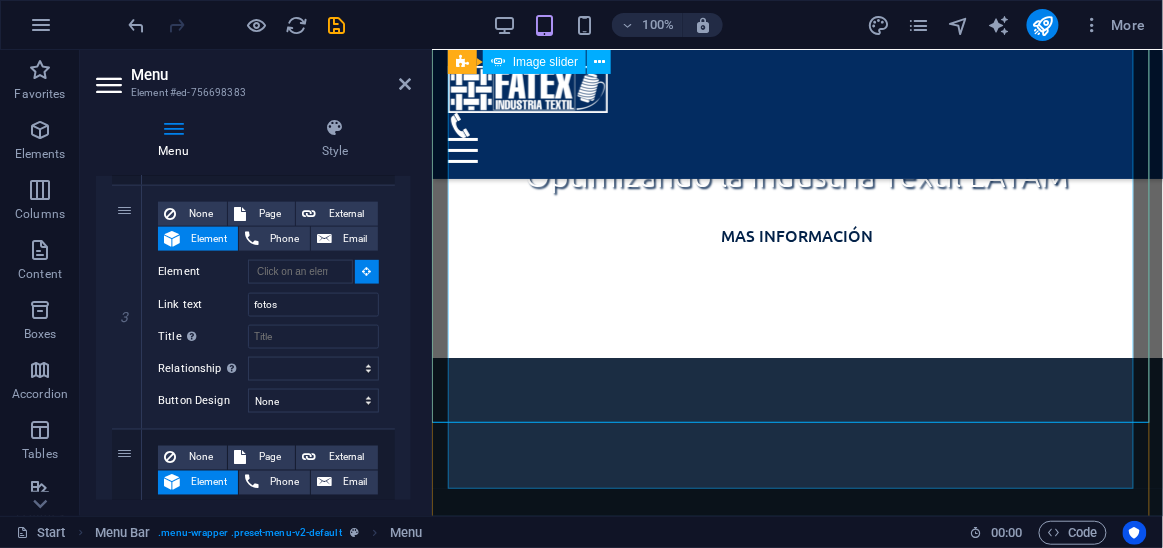 click at bounding box center (-2471, 5734) 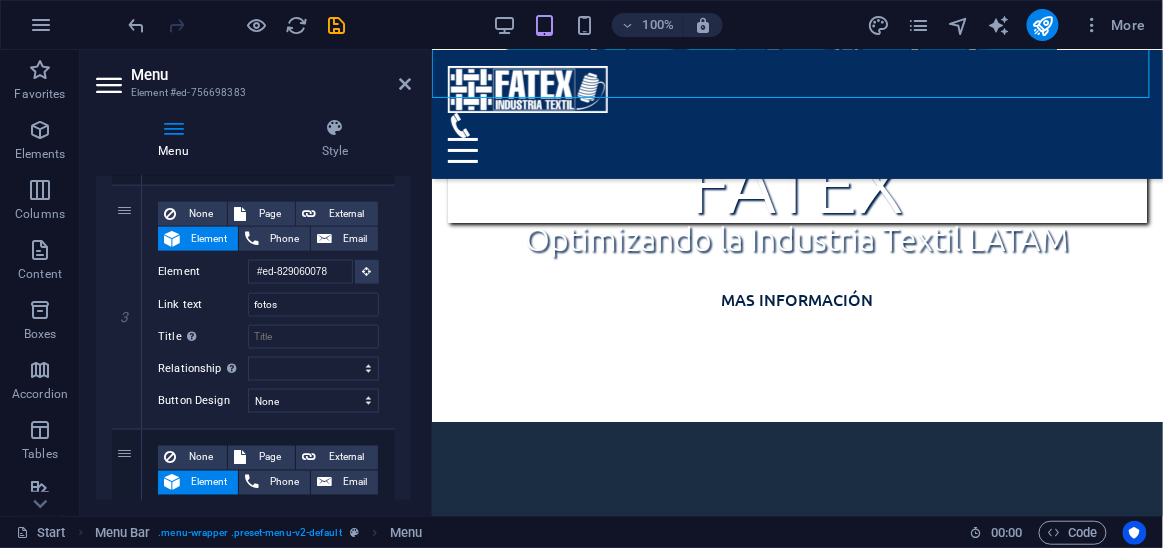 scroll, scrollTop: 632, scrollLeft: 0, axis: vertical 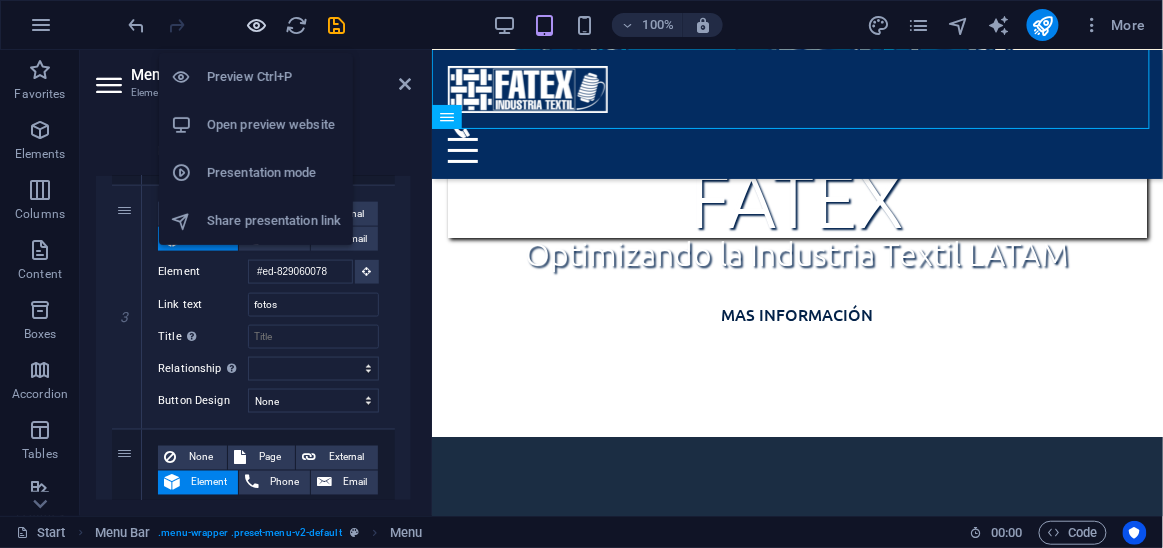 click at bounding box center [257, 25] 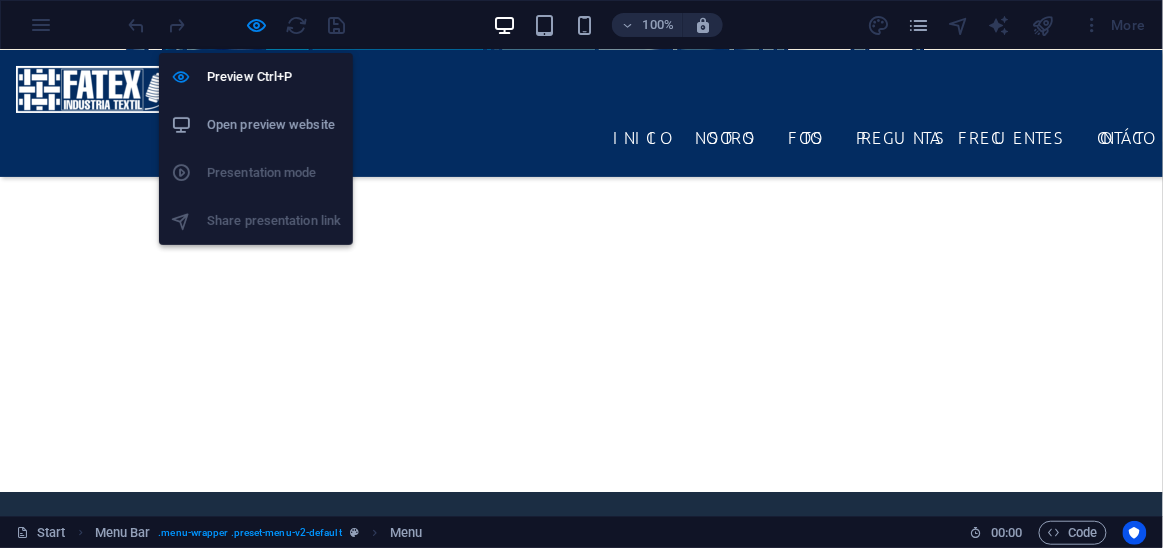 scroll, scrollTop: 633, scrollLeft: 0, axis: vertical 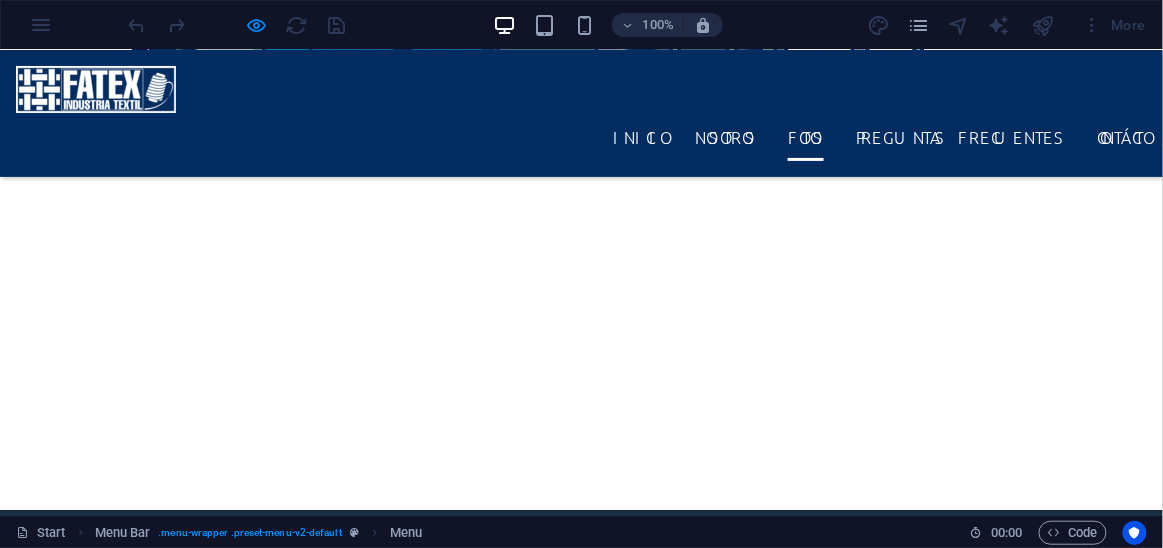 click on "fotos" at bounding box center (806, 136) 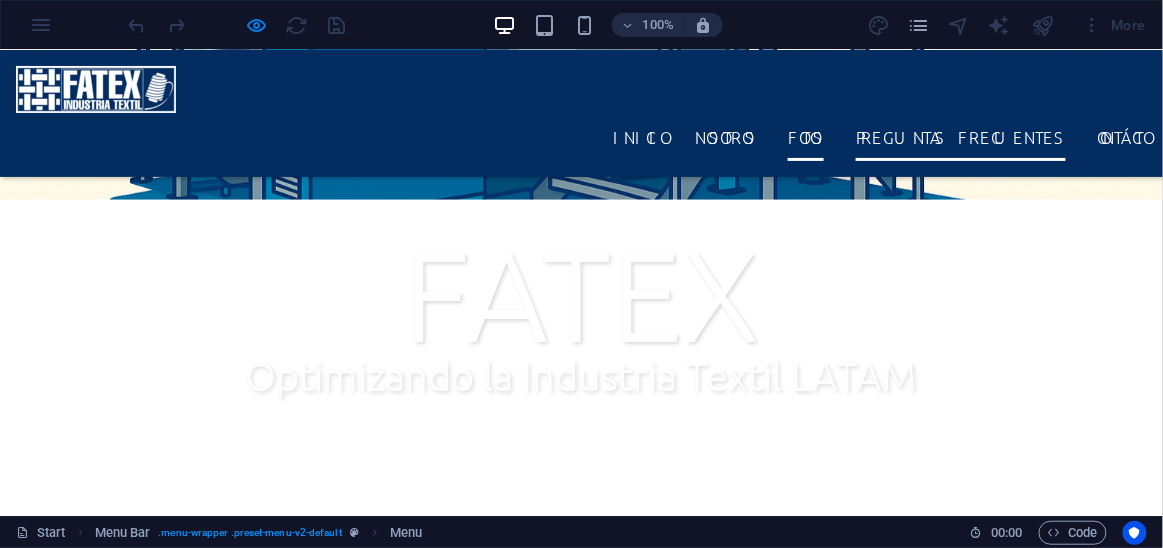 scroll, scrollTop: 564, scrollLeft: 0, axis: vertical 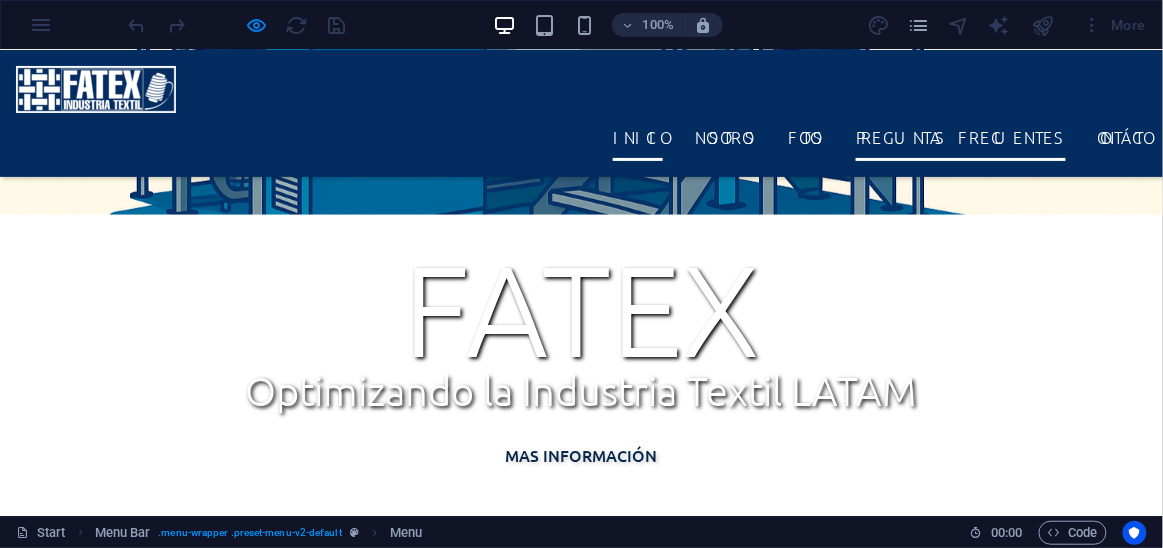 click on "INICIO" at bounding box center (638, 136) 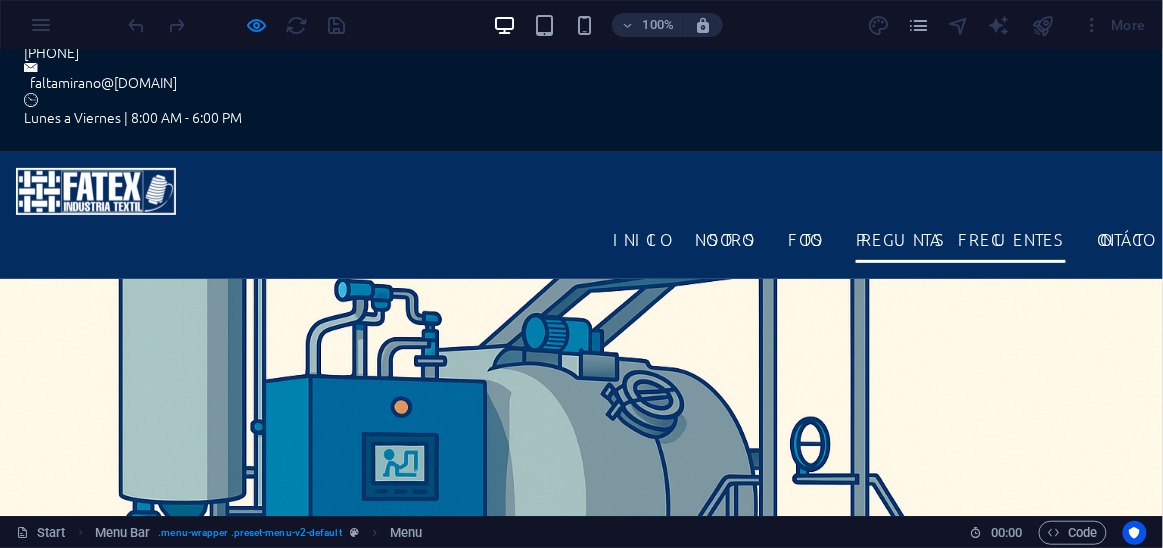 scroll, scrollTop: 0, scrollLeft: 0, axis: both 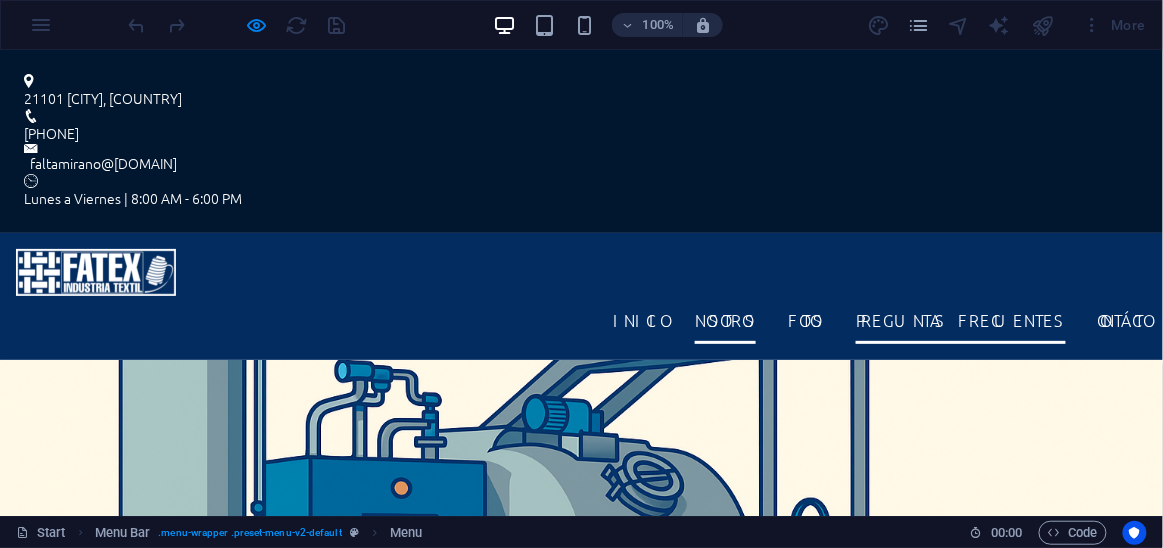 click on "NOSOTROS" at bounding box center (725, 319) 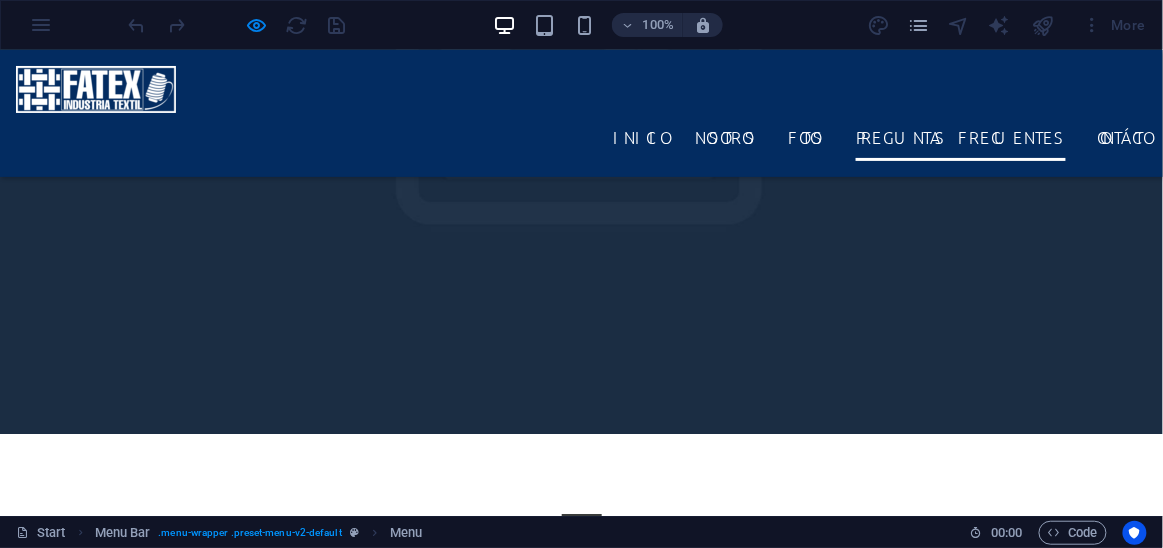 scroll, scrollTop: 1296, scrollLeft: 0, axis: vertical 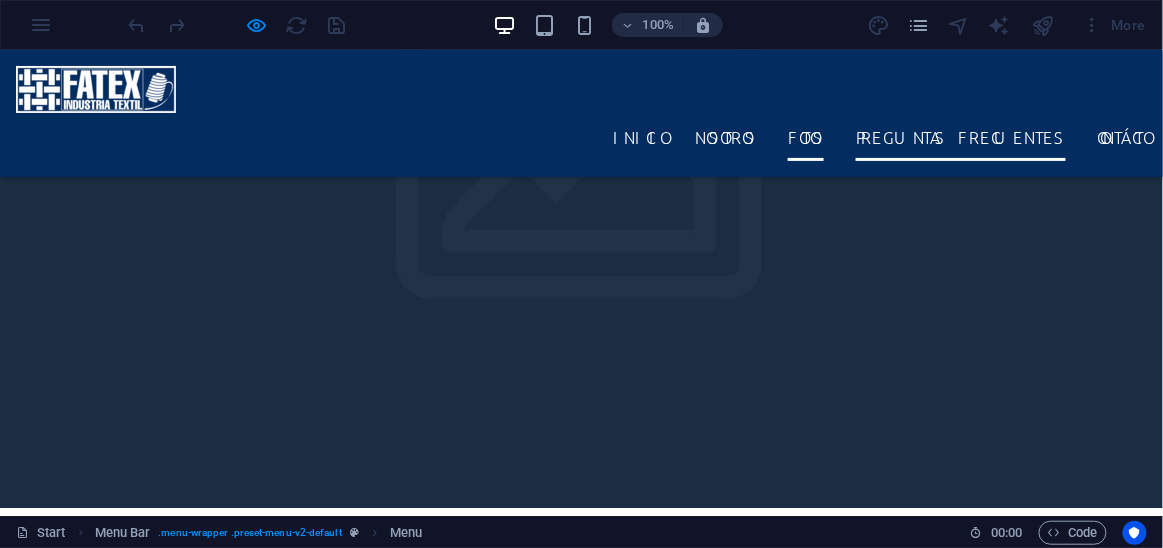 click on "fotos" at bounding box center (806, 136) 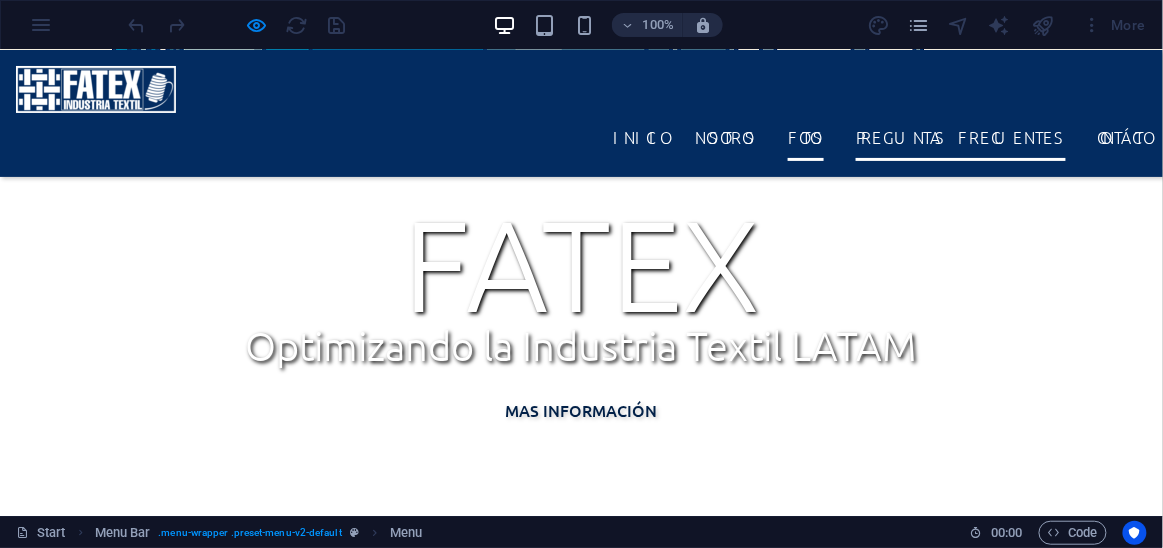 scroll, scrollTop: 564, scrollLeft: 0, axis: vertical 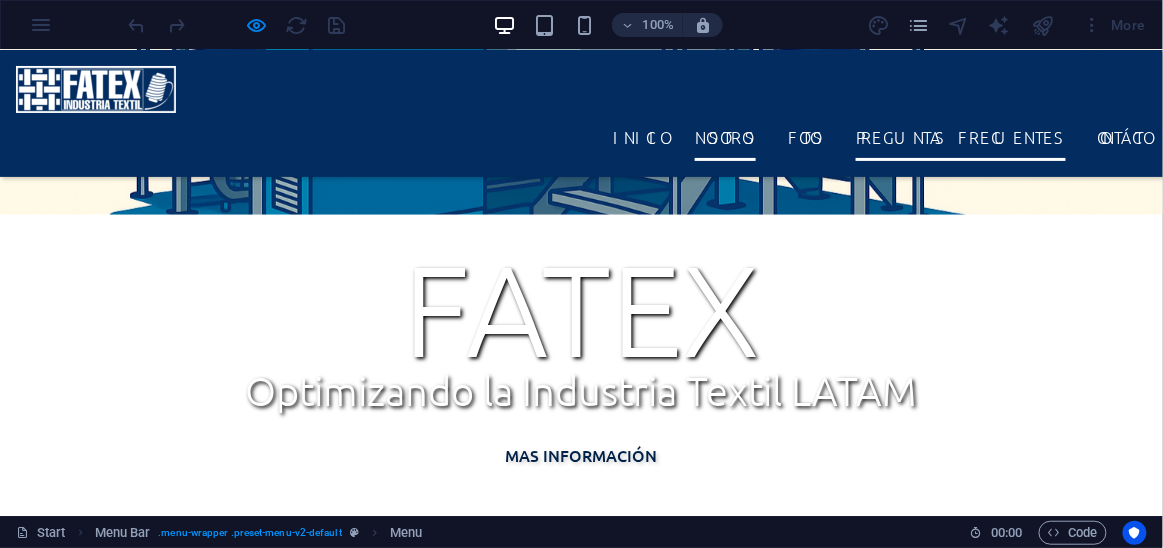 click on "NOSOTROS" at bounding box center [725, 136] 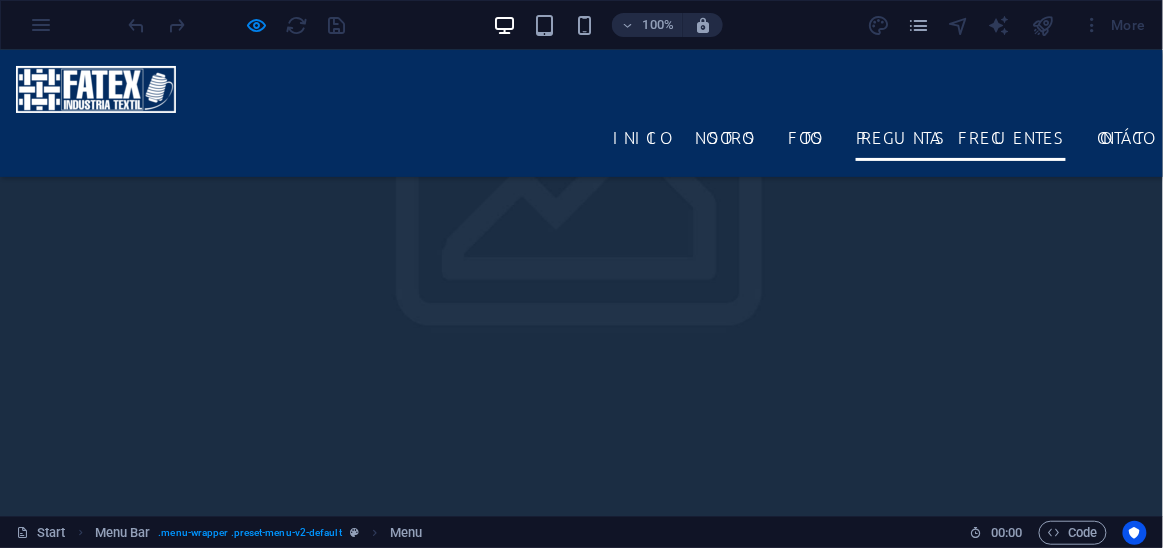 scroll, scrollTop: 1296, scrollLeft: 0, axis: vertical 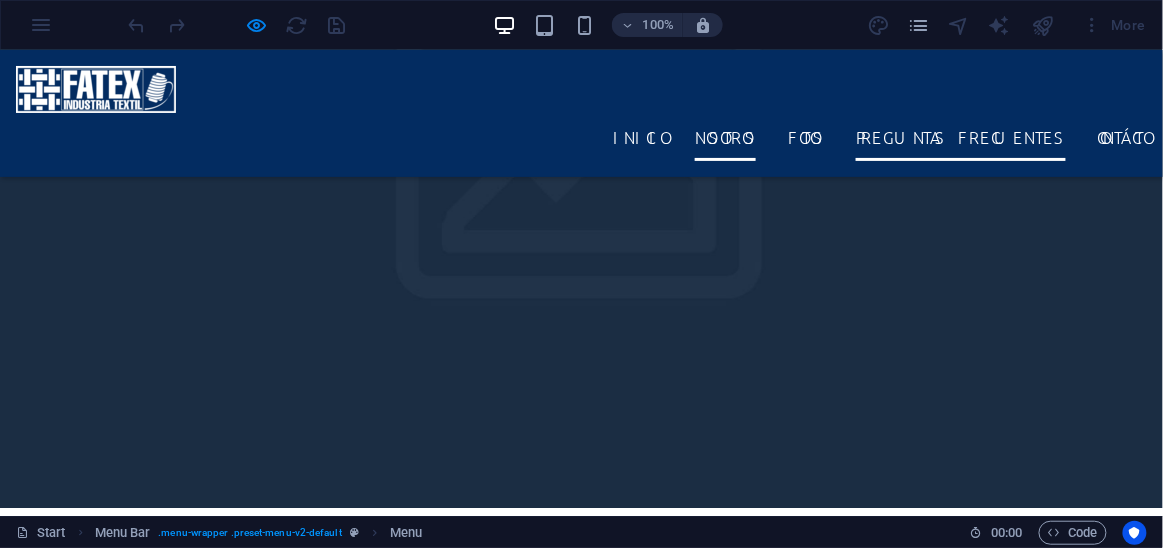 click on "NOSOTROS" at bounding box center (725, 136) 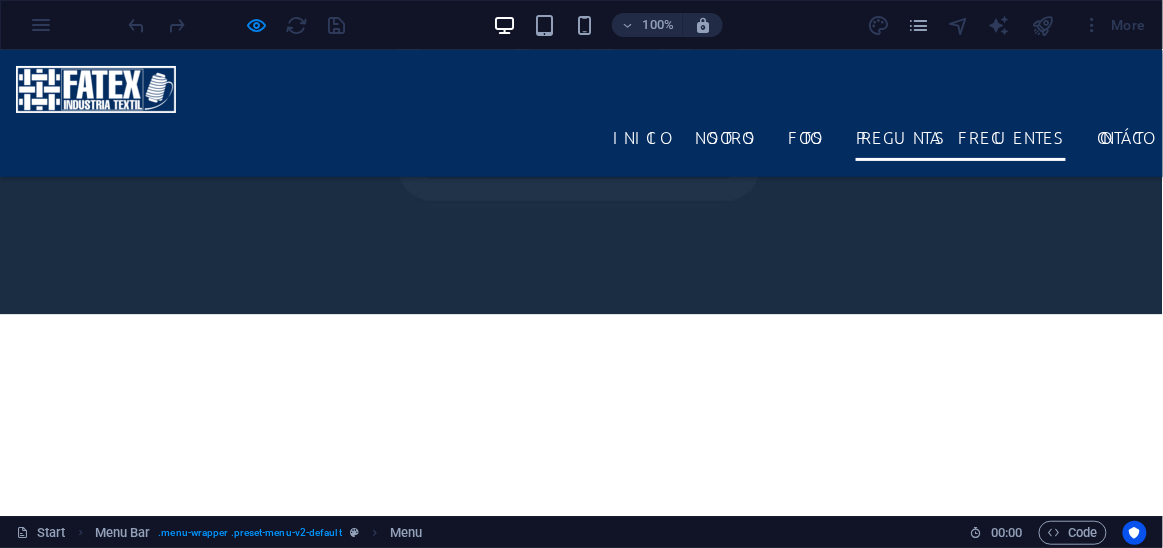 click on "INICIO NOSOTROS fotos Preguntas Frecuentes Contácto" at bounding box center (581, 136) 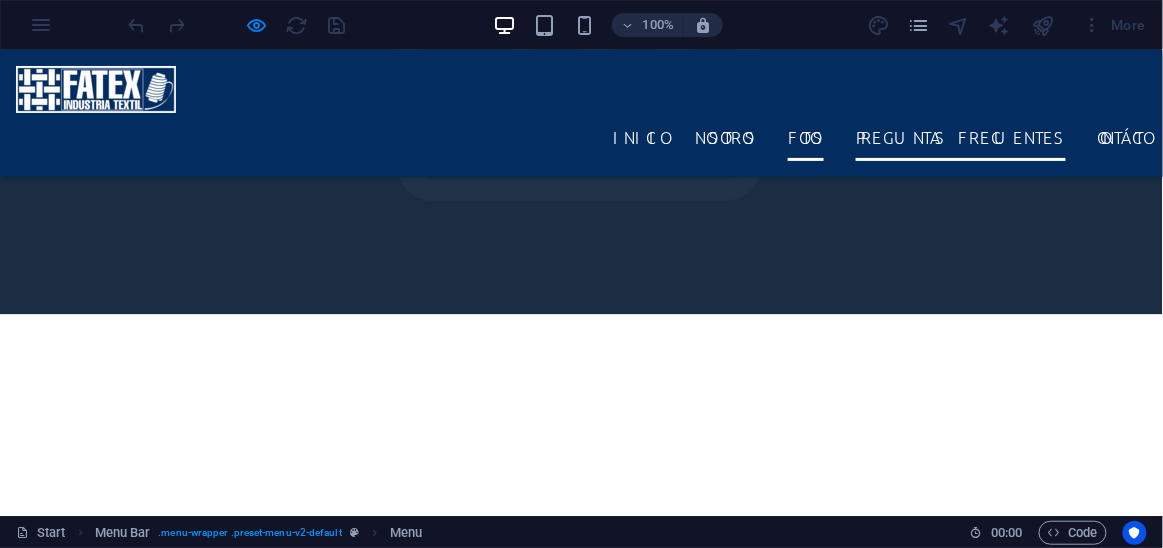 click on "fotos" at bounding box center [806, 136] 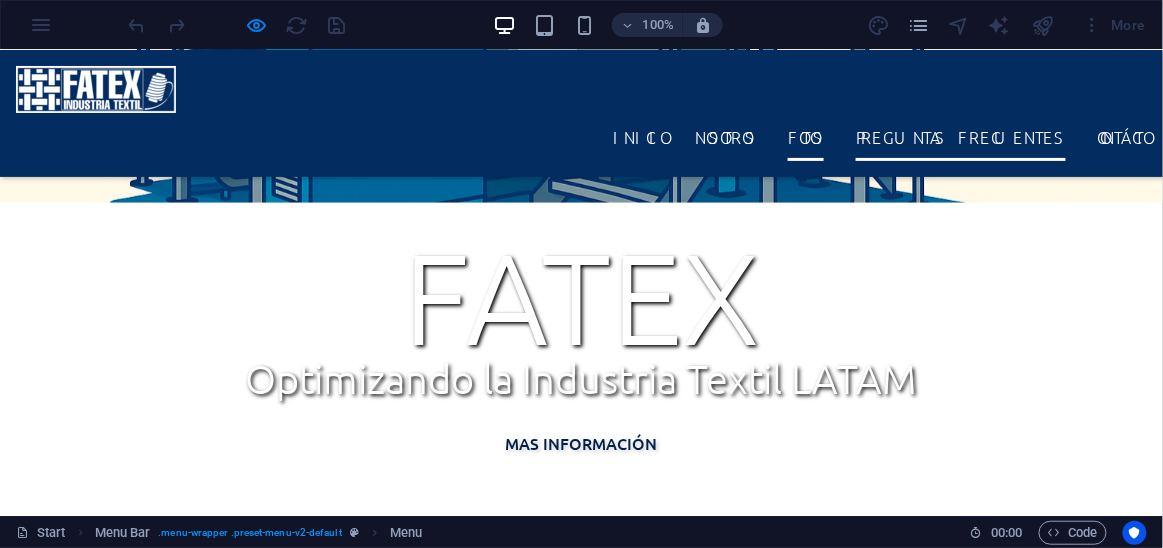 scroll, scrollTop: 564, scrollLeft: 0, axis: vertical 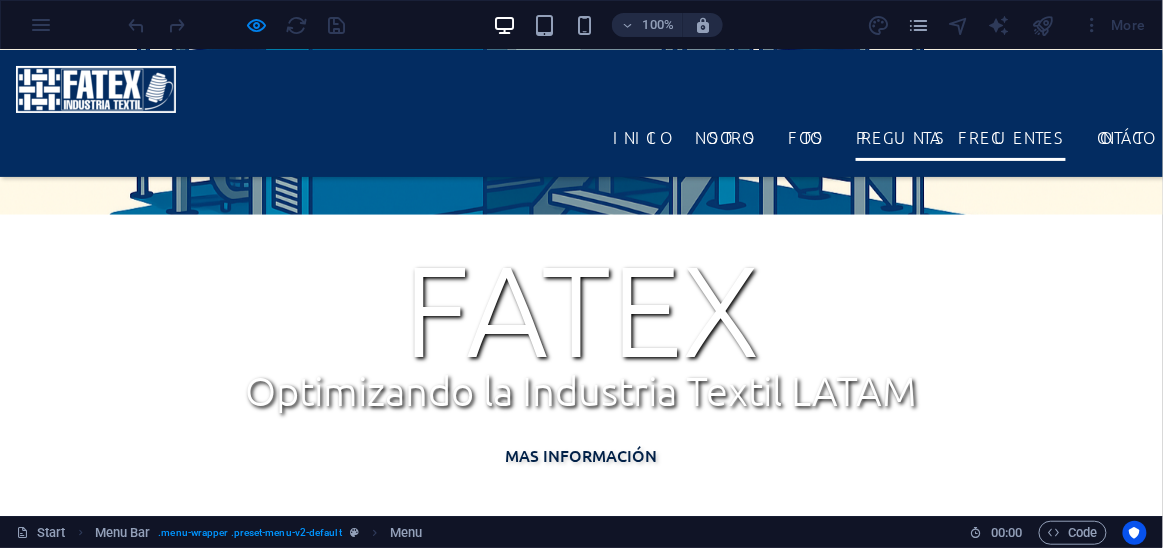 click on "Preguntas Frecuentes" at bounding box center (961, 136) 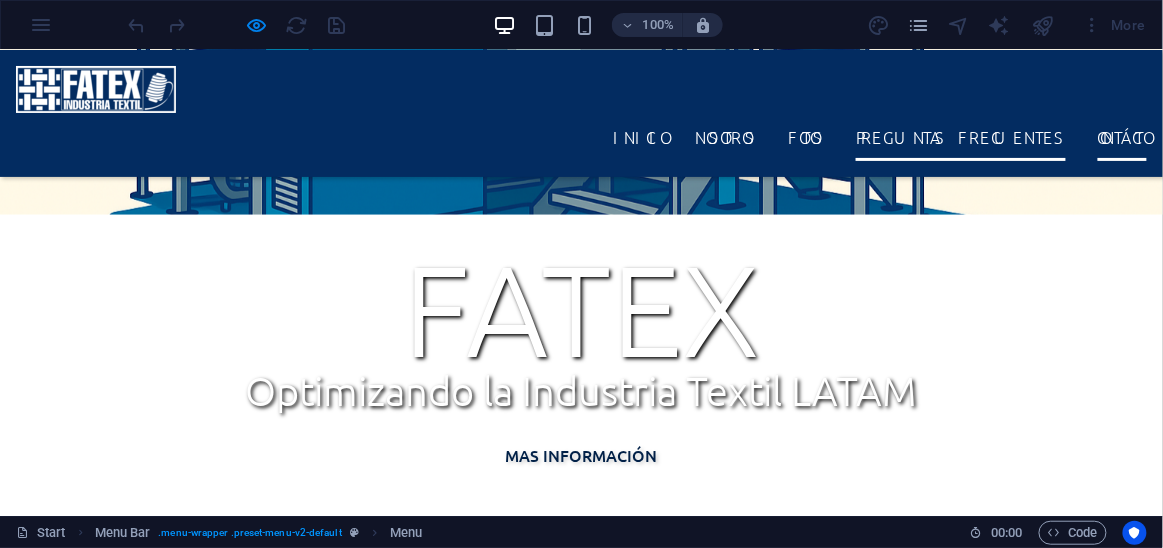click on "Contácto" at bounding box center (1122, 136) 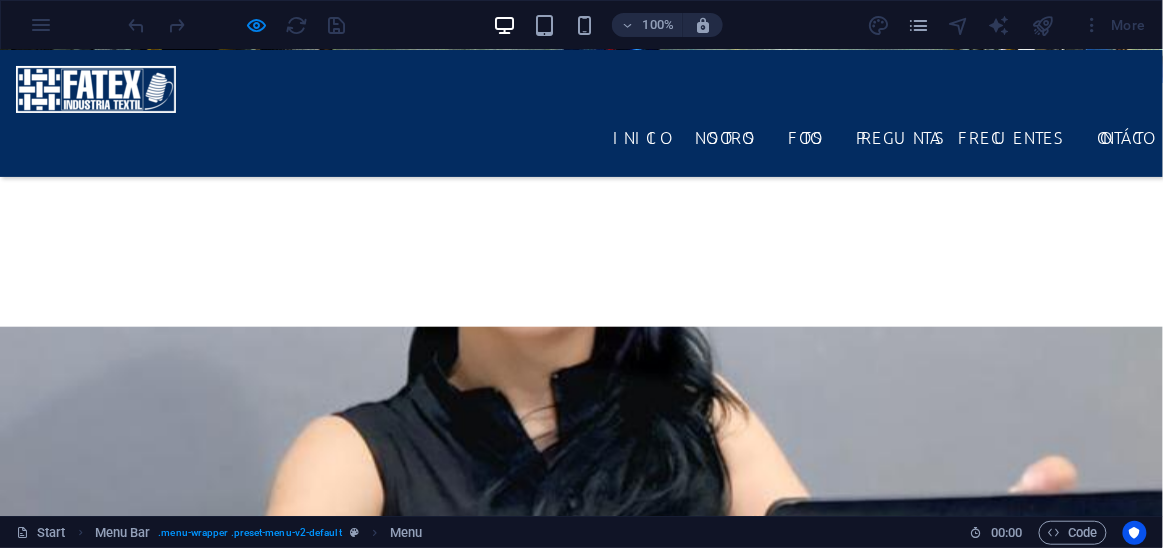 scroll, scrollTop: 4072, scrollLeft: 0, axis: vertical 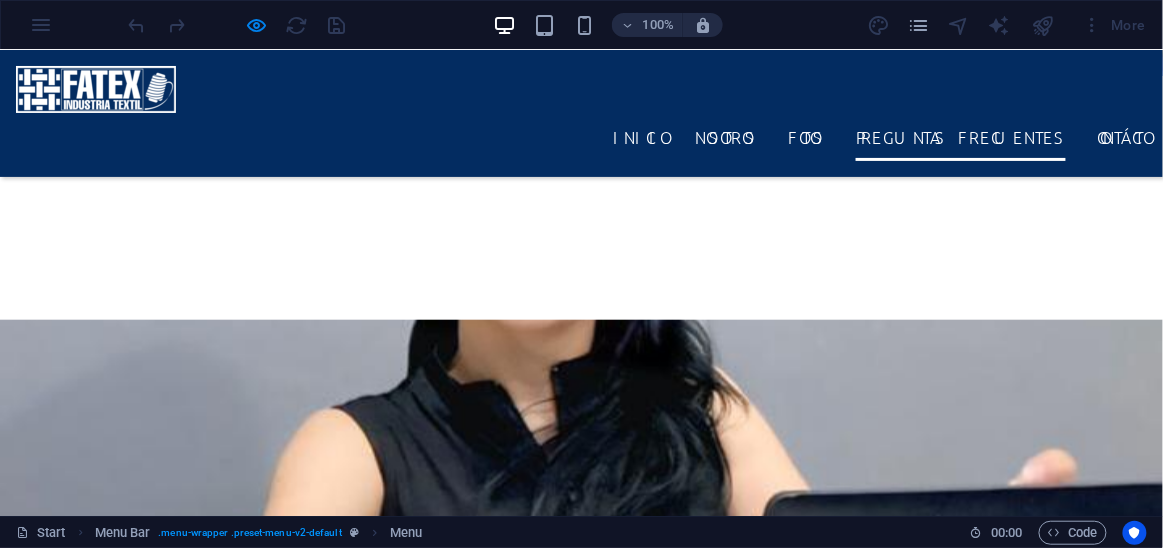 click on "Preguntas Frecuentes" at bounding box center (961, 136) 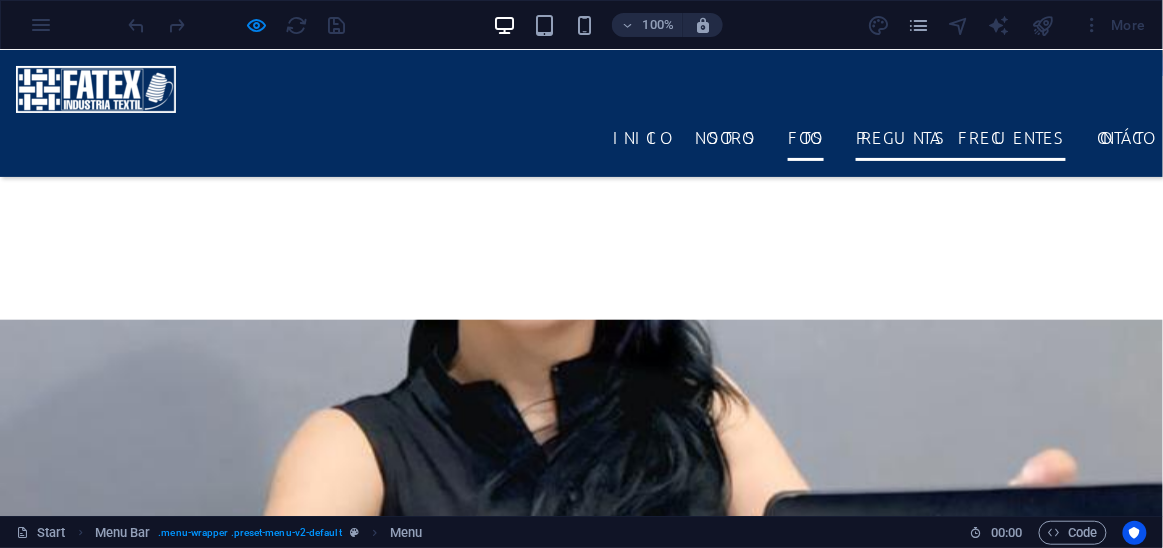 click on "fotos" at bounding box center (806, 136) 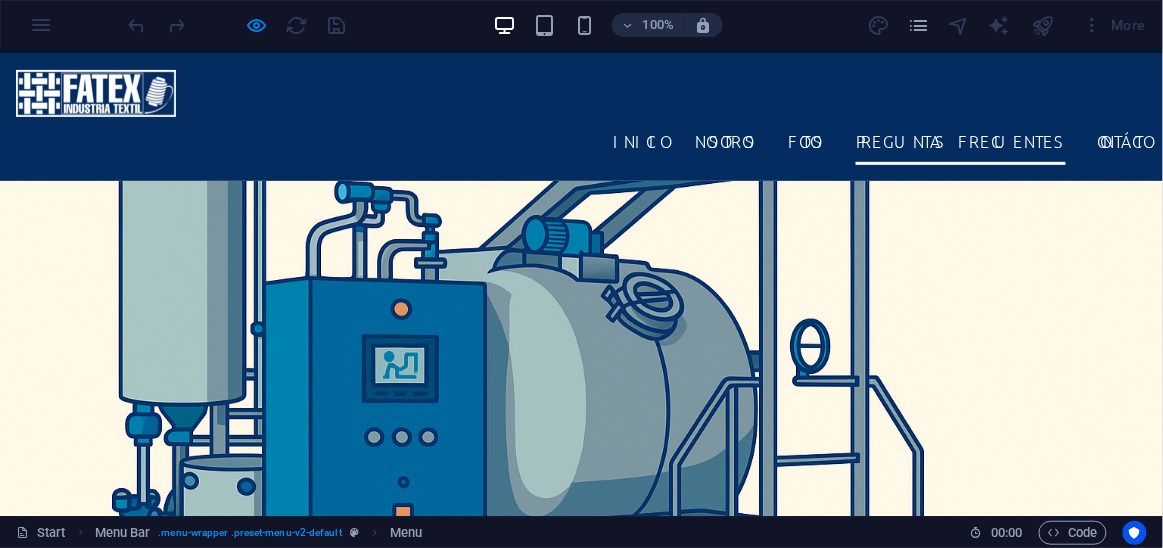 click on "[POSTAL_CODE] [CITY], [COUNTRY] [PHONE] [EMAIL] Lunes a Viernes | 8:00 AM - 6:00 PM INICIO NOSOTROS fotos Preguntas Frecuentes Contácto FATEX Optimizando la Industria Textil LATAM mas información 1 2 3 4 5 6
Técnicos Certificados Alta experiencia en el Campo Textil
Planes de mantenimiento
or or" at bounding box center [581, 4113] 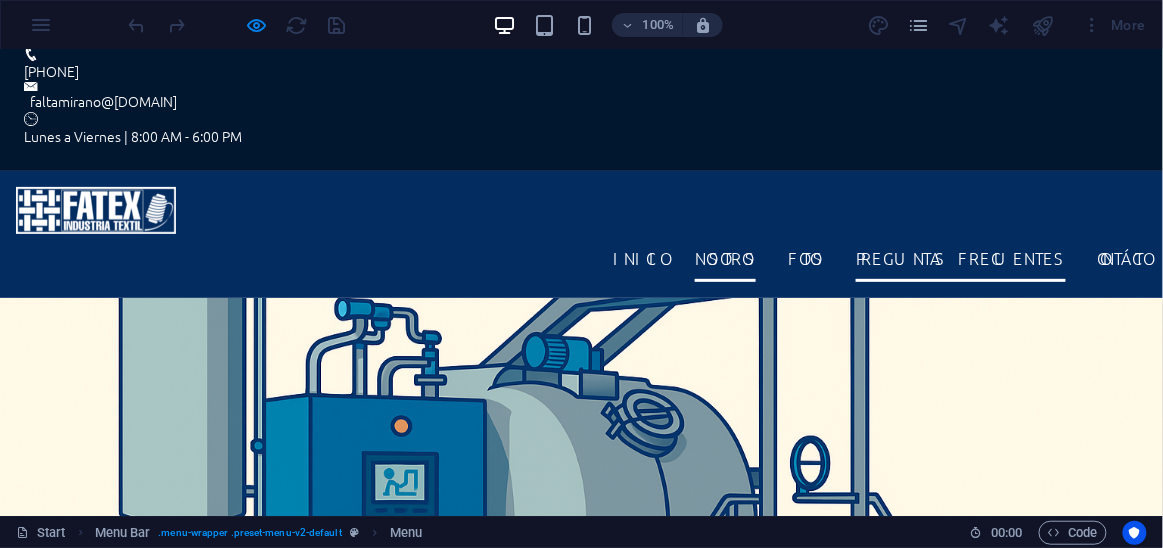 scroll, scrollTop: 129, scrollLeft: 0, axis: vertical 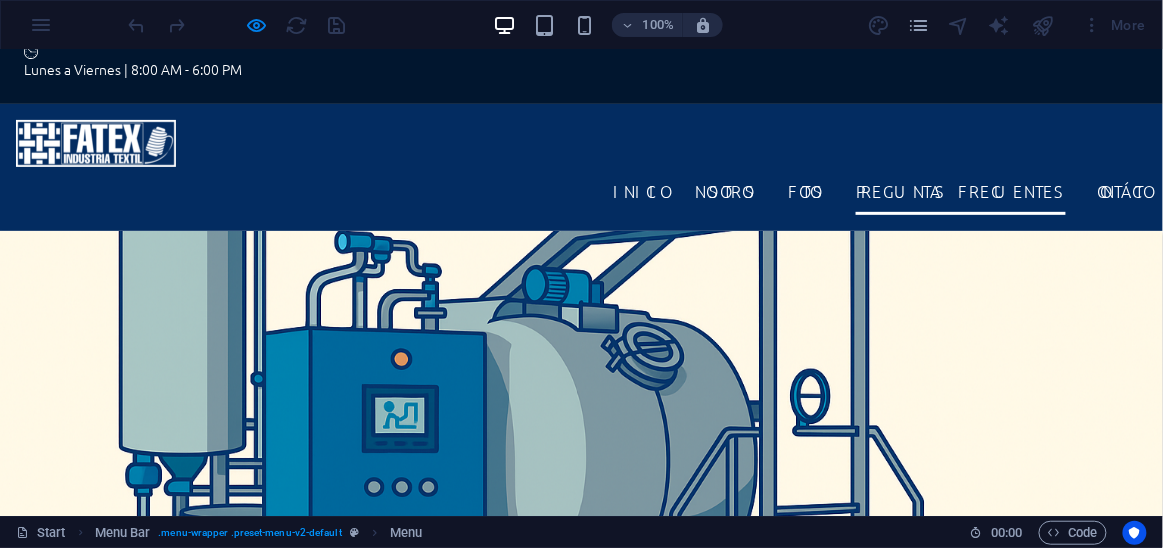 click on "INICIO NOSOTROS fotos Preguntas Frecuentes Contácto" at bounding box center (581, 166) 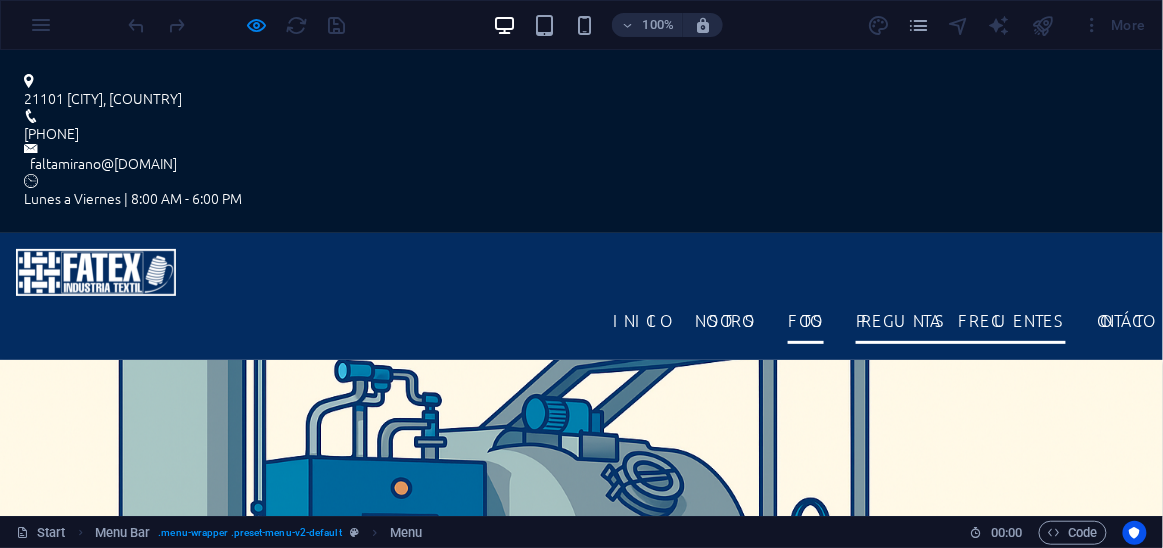 click on "fotos" at bounding box center (806, 319) 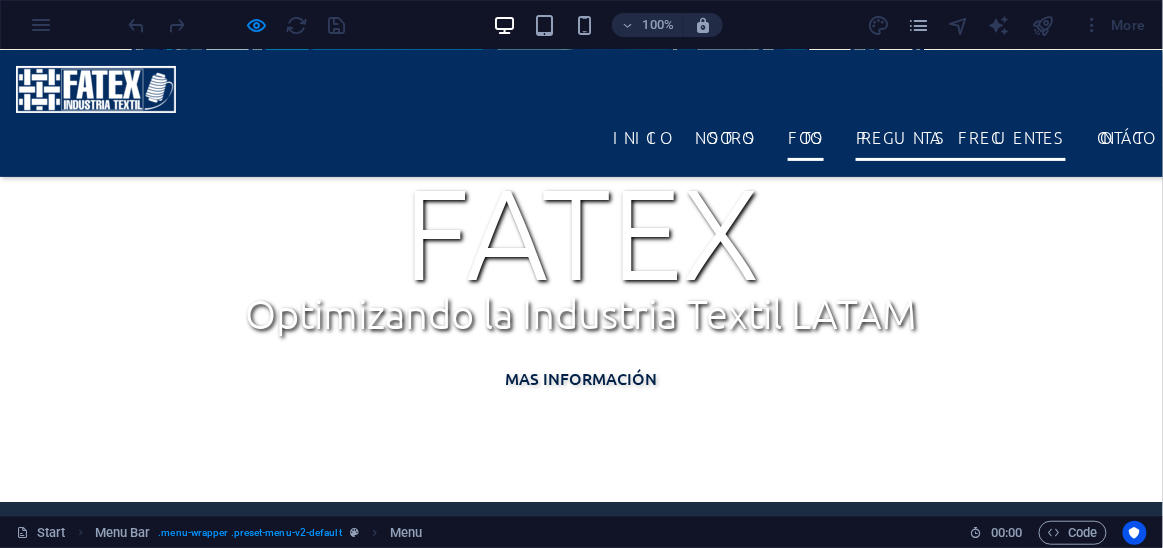 scroll, scrollTop: 564, scrollLeft: 0, axis: vertical 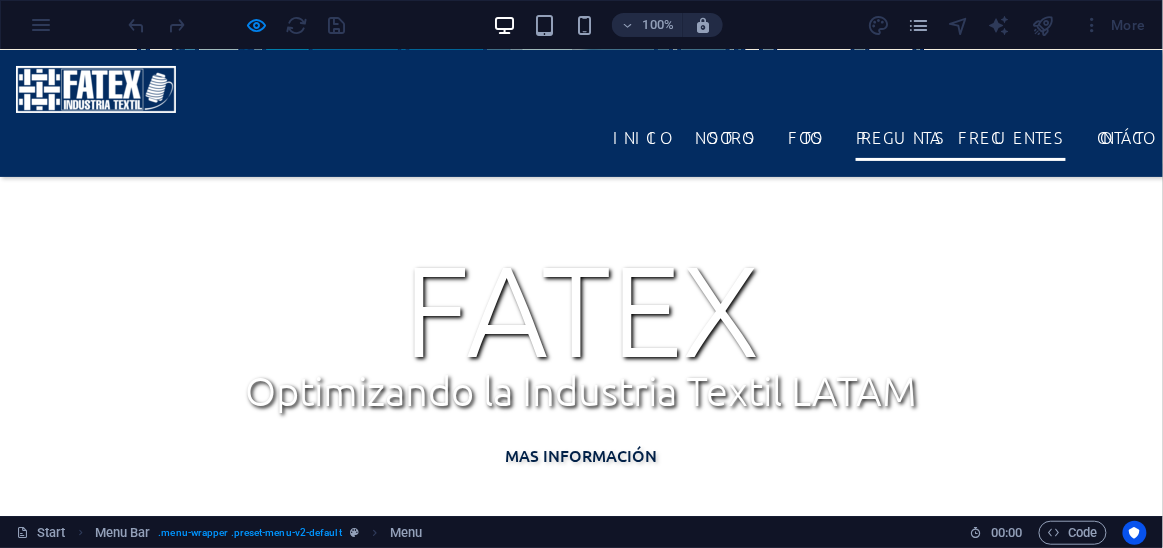 click at bounding box center [582, 7857] 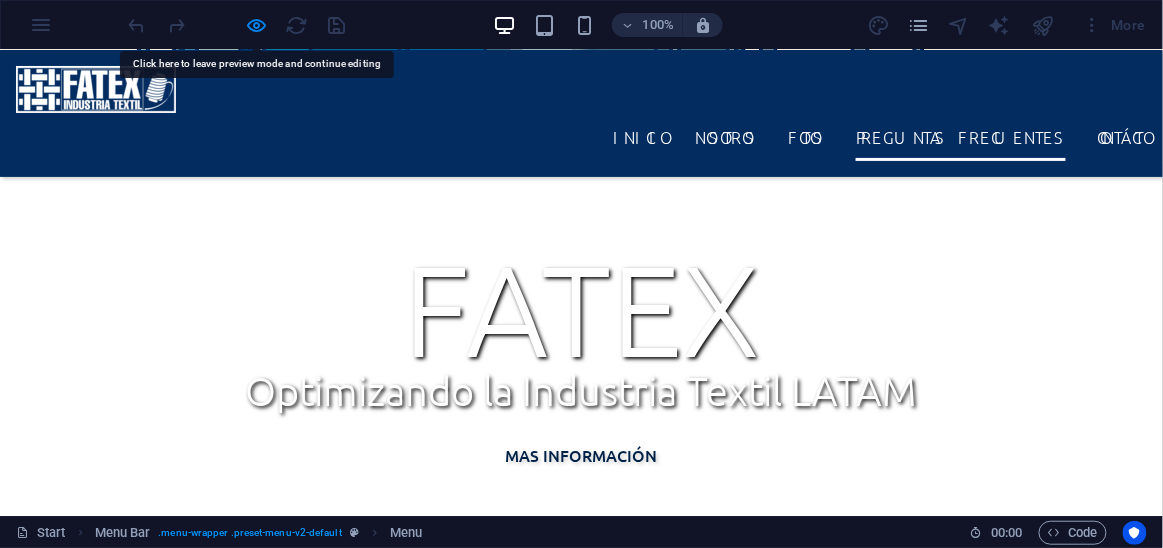 click at bounding box center (582, 7857) 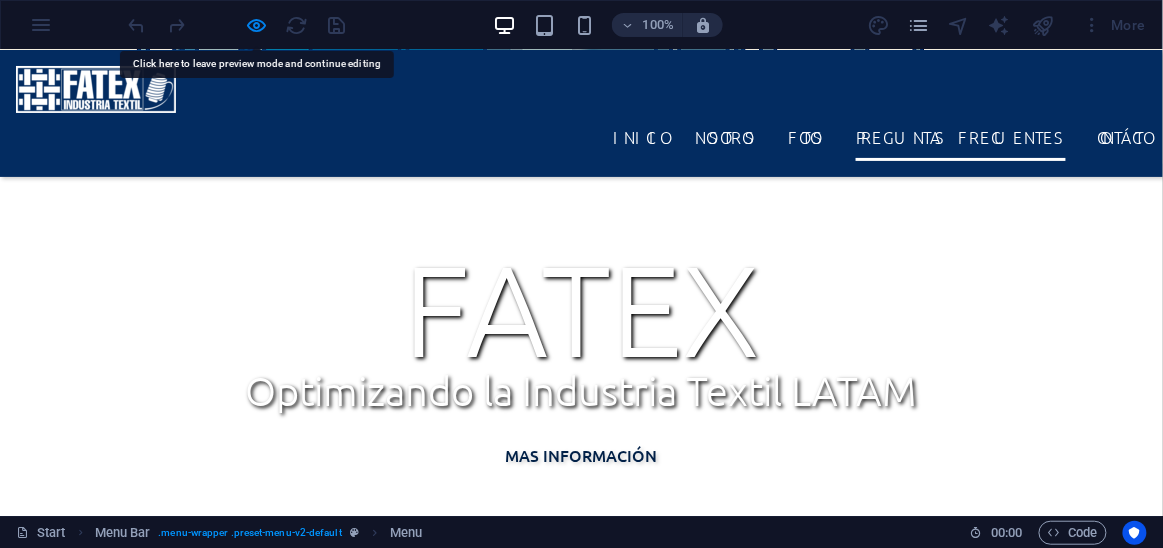 click at bounding box center [582, 7857] 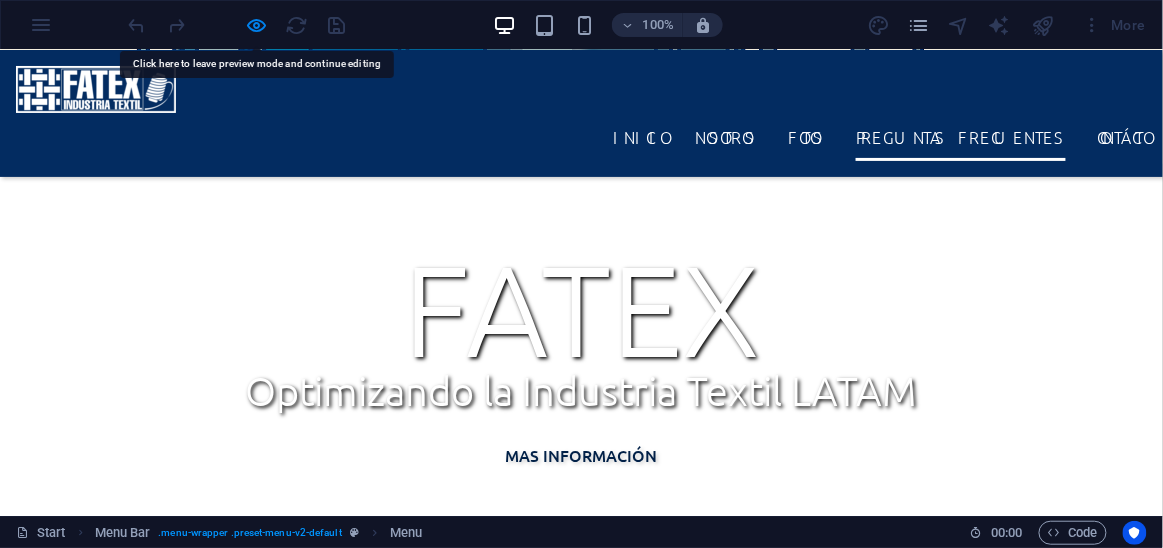 click at bounding box center [582, 7857] 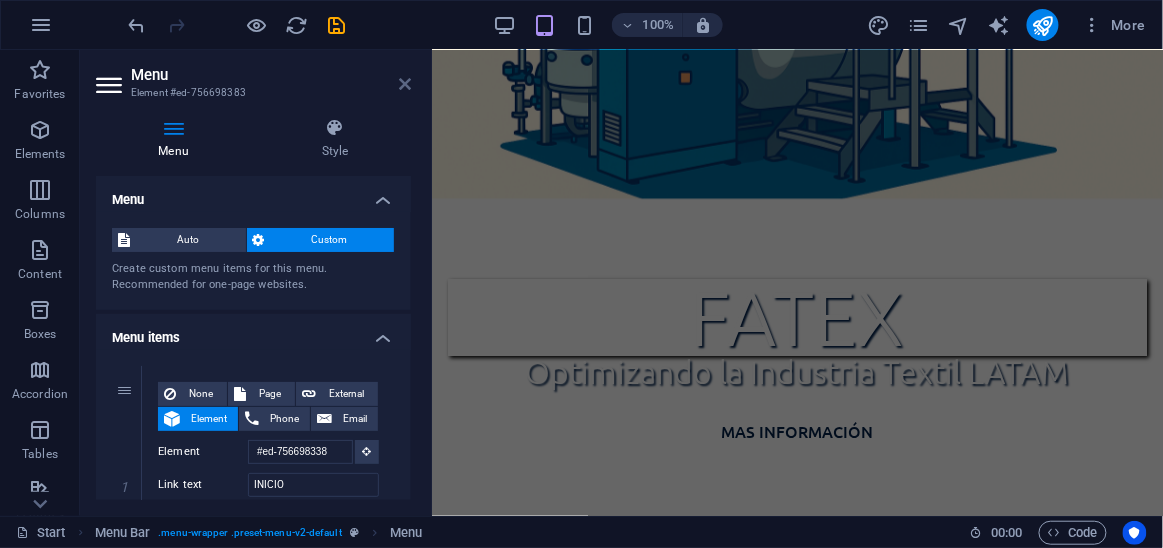 click at bounding box center [405, 84] 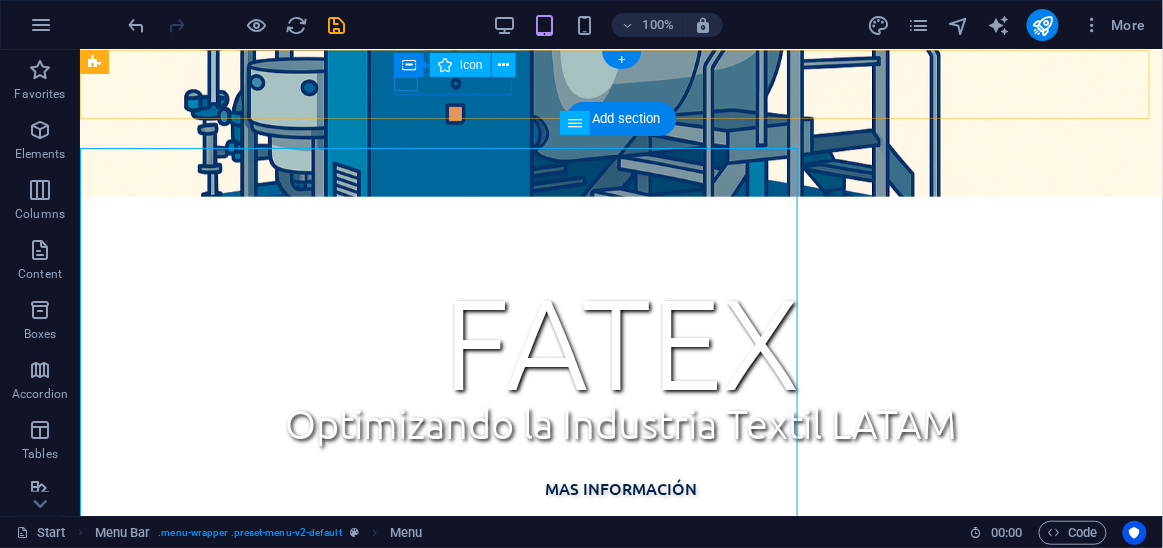 scroll, scrollTop: 0, scrollLeft: 0, axis: both 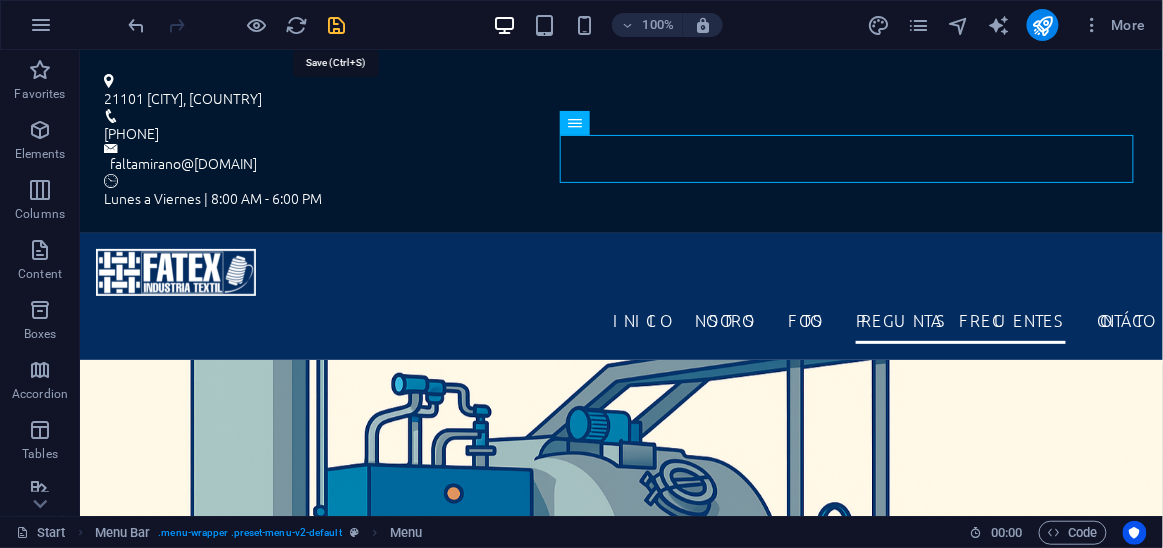 click at bounding box center (337, 25) 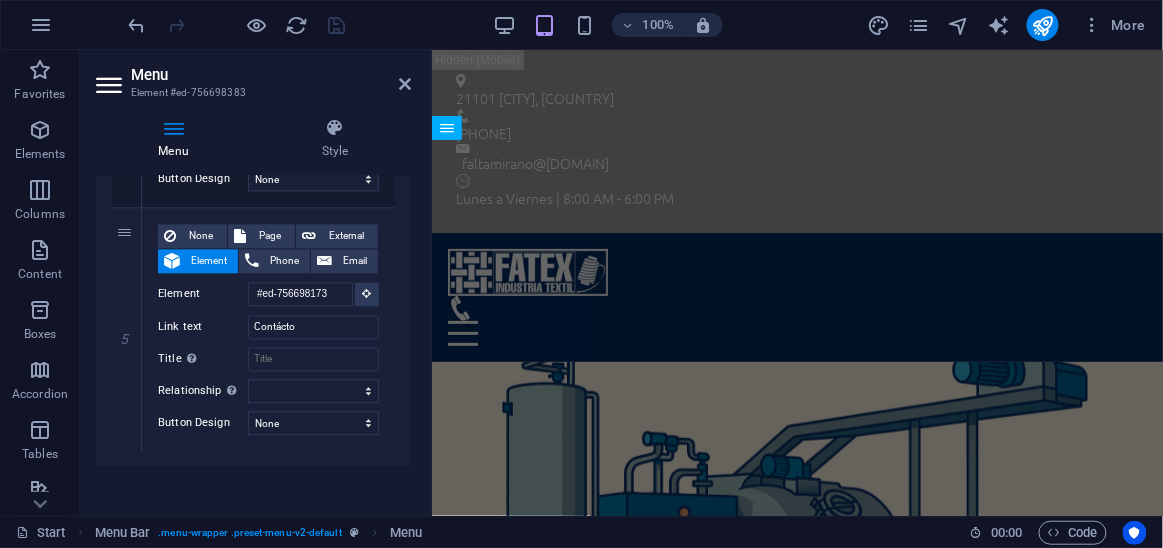 scroll, scrollTop: 1137, scrollLeft: 0, axis: vertical 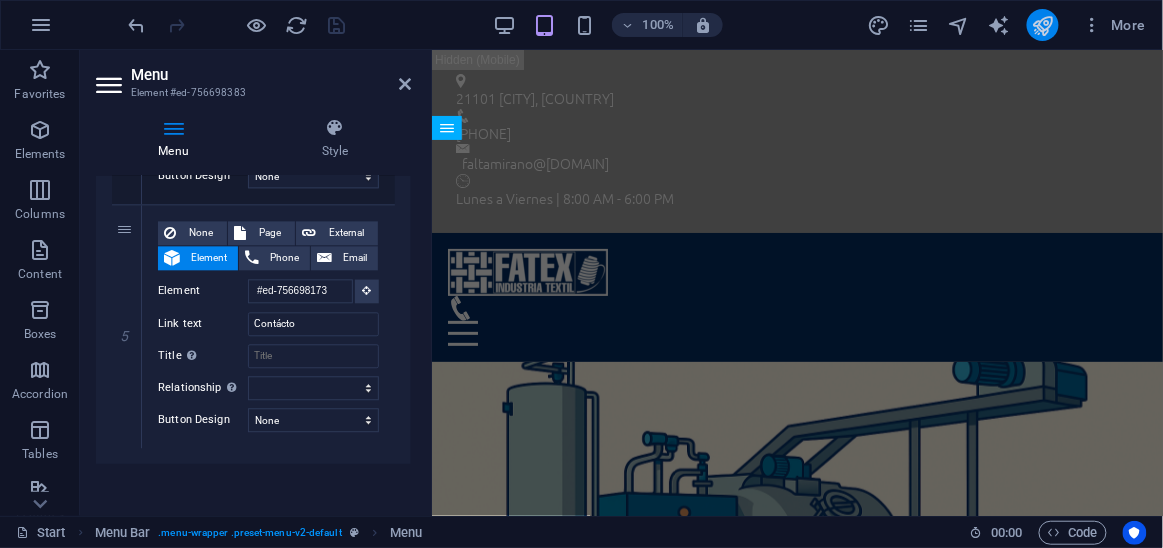click at bounding box center [1043, 25] 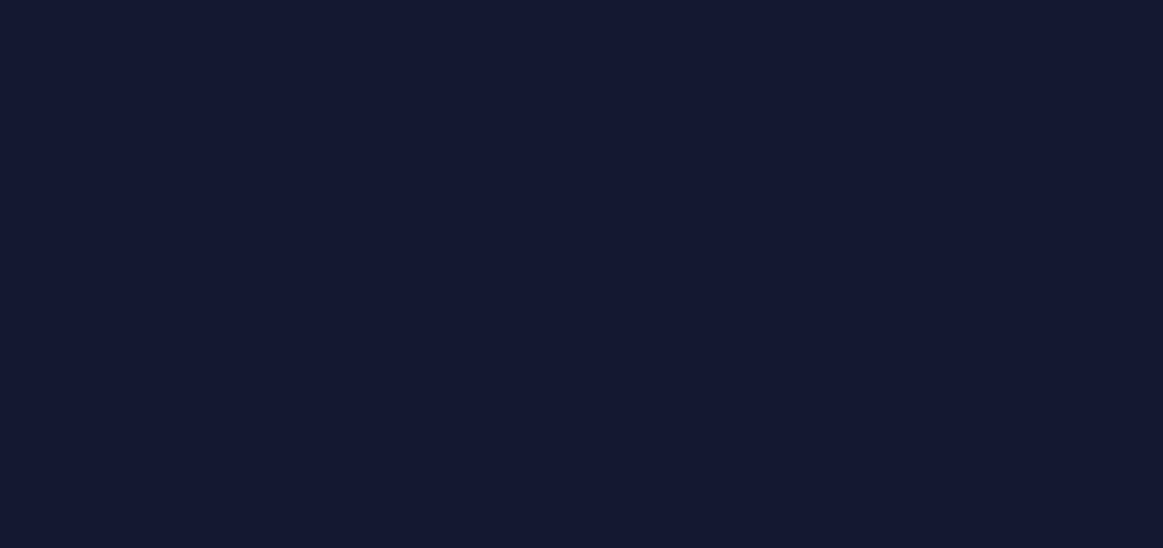 scroll, scrollTop: 0, scrollLeft: 0, axis: both 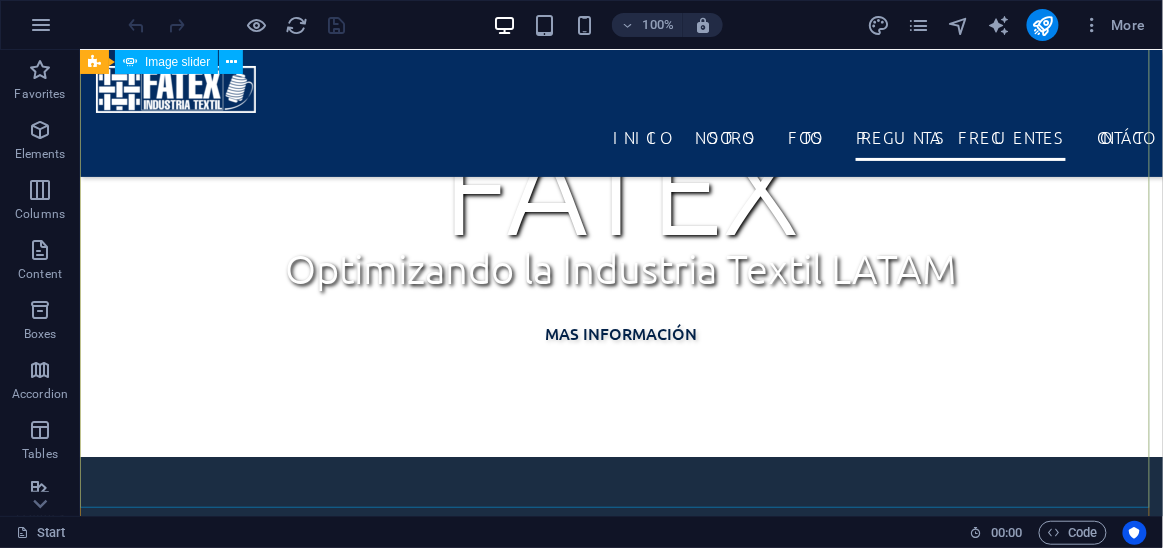 click at bounding box center (-479, 2321) 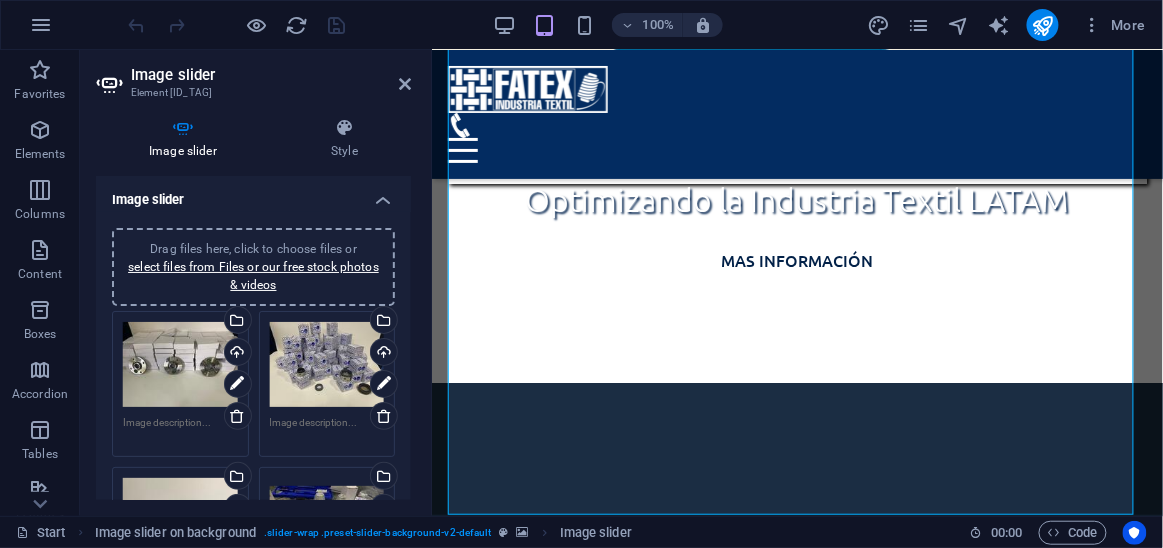 scroll, scrollTop: 684, scrollLeft: 0, axis: vertical 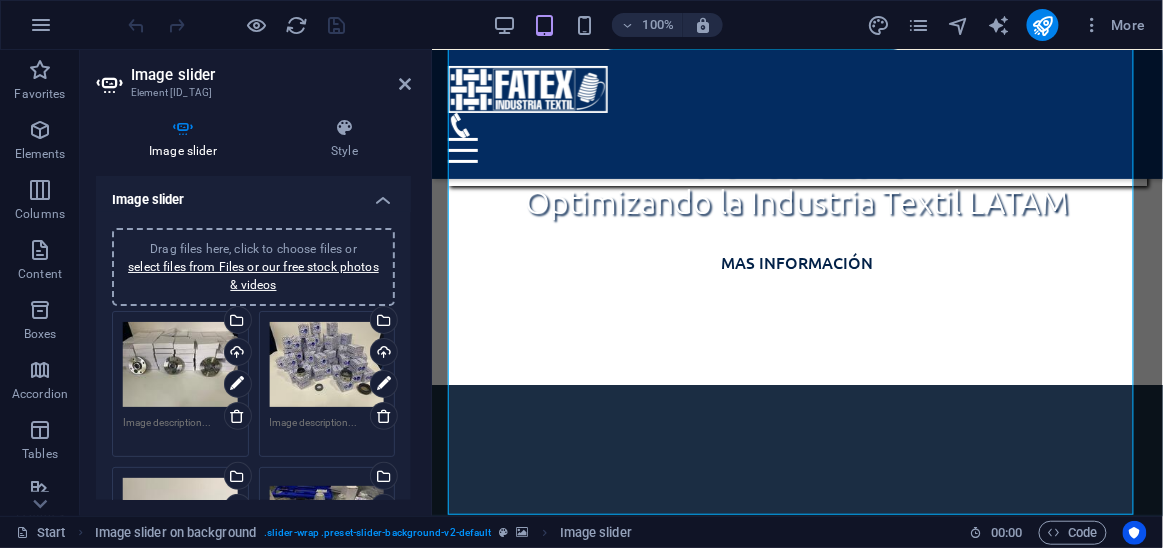 click on "Drag files here, click to choose files or select files from Files or our free stock photos & videos" at bounding box center (253, 267) 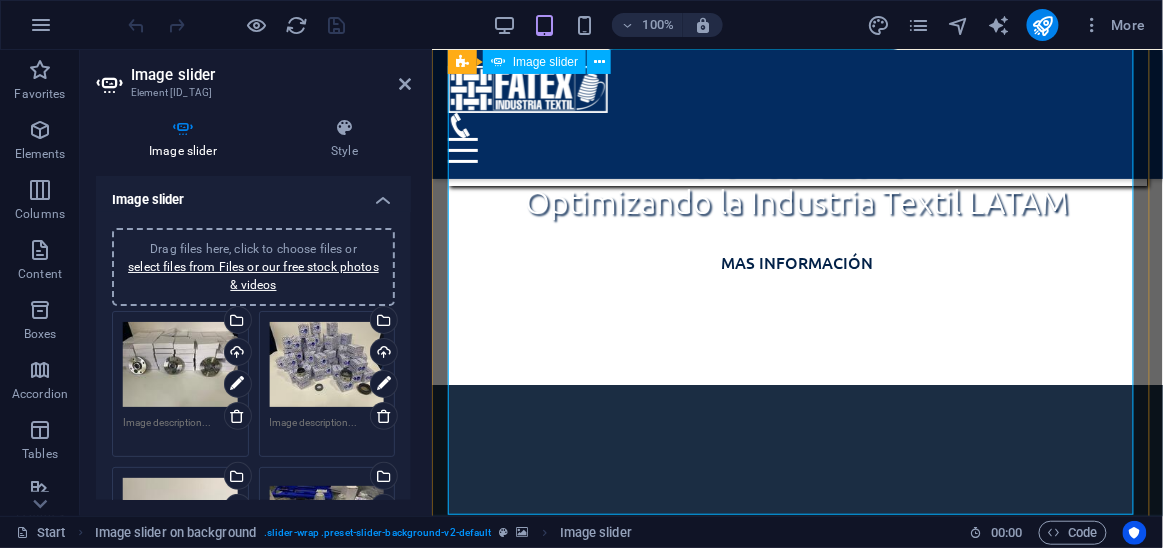 click at bounding box center [273, 2209] 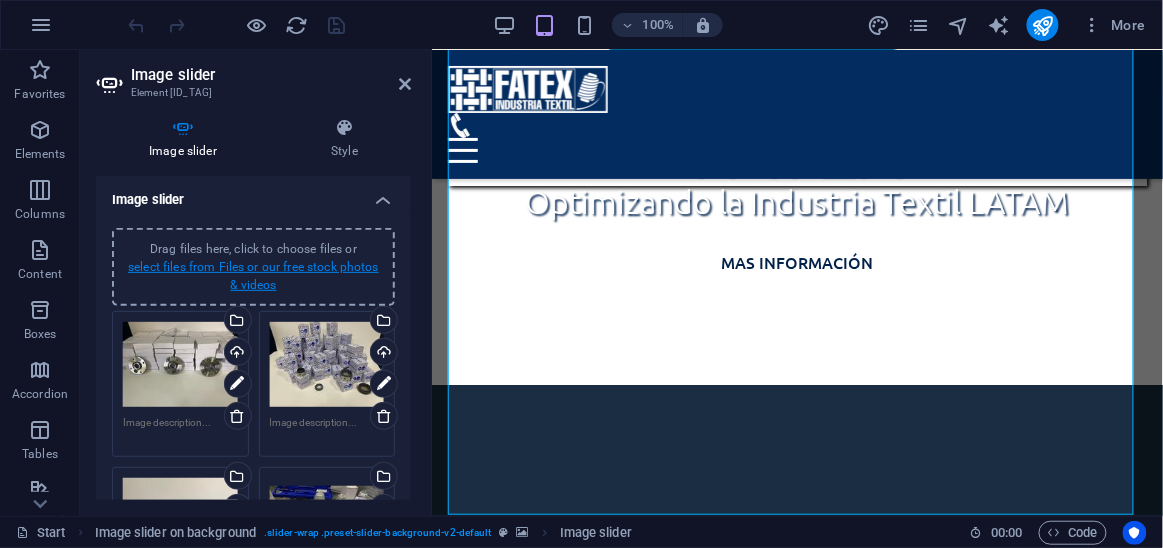 click on "select files from Files or our free stock photos & videos" at bounding box center [253, 276] 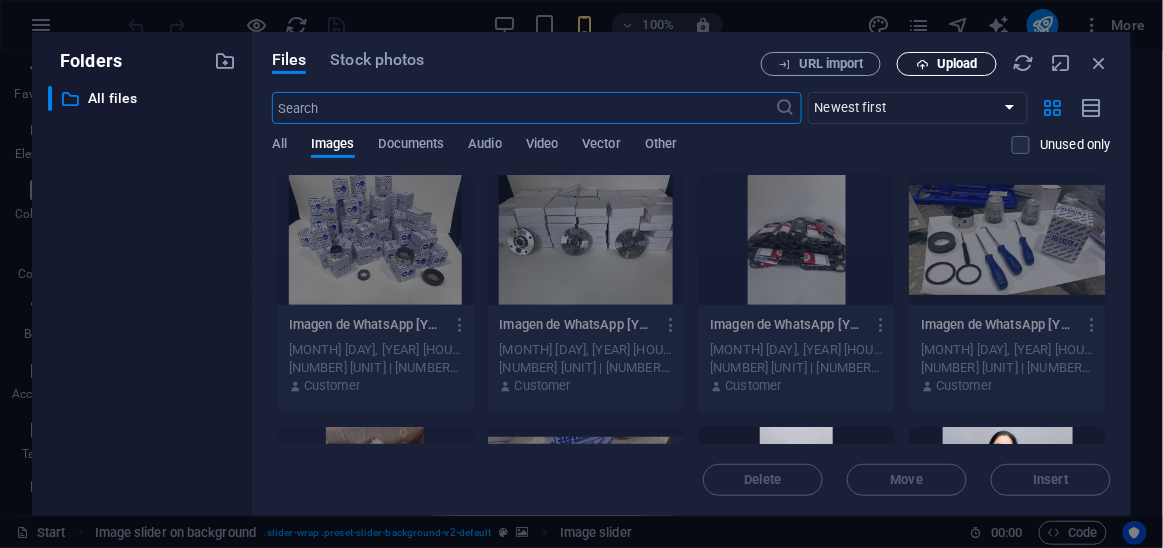 click at bounding box center [922, 64] 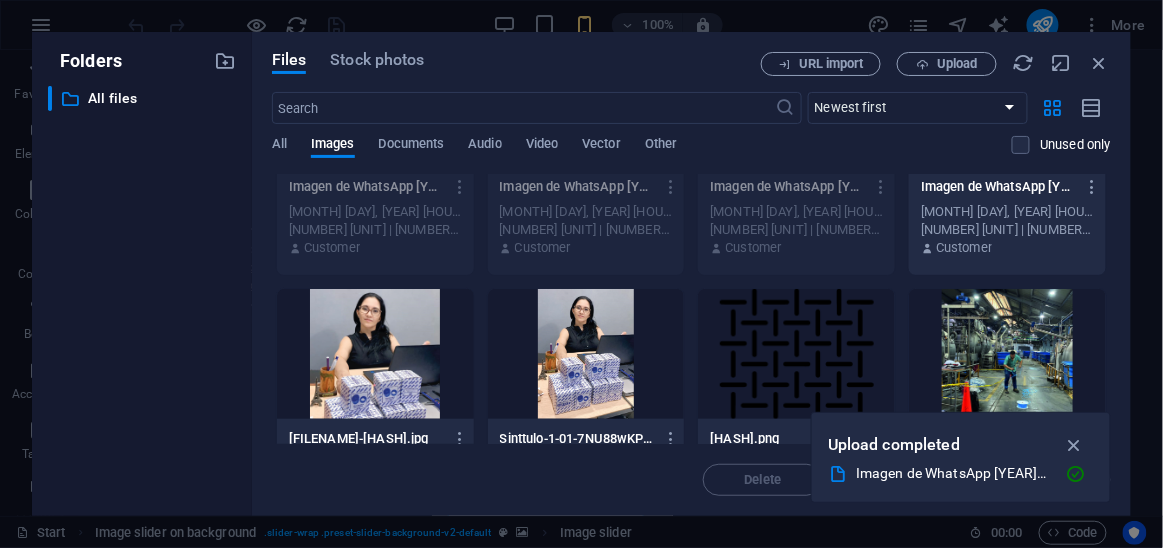 scroll, scrollTop: 0, scrollLeft: 0, axis: both 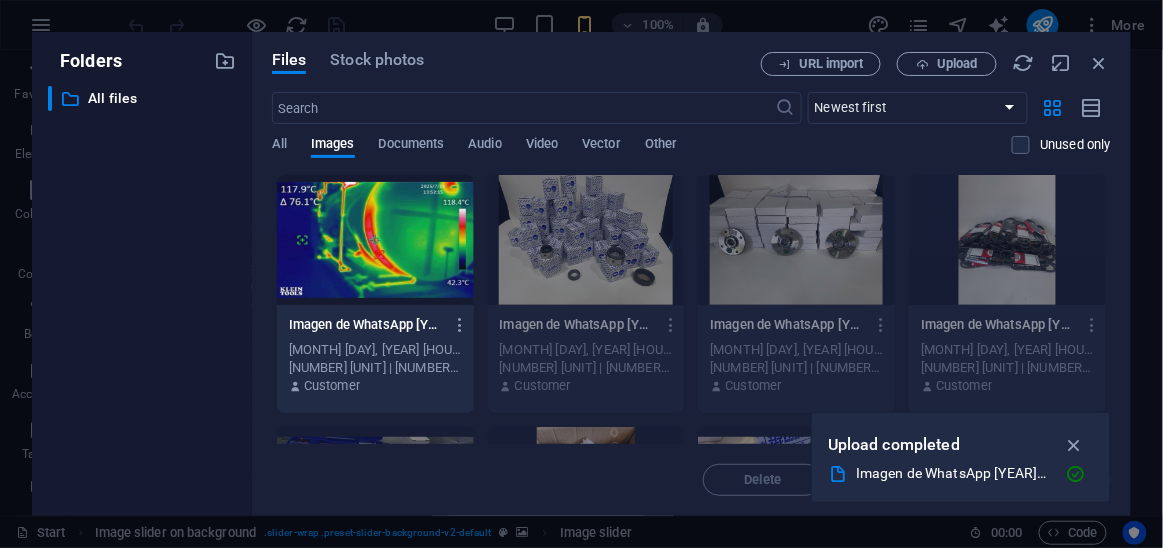 click at bounding box center [375, 240] 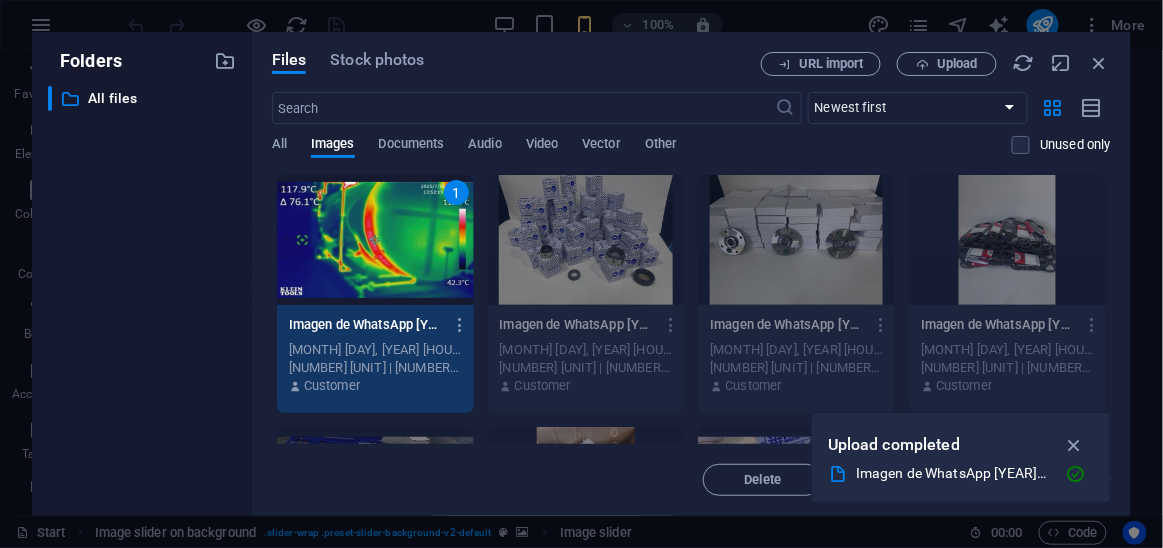 click on "1" at bounding box center [375, 240] 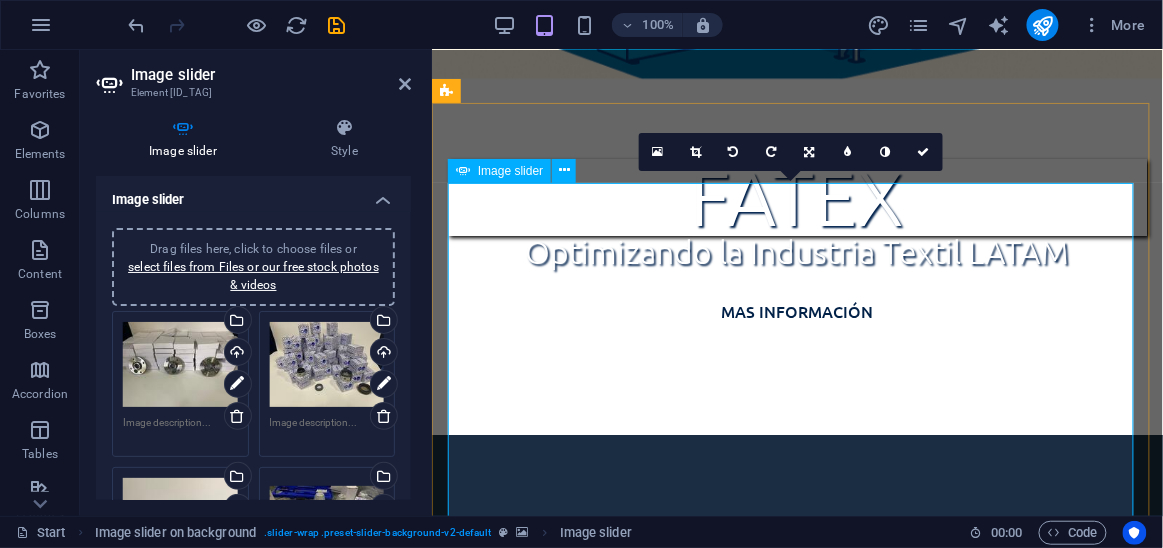 scroll, scrollTop: 517, scrollLeft: 0, axis: vertical 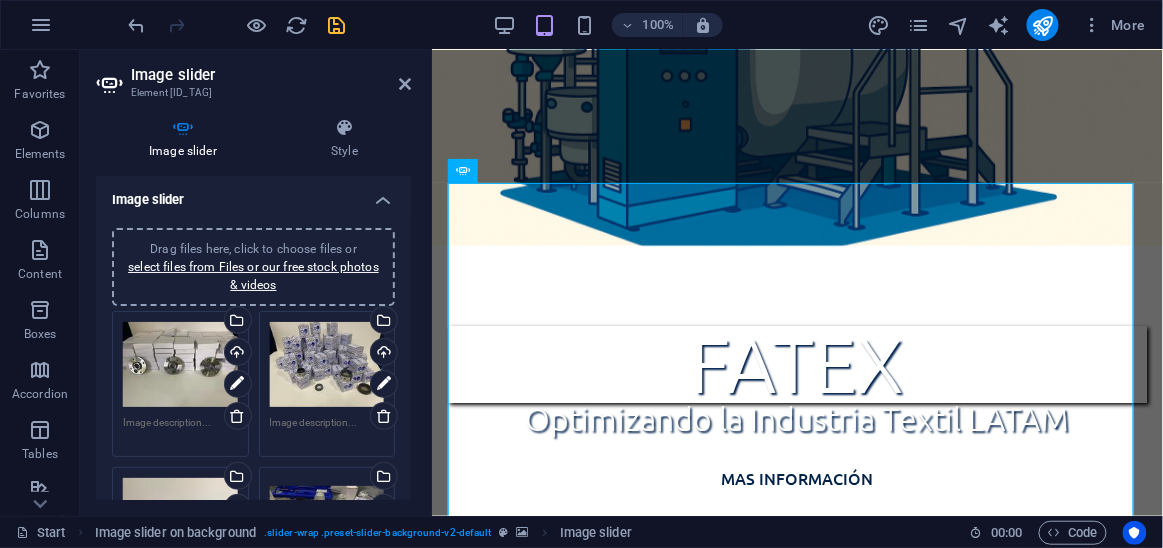 click at bounding box center [337, 25] 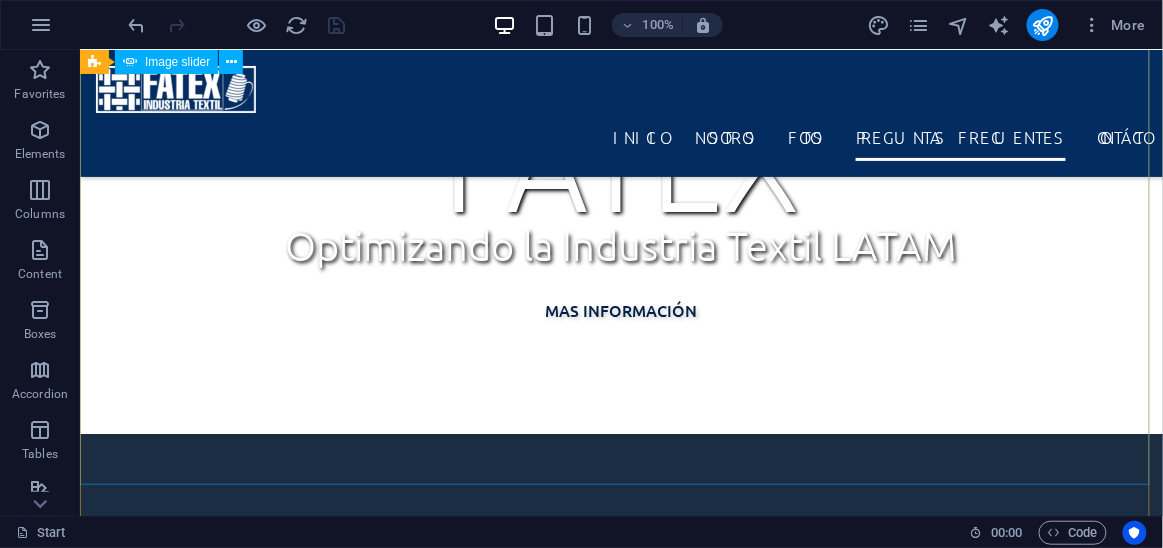 click at bounding box center (-3689, 5150) 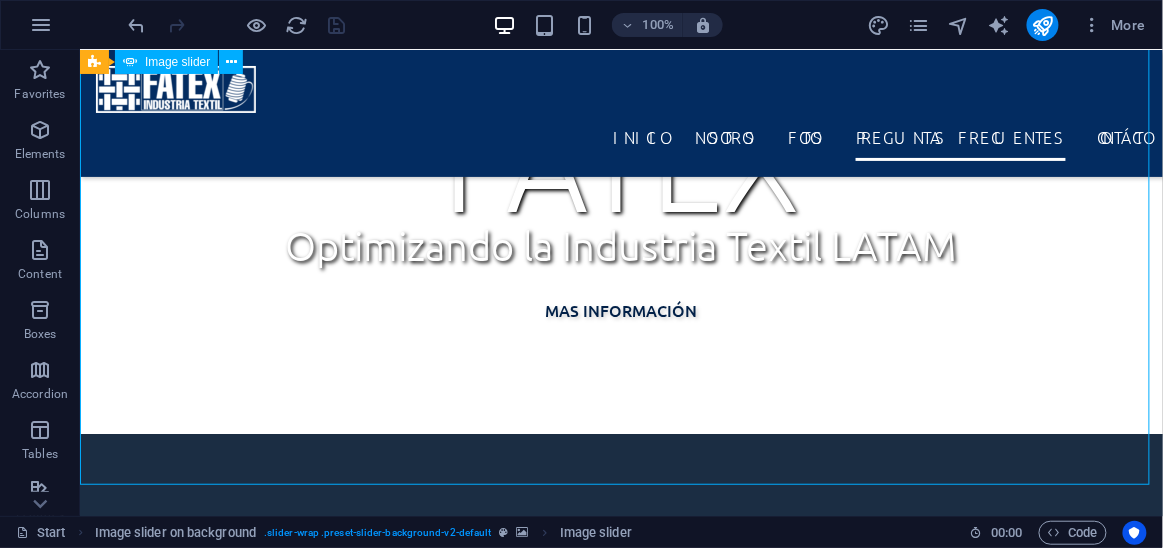 click at bounding box center [-3689, 5150] 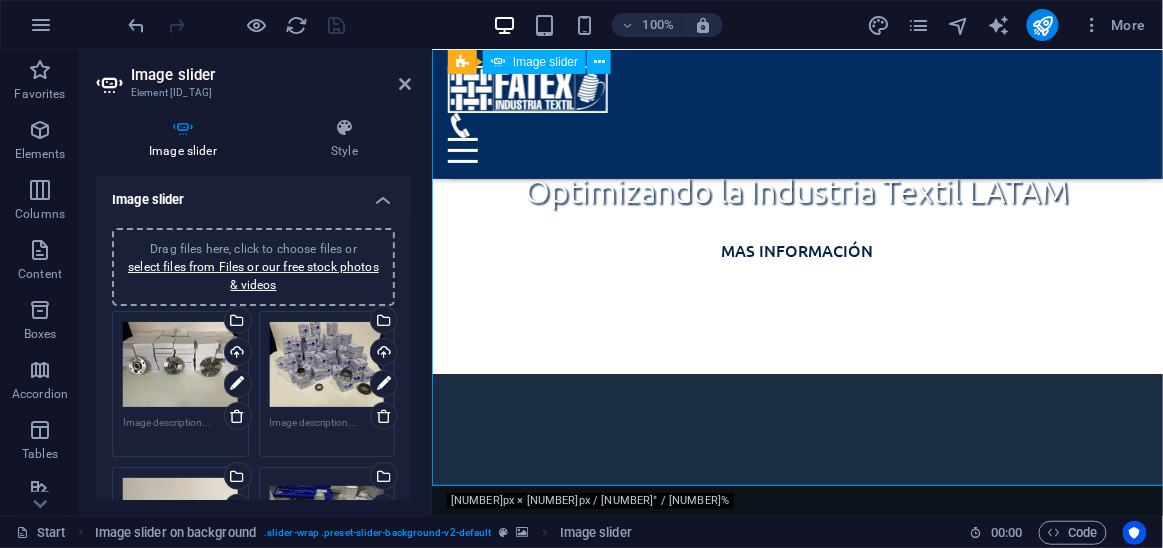 scroll, scrollTop: 708, scrollLeft: 0, axis: vertical 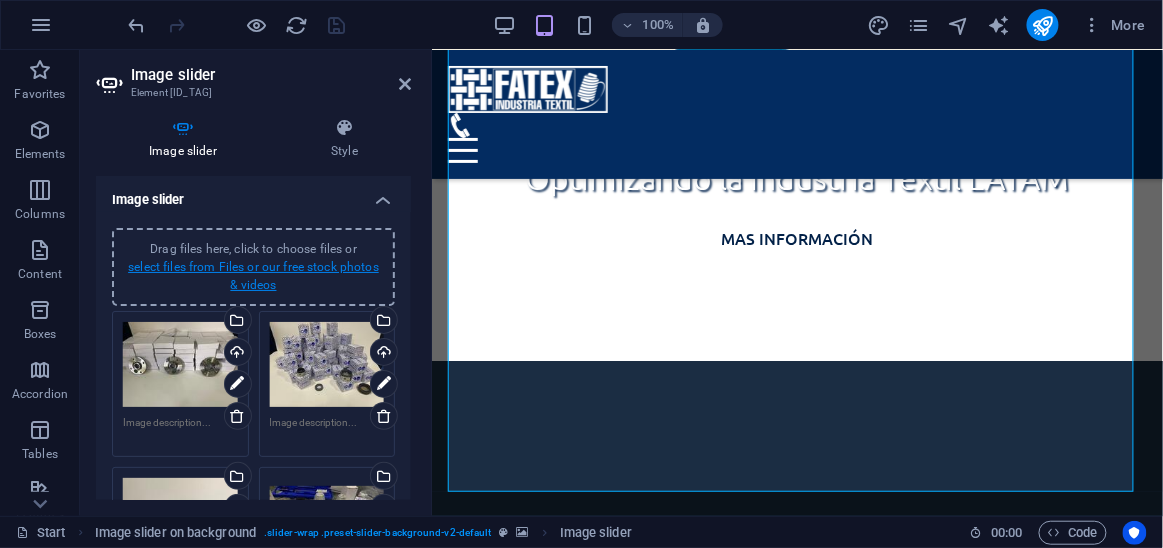 click on "select files from Files or our free stock photos & videos" at bounding box center [253, 276] 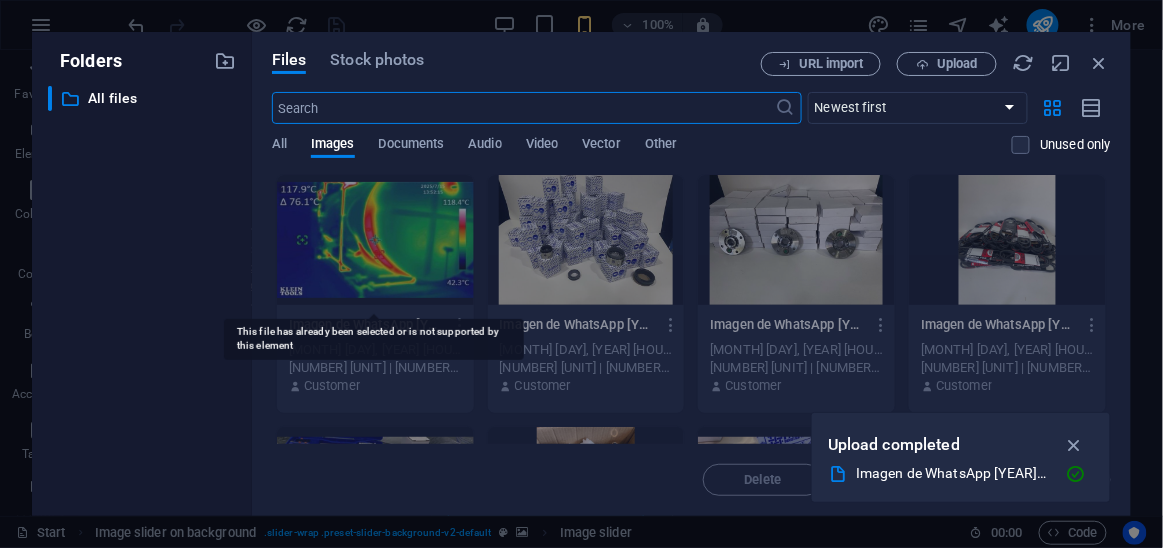 click at bounding box center (375, 240) 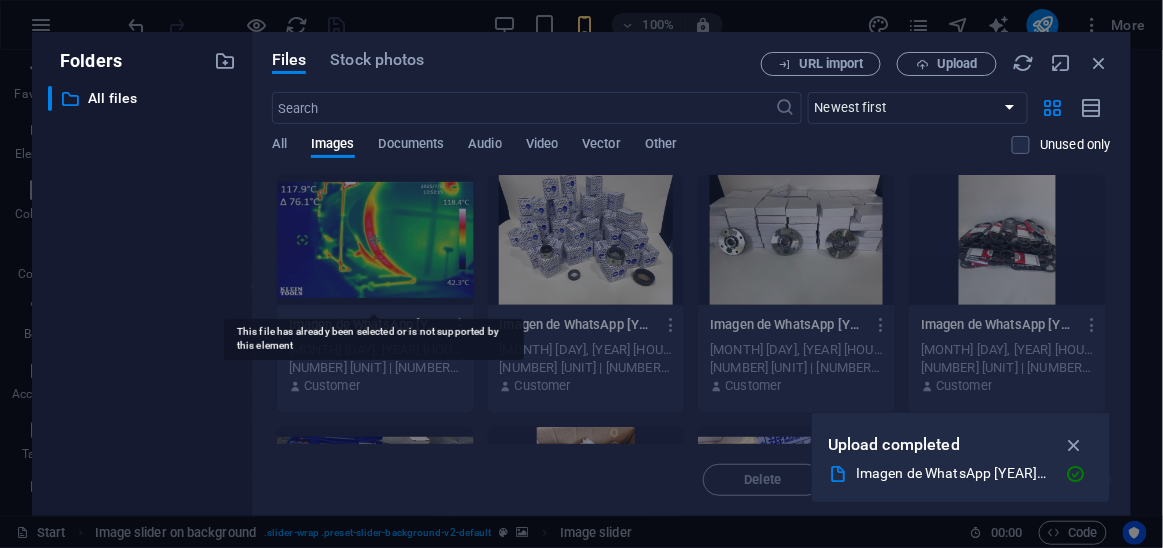 click at bounding box center [375, 240] 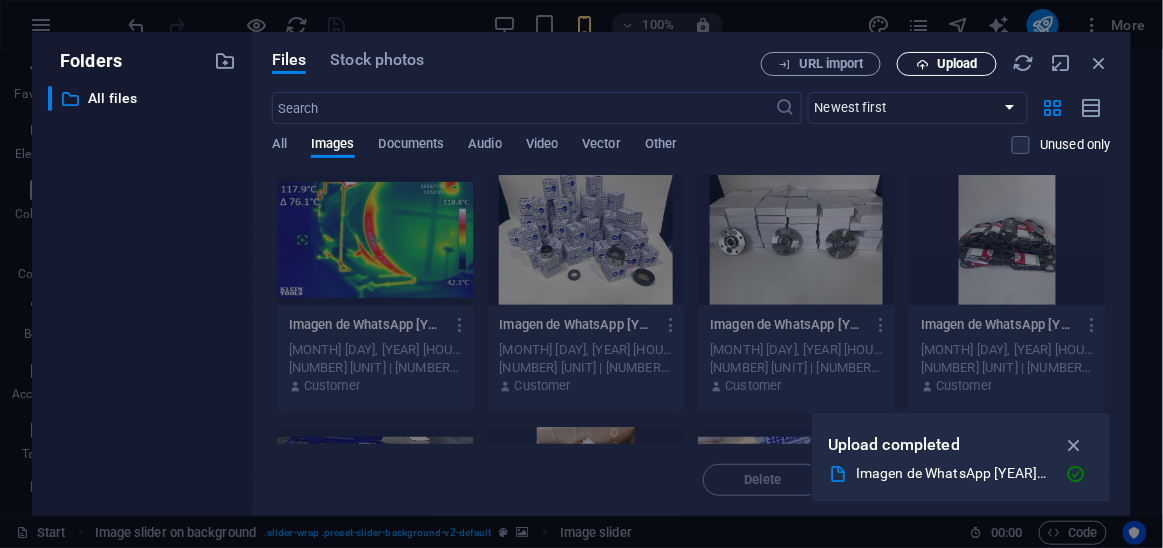 click on "Upload" at bounding box center [947, 64] 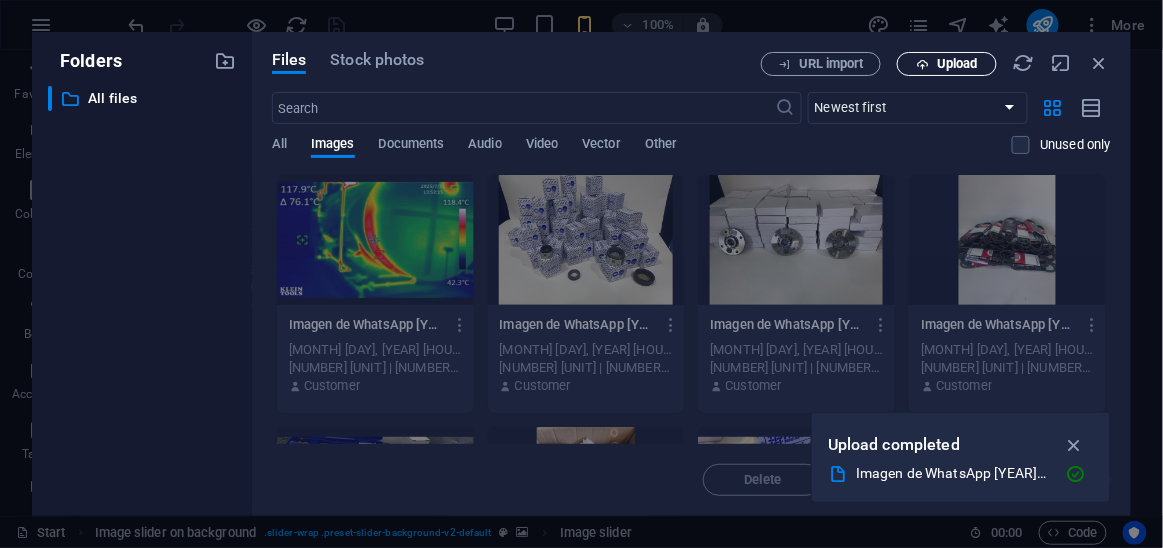 click on "Upload" at bounding box center (947, 64) 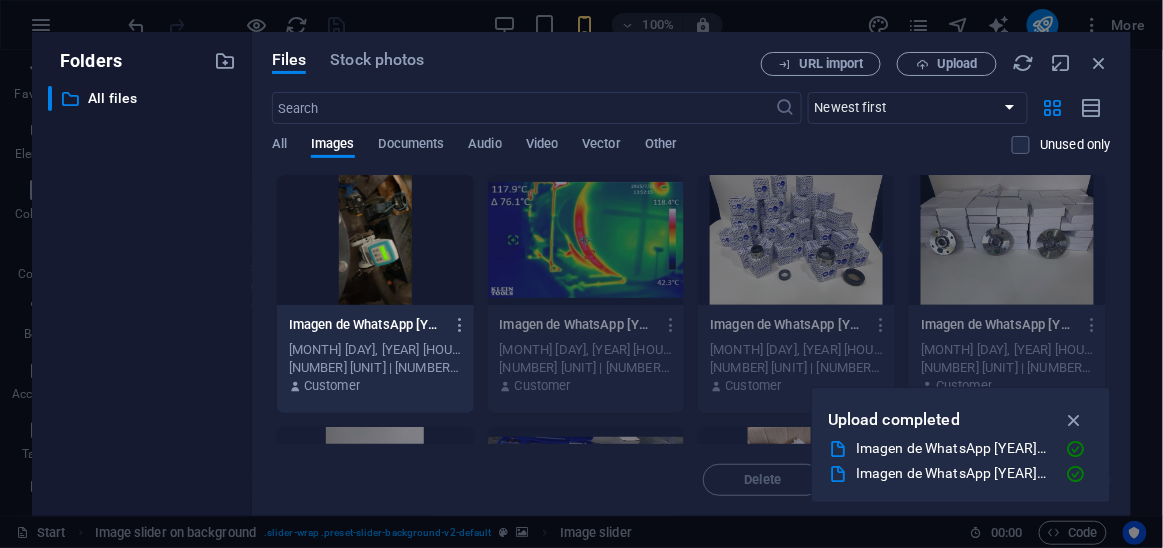 click at bounding box center [375, 240] 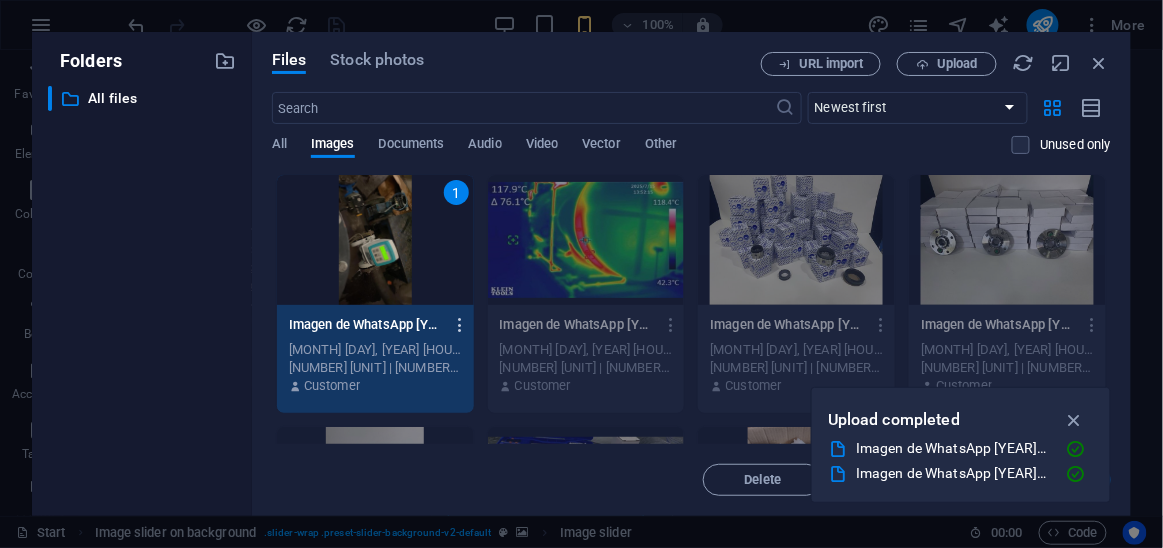 click at bounding box center [460, 325] 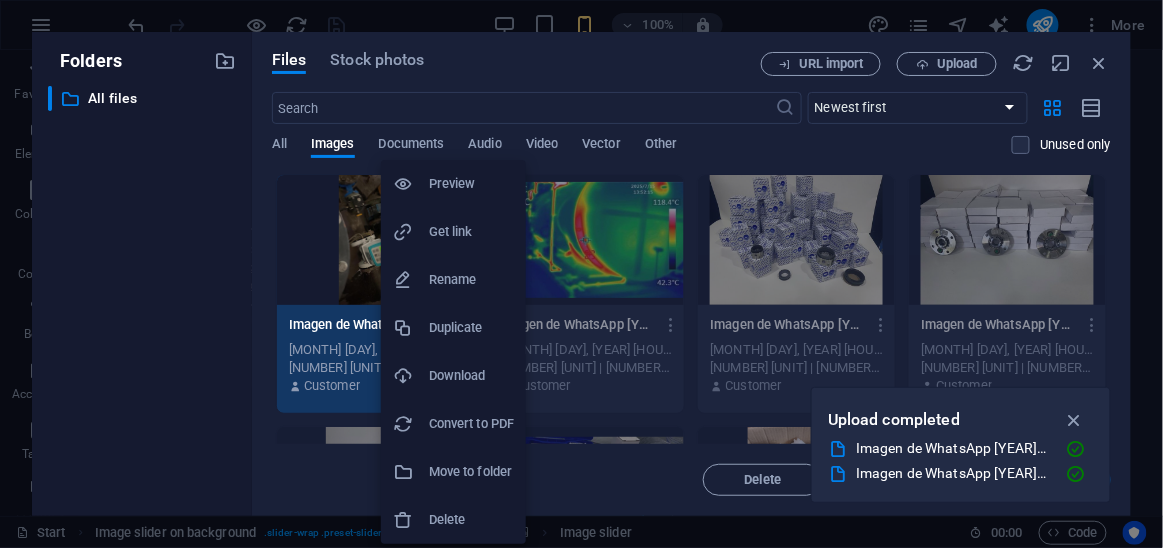 click on "Delete" at bounding box center (471, 520) 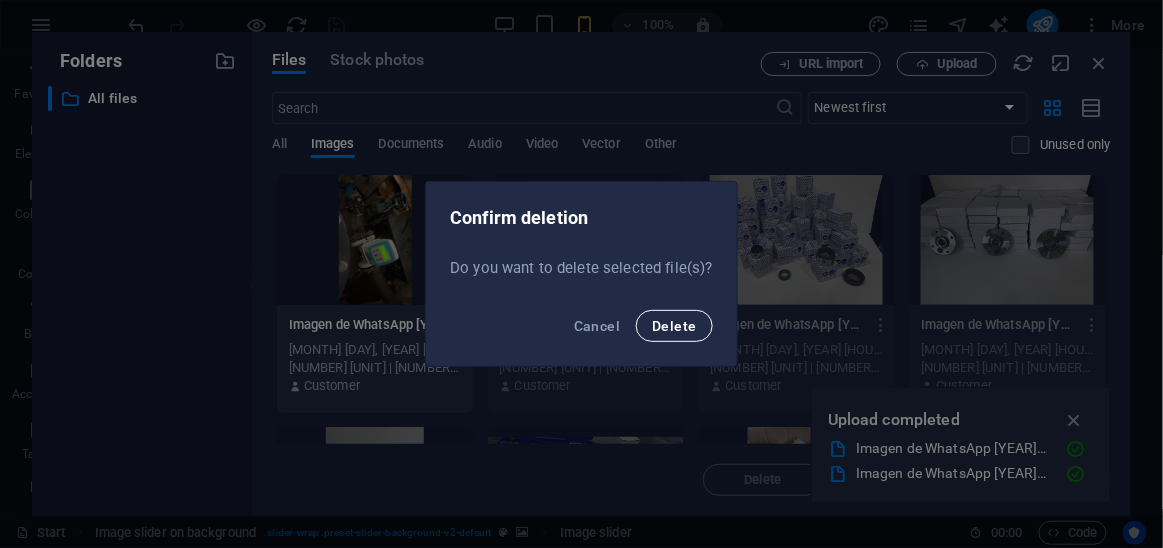 click on "Delete" at bounding box center (674, 326) 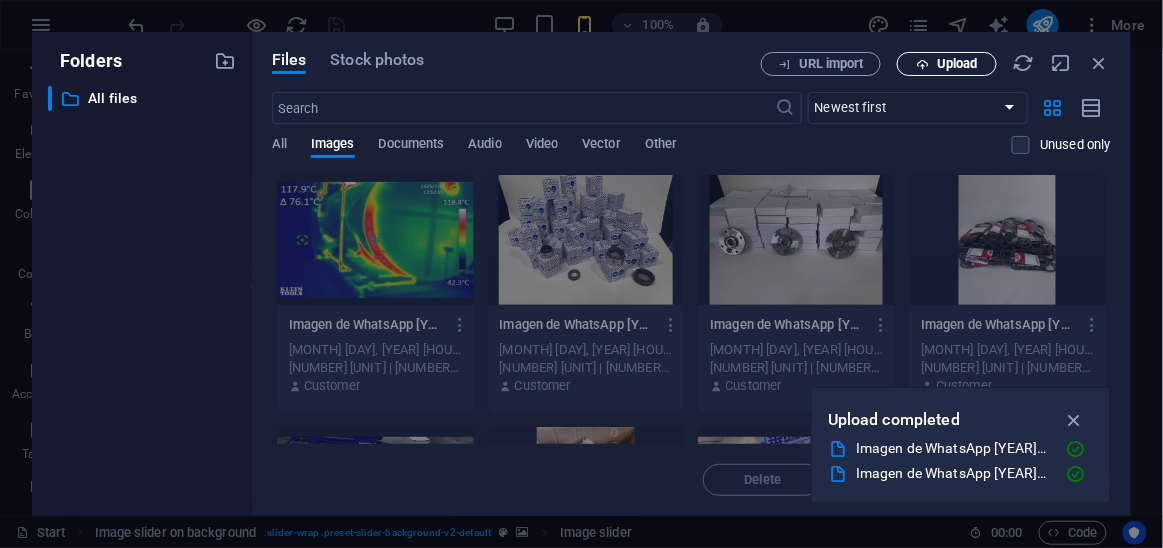 click on "Upload" at bounding box center [957, 64] 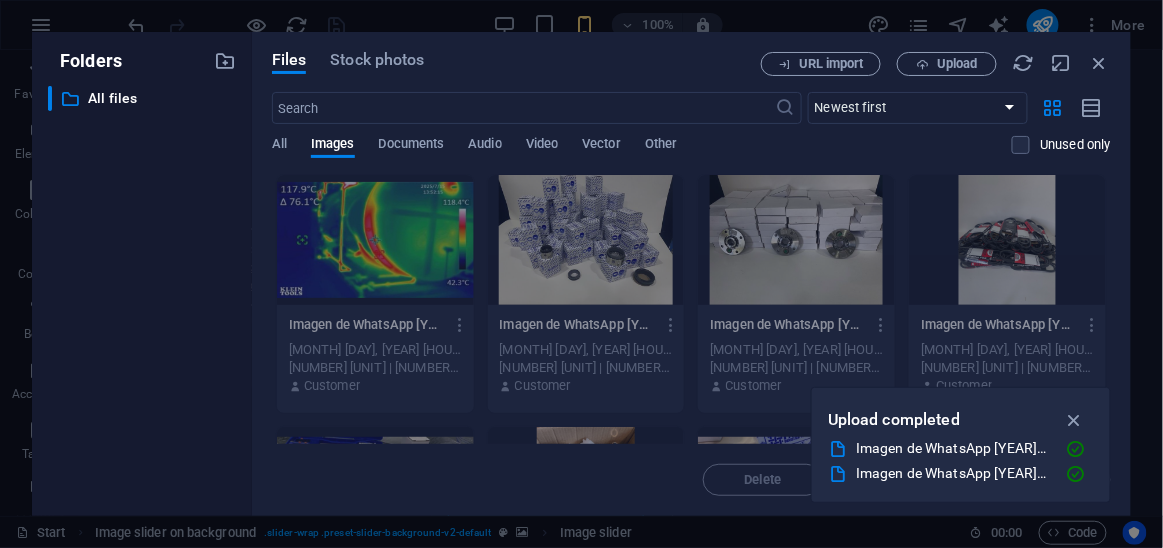 click on "Files Stock photos" at bounding box center [516, 63] 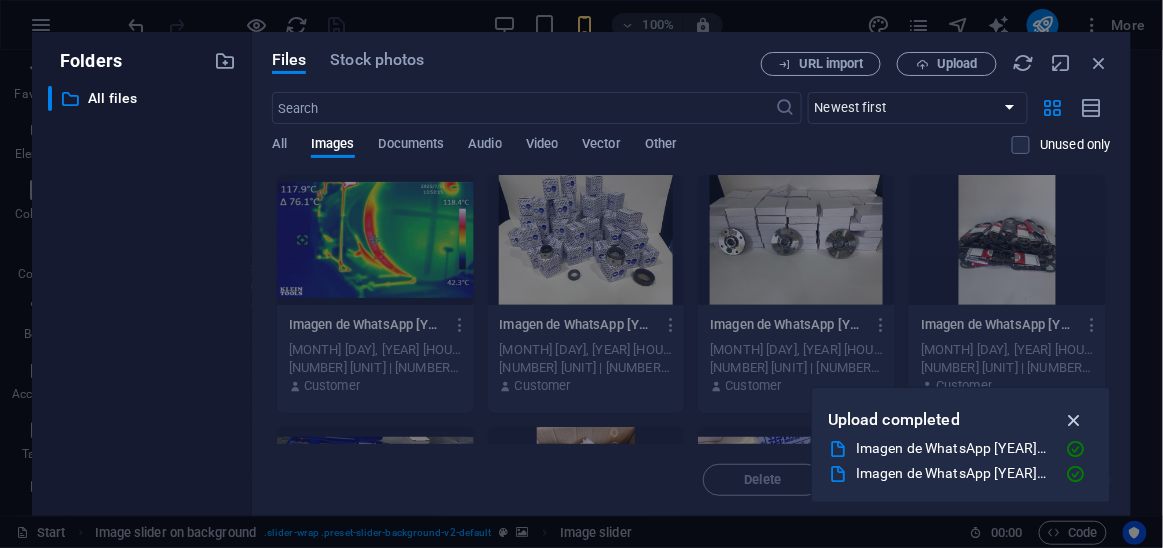 click at bounding box center [1074, 420] 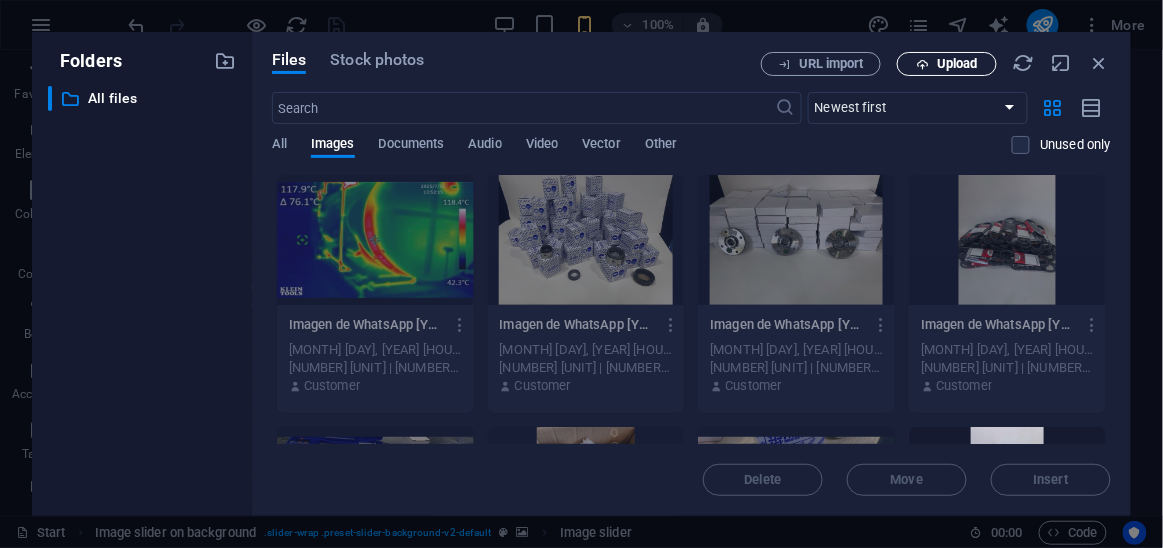 click on "Upload" at bounding box center [957, 64] 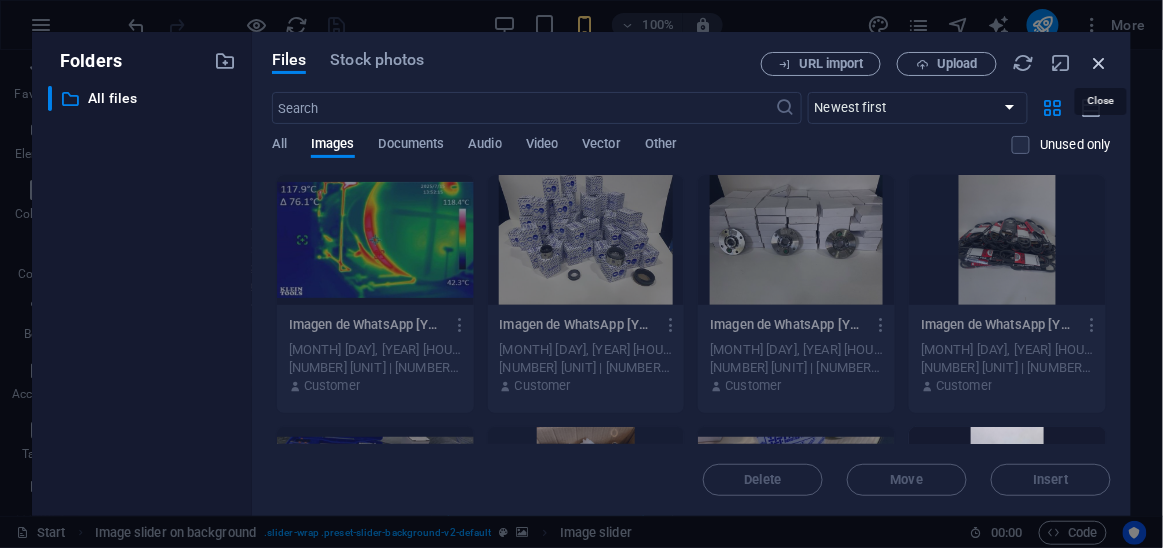 click at bounding box center [1100, 63] 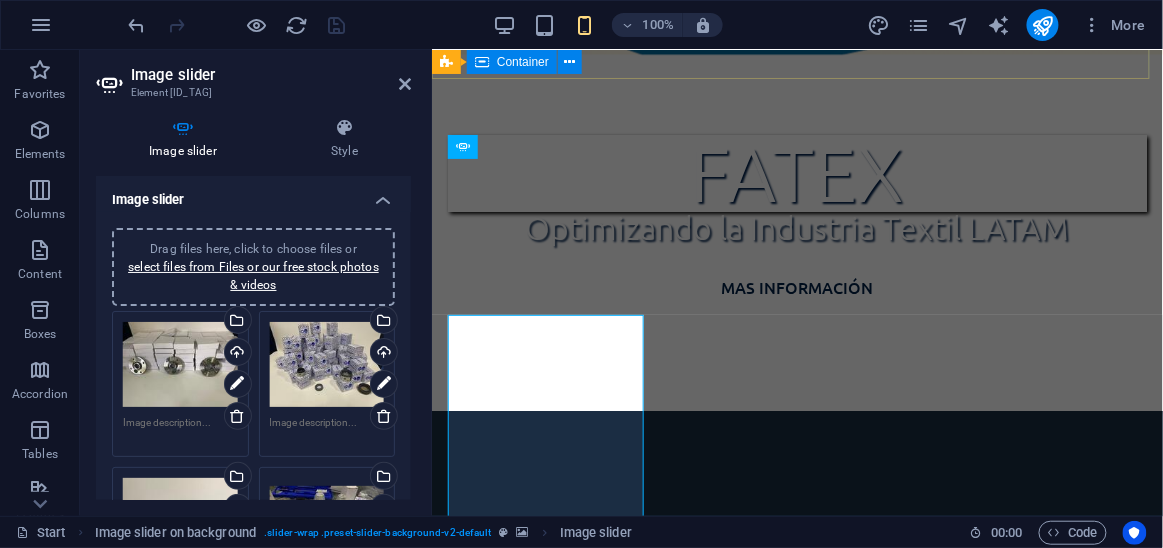 scroll, scrollTop: 541, scrollLeft: 0, axis: vertical 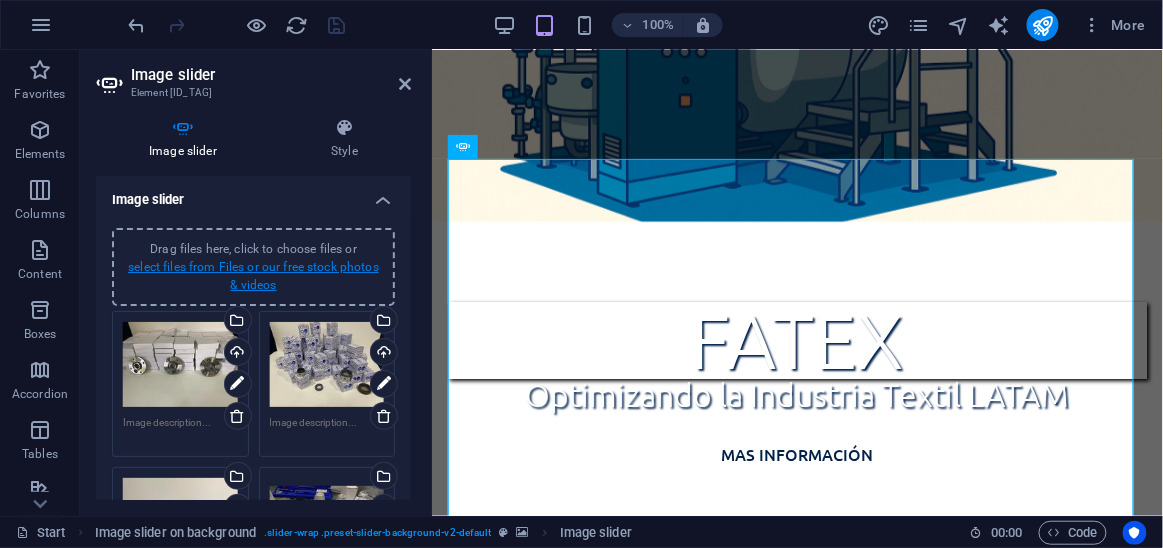 click on "select files from Files or our free stock photos & videos" at bounding box center [253, 276] 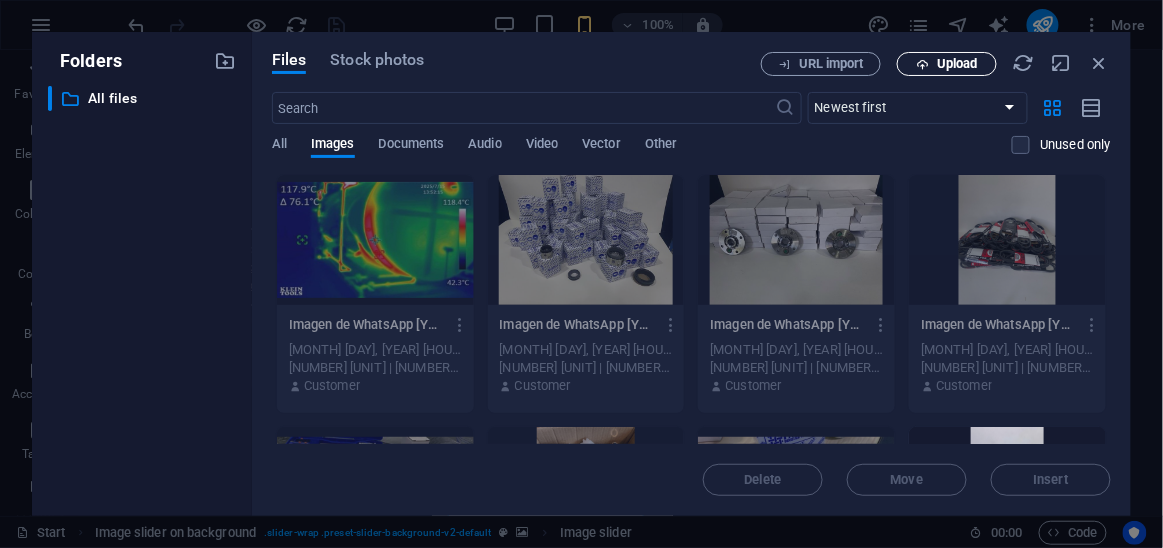 click on "Upload" at bounding box center [947, 64] 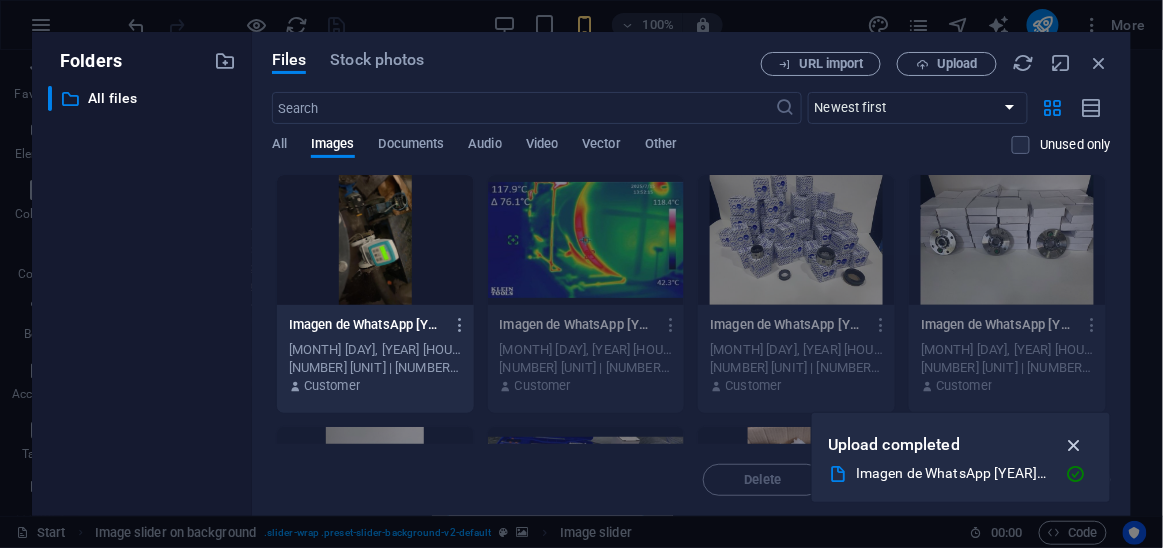 click at bounding box center (1074, 445) 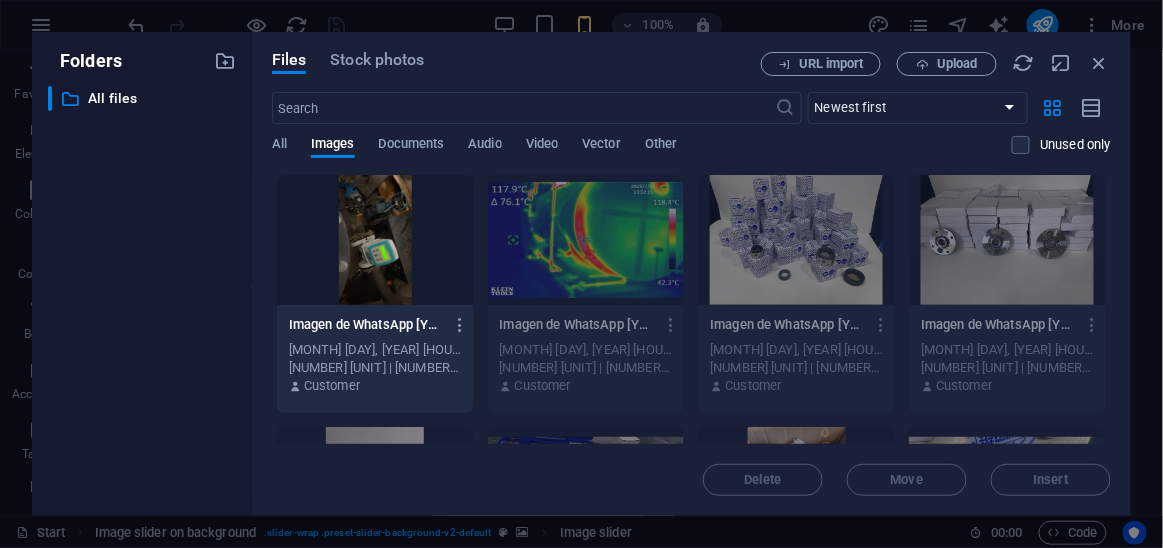 click at bounding box center [375, 240] 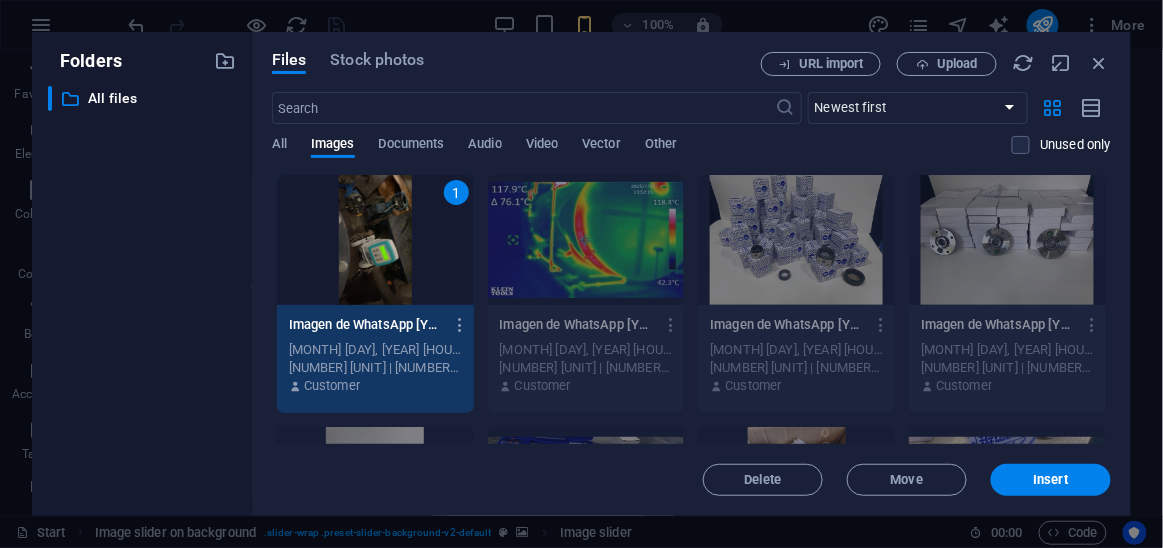 click on "1" at bounding box center (375, 240) 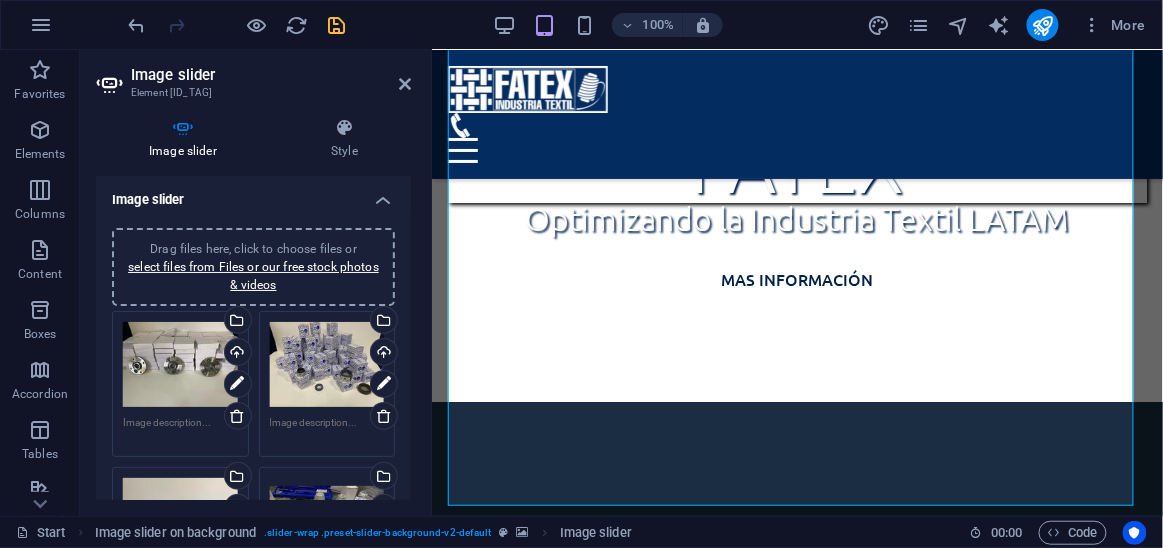 scroll, scrollTop: 633, scrollLeft: 0, axis: vertical 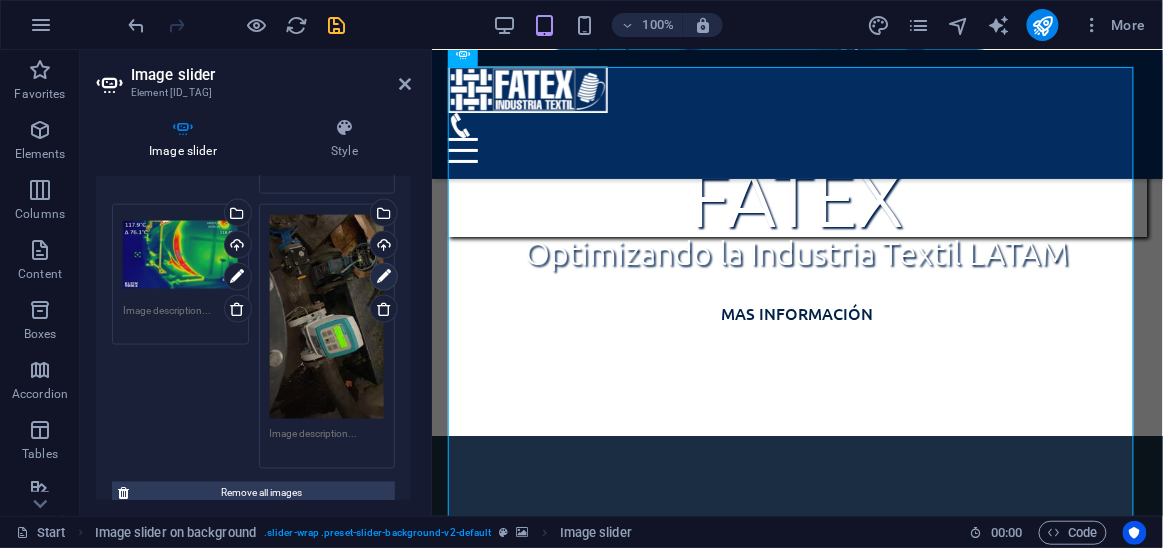click at bounding box center [384, 277] 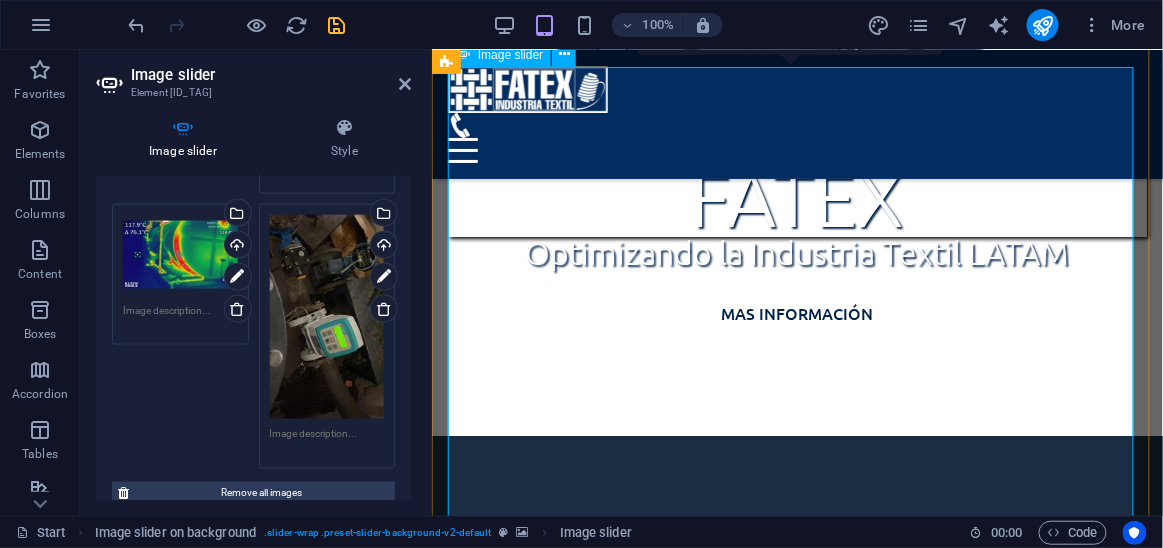 click at bounding box center [-4681, 7760] 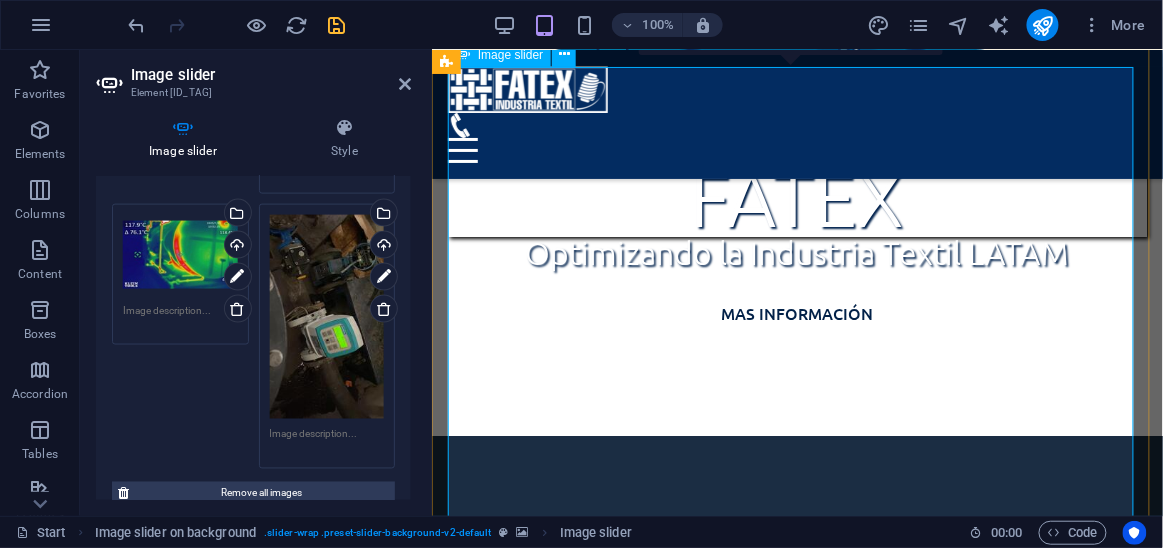 click at bounding box center (-4681, 7760) 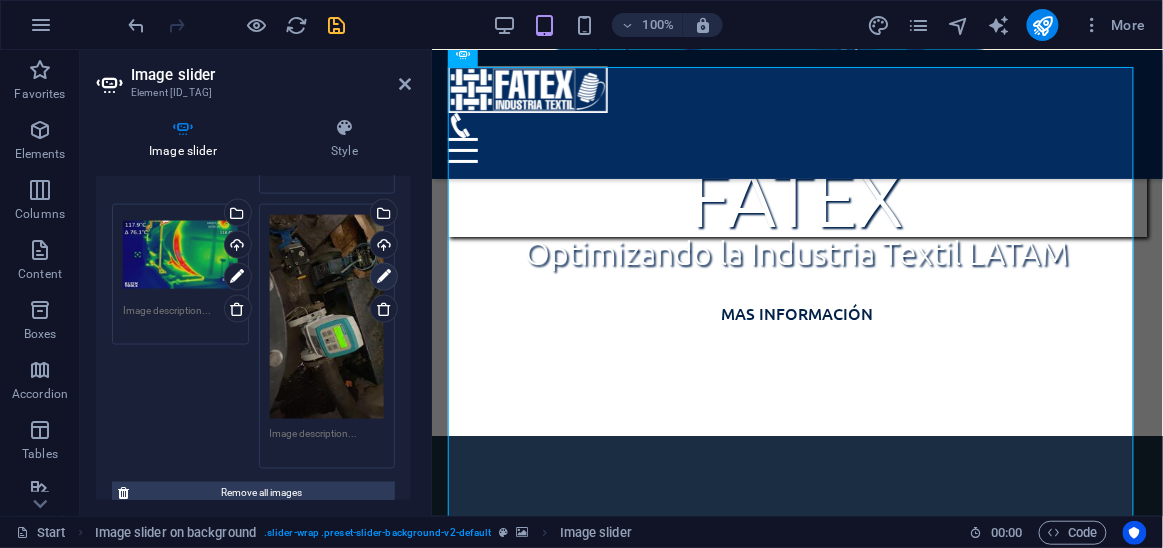 click at bounding box center (384, 277) 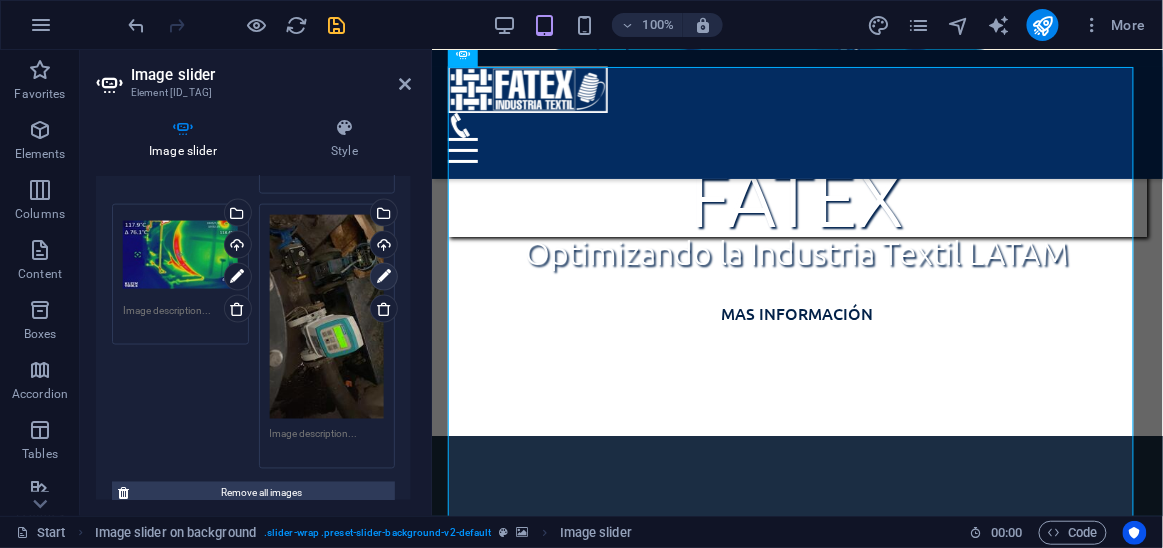 click at bounding box center [384, 277] 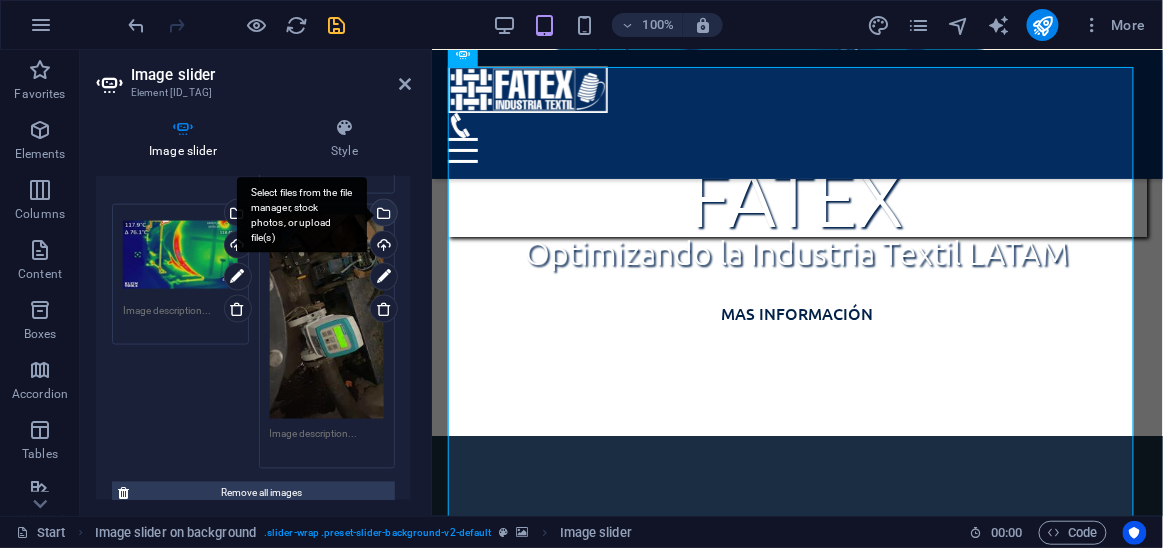 click on "Select files from the file manager, stock photos, or upload file(s)" at bounding box center [382, 215] 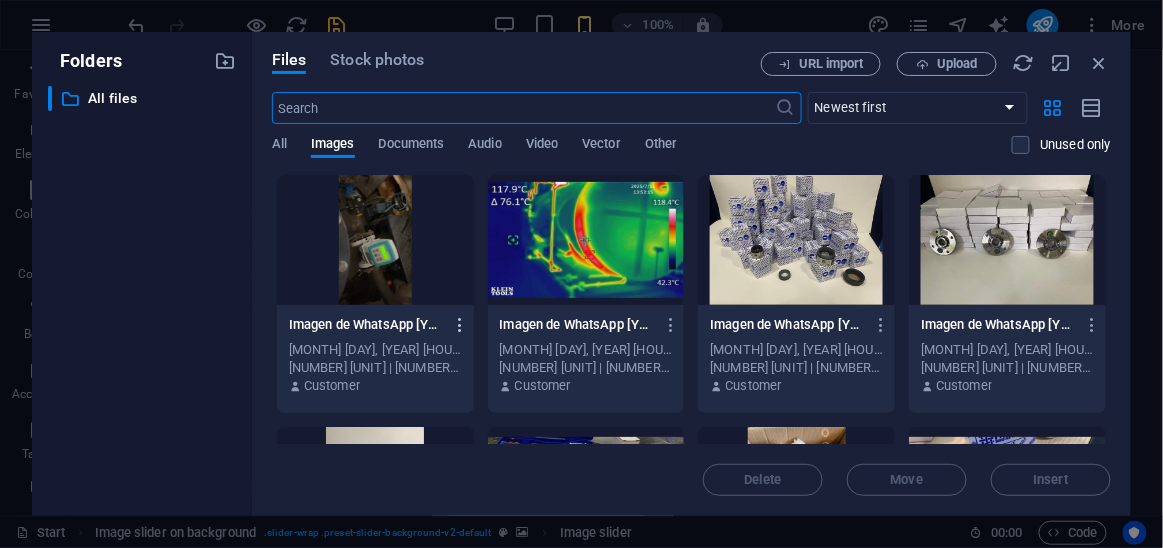 click at bounding box center [460, 325] 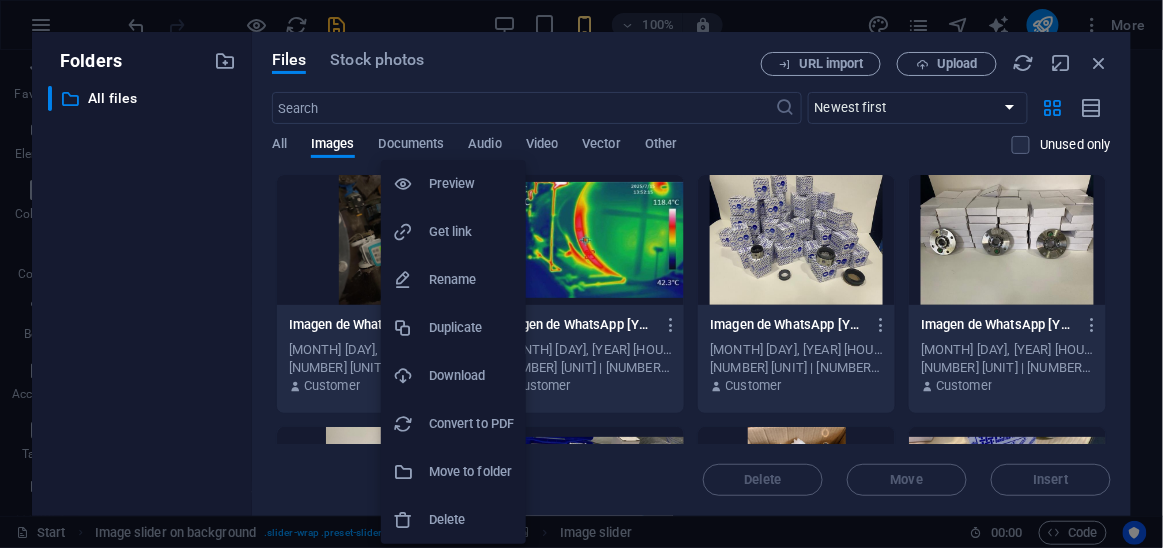 click on "Delete" at bounding box center (471, 520) 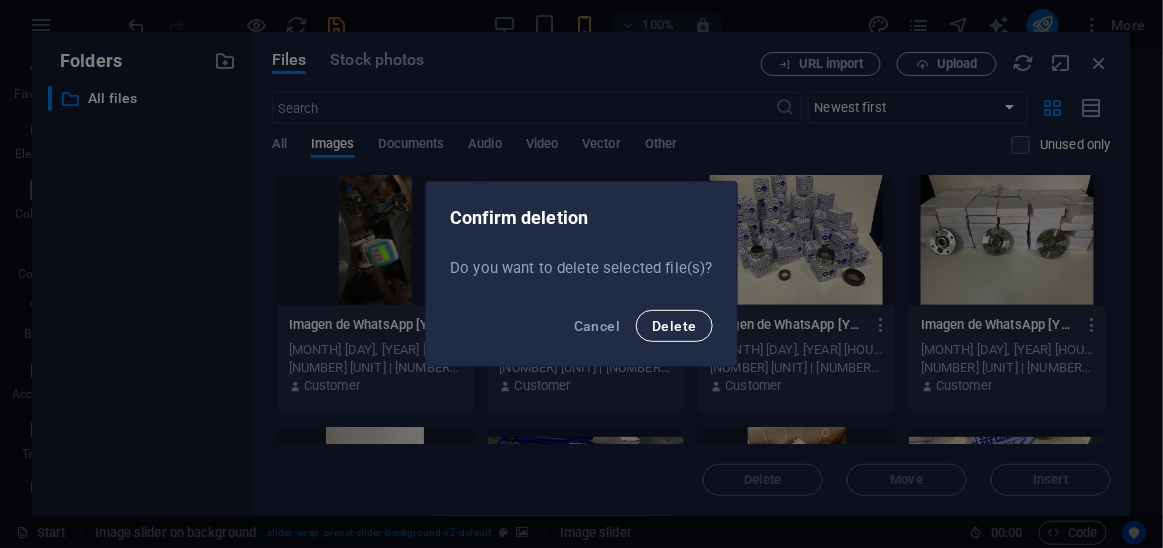 click on "Delete" at bounding box center (674, 326) 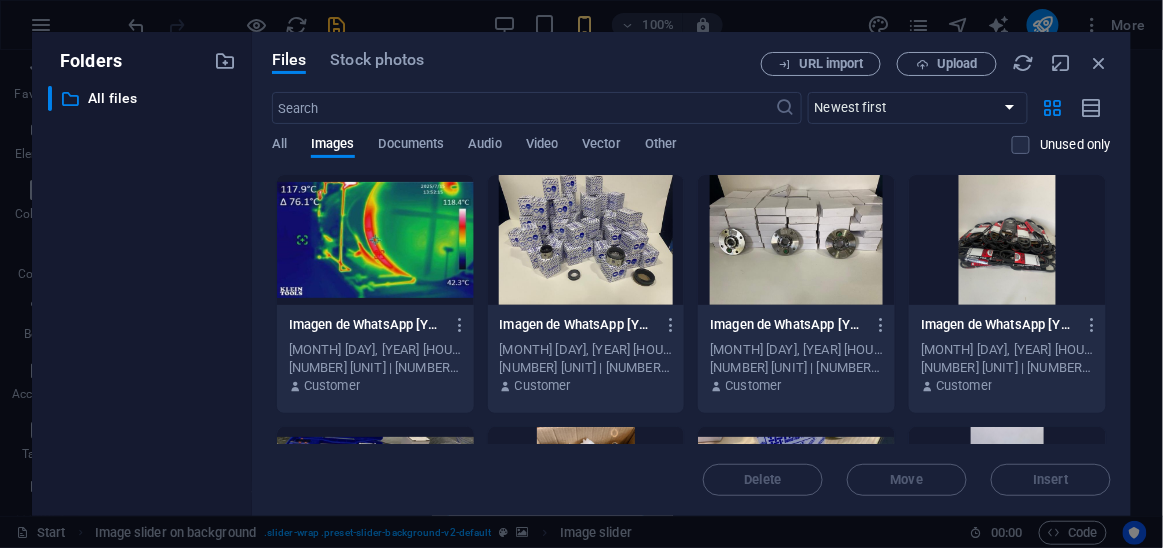 click on "FATEX Start Favorites Elements Columns Content Boxes Accordion Tables Features Images Slider Header Footer Forms Marketing Collections Image slider Element #ed-829060078 Image slider Style Image slider Drag files here, click to choose files or select files from Files or our free stock photos & videos Drag files here, click to choose files or select files from Files or our free stock photos & videos Select files from the file manager, stock photos, or upload file(s) Upload Drag files here, click to choose files or select files from Files or our free stock photos & videos Select files from the file manager, stock photos, or upload file(s) Upload Drag files here, click to choose files or select files from Files or our free stock photos & videos Select files from the file manager, stock photos, or upload file(s) Upload Drag files here, click to choose files or select files from Files or our free stock photos & videos Upload Upload" at bounding box center [581, 274] 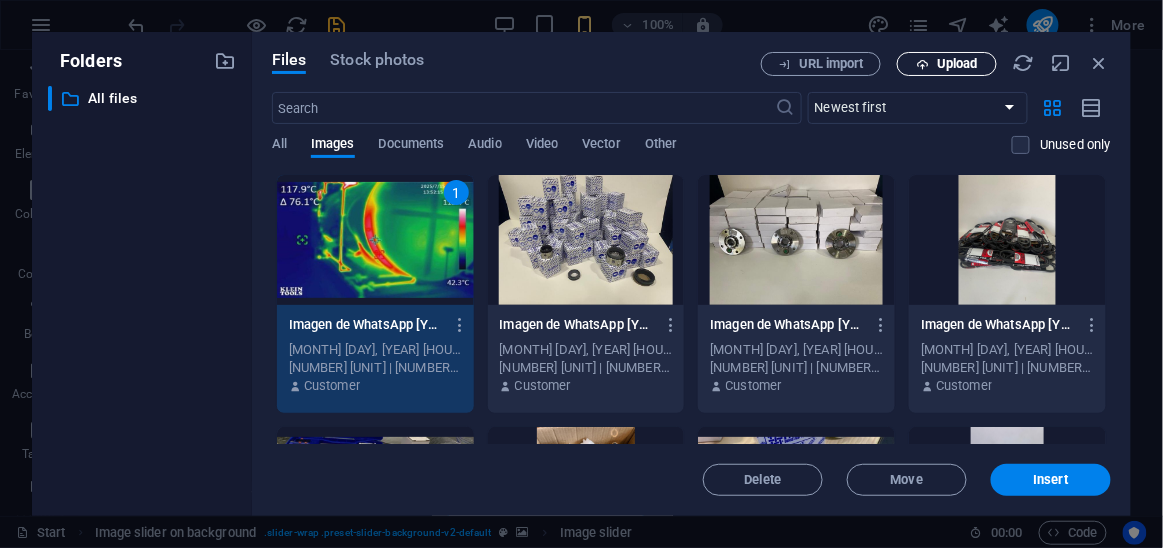 click on "Upload" at bounding box center (947, 64) 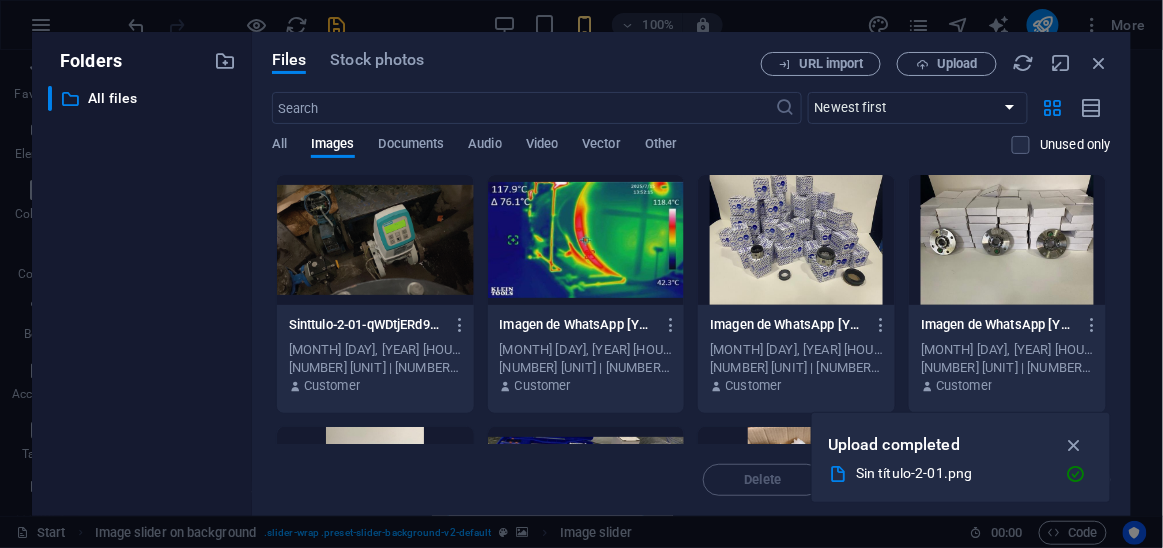 click on "Files Stock photos" at bounding box center [516, 63] 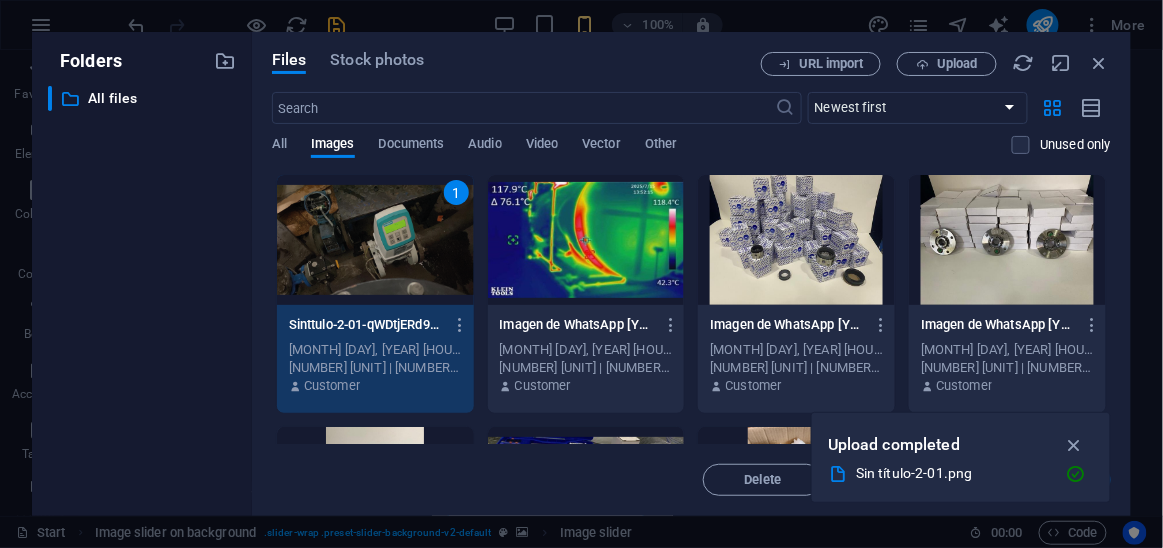 click on "1" at bounding box center [375, 240] 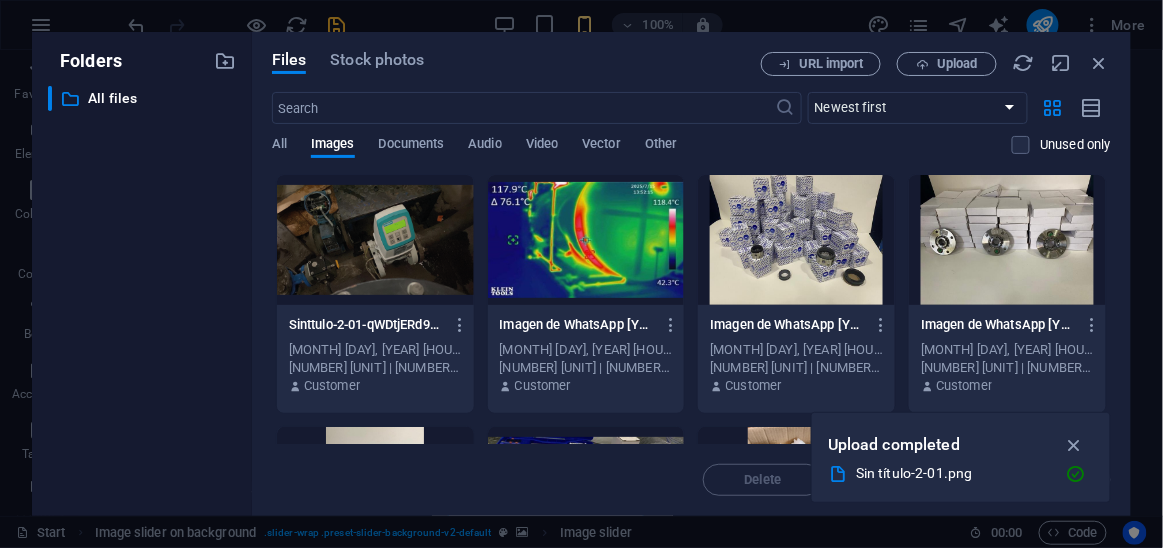 click at bounding box center (375, 240) 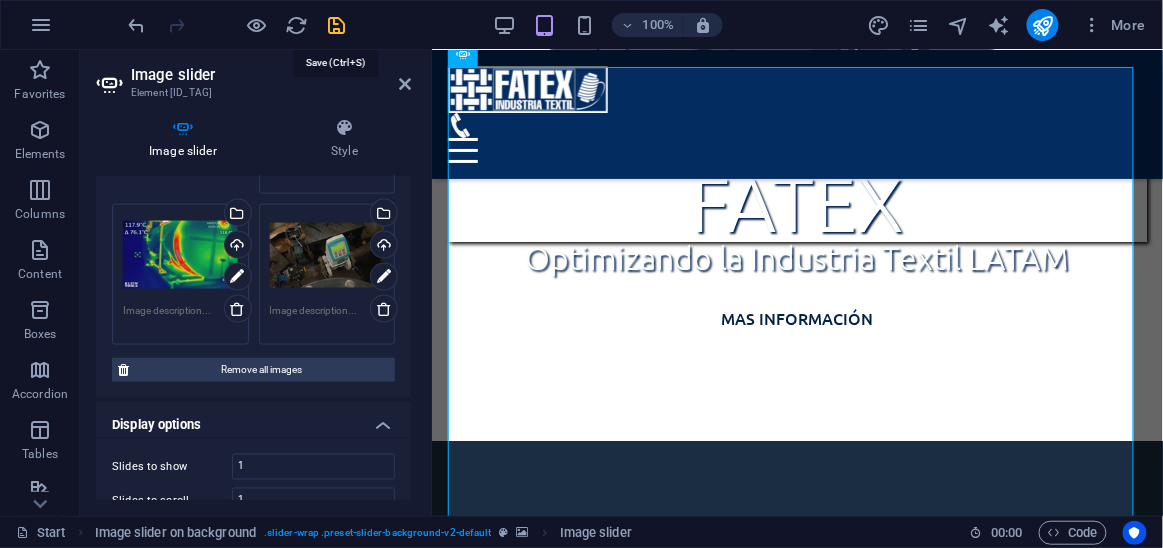 click at bounding box center [337, 25] 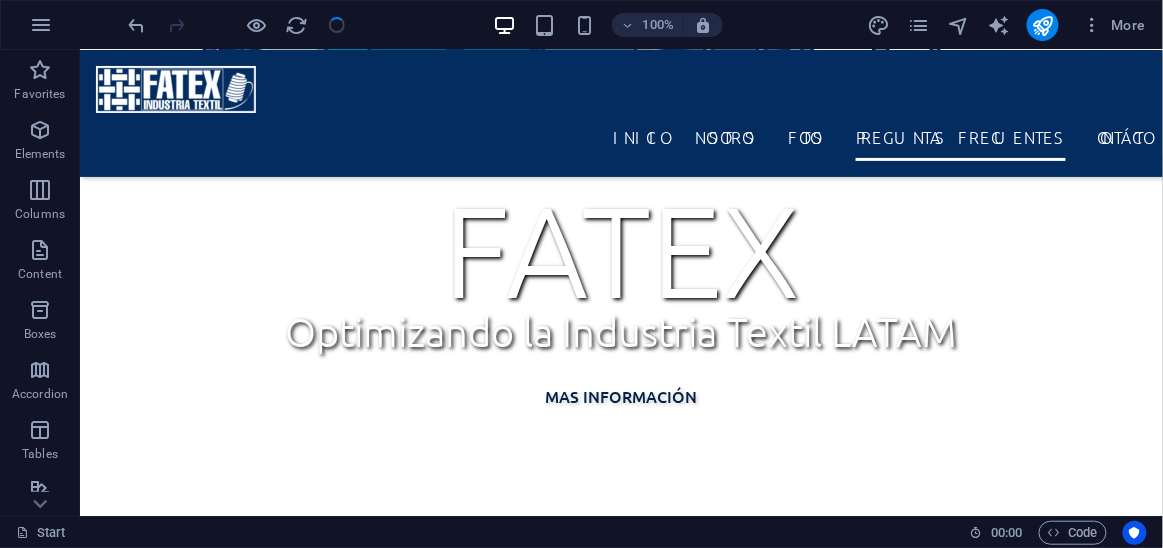scroll, scrollTop: 636, scrollLeft: 0, axis: vertical 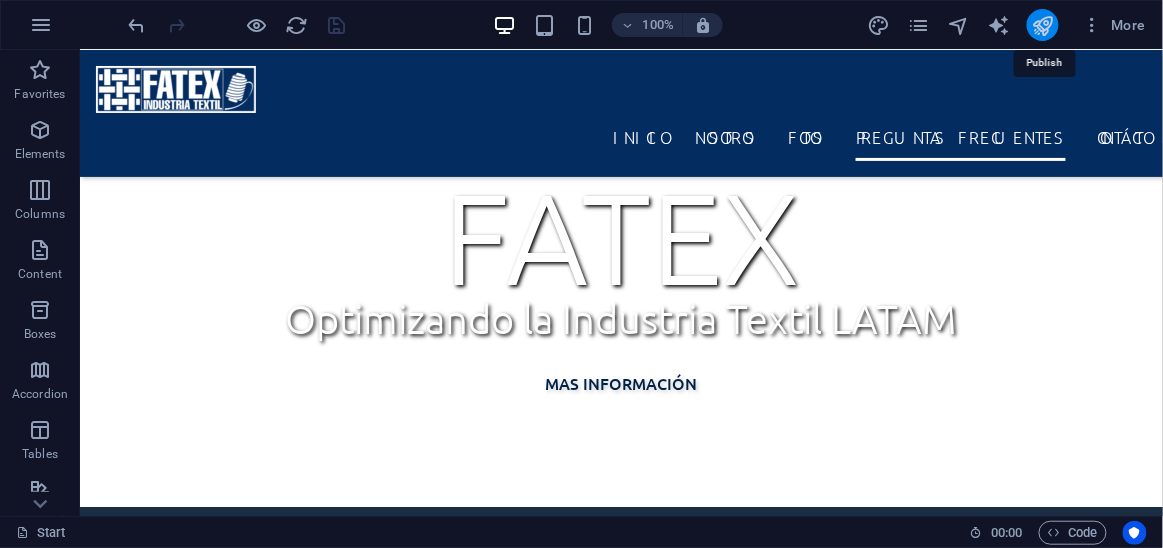 click at bounding box center [1042, 25] 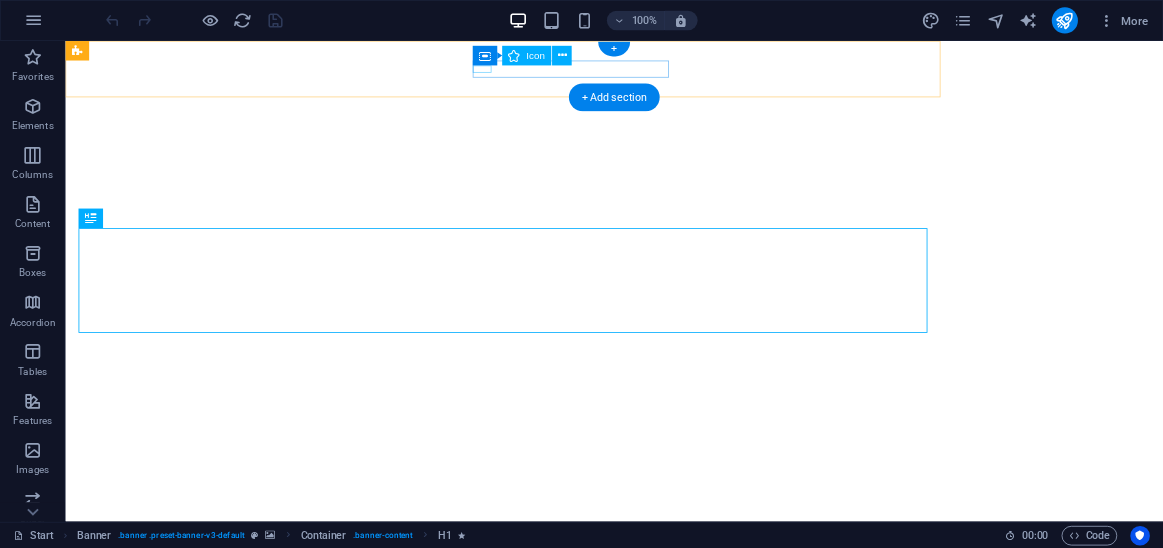 scroll, scrollTop: 0, scrollLeft: 0, axis: both 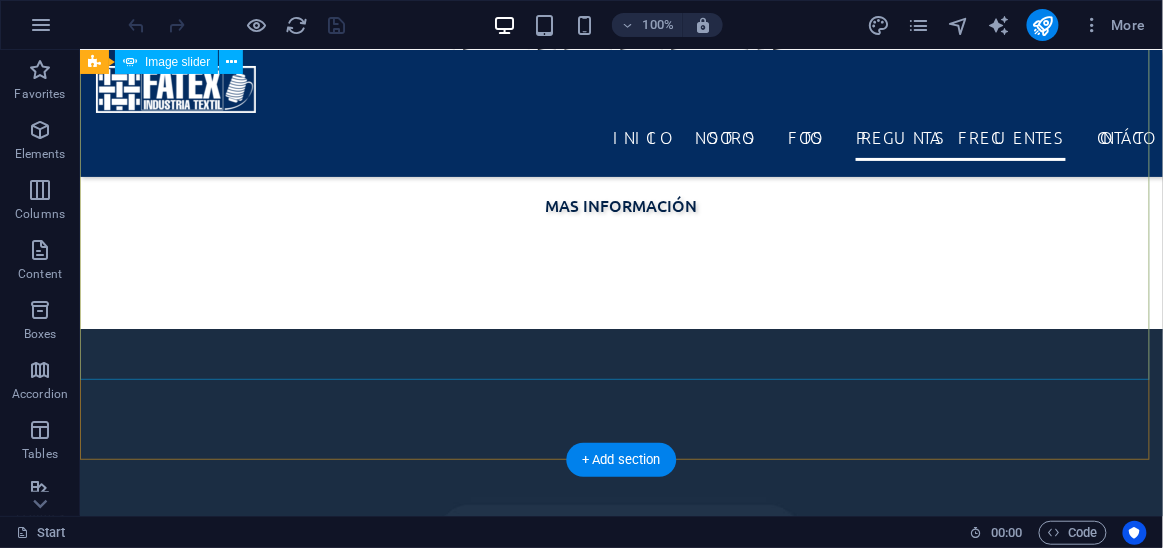 click at bounding box center (-479, 2069) 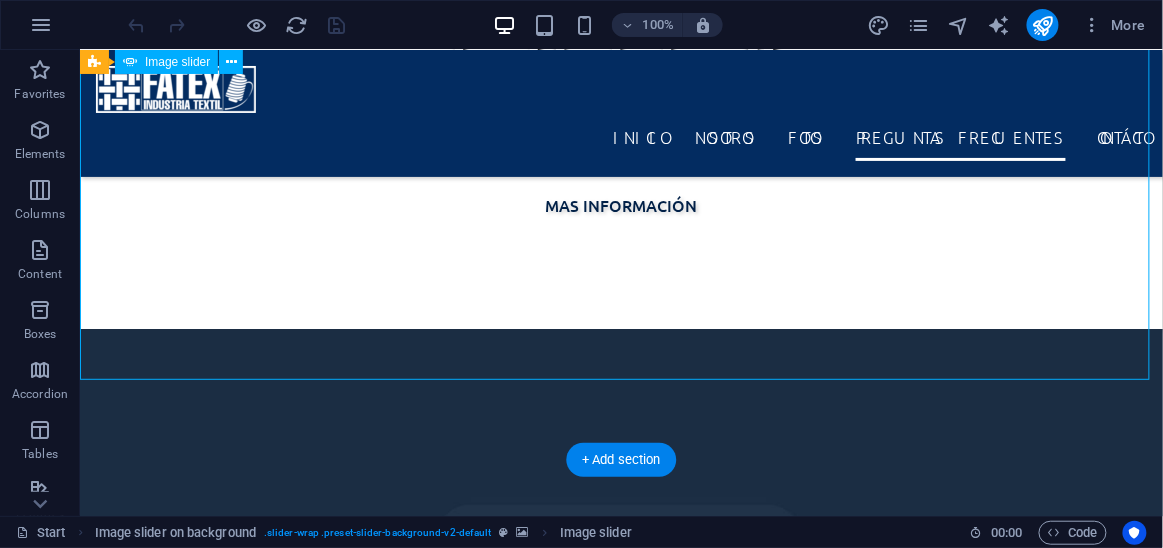 click at bounding box center [-479, 2069] 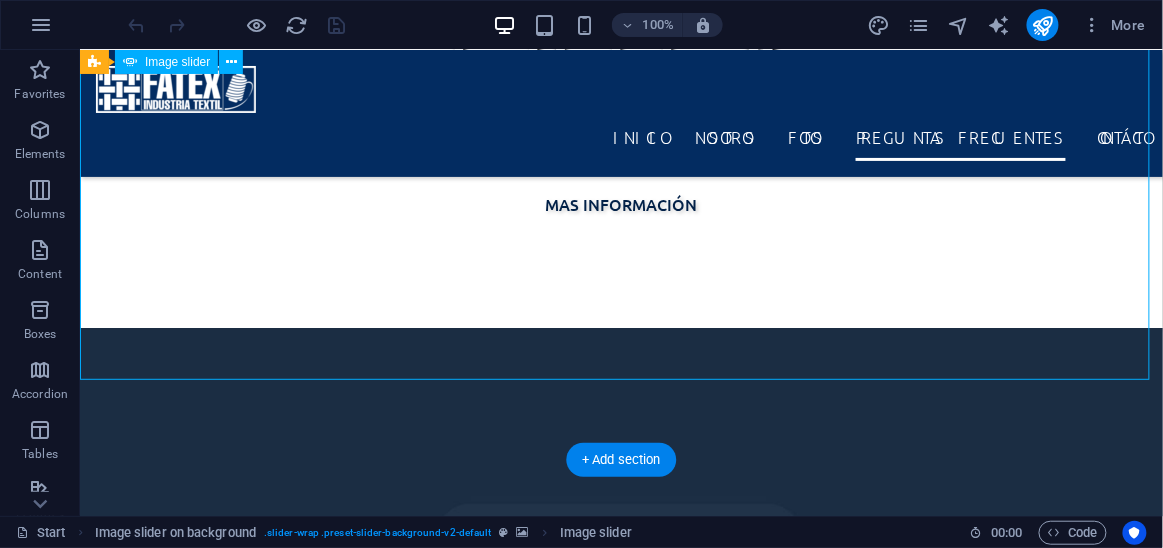 select on "px" 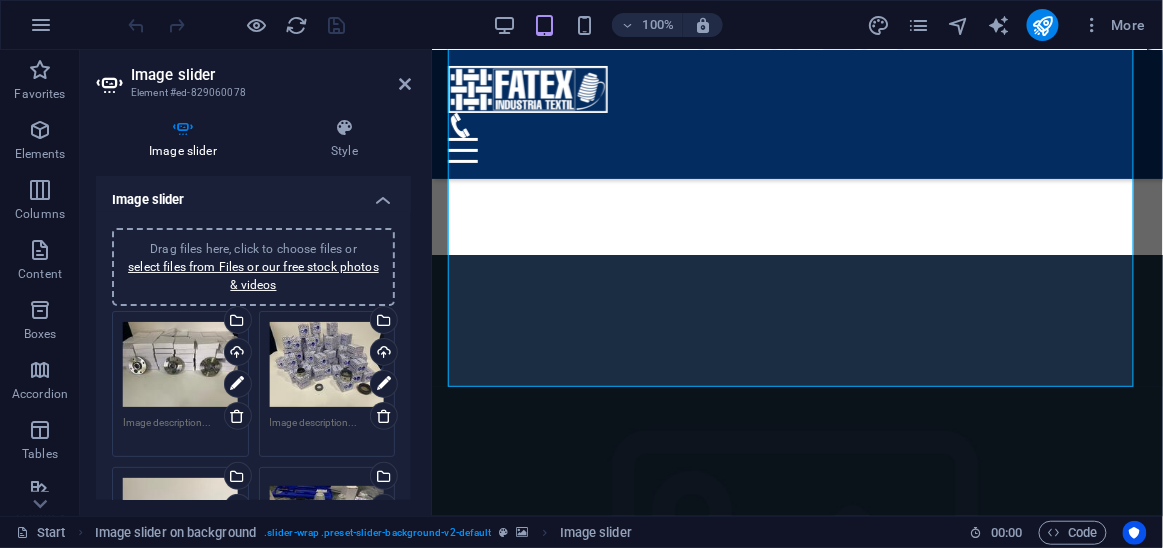 scroll, scrollTop: 813, scrollLeft: 0, axis: vertical 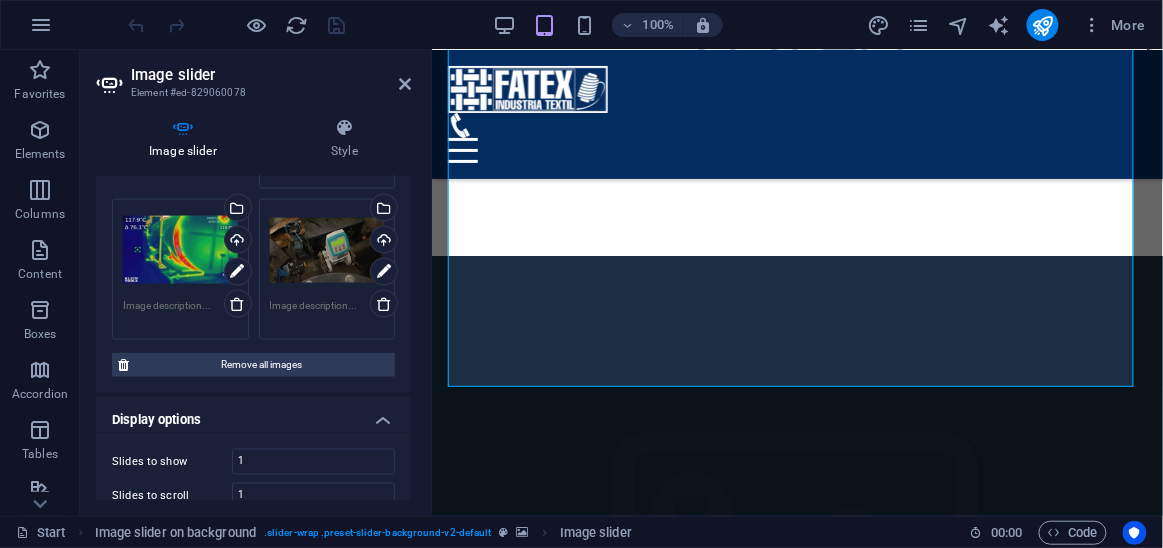 click on "Drag files here, click to choose files or select files from Files or our free stock photos & videos" at bounding box center [327, 250] 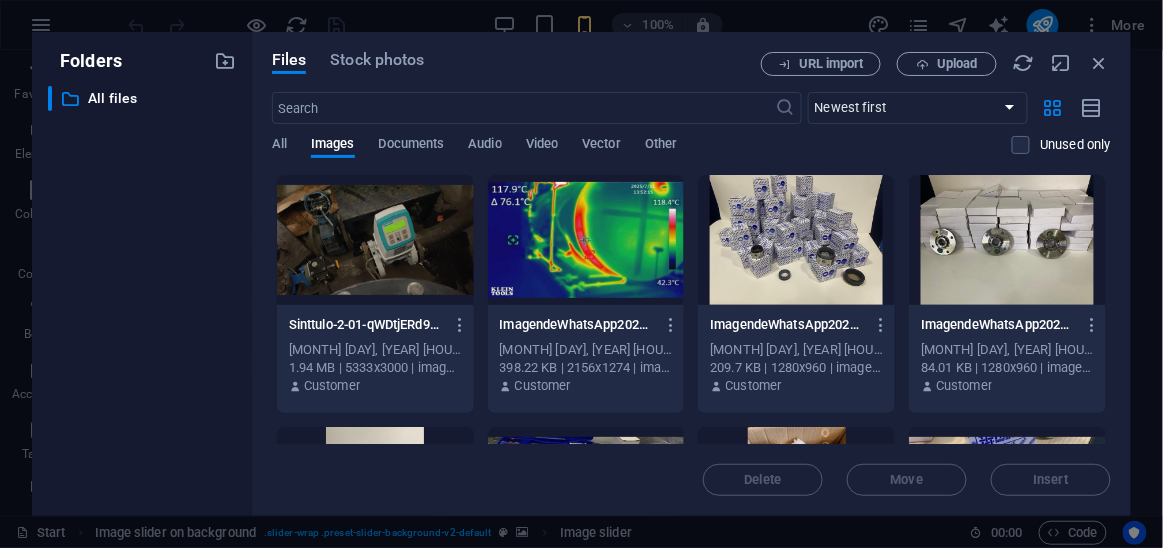 click at bounding box center (375, 240) 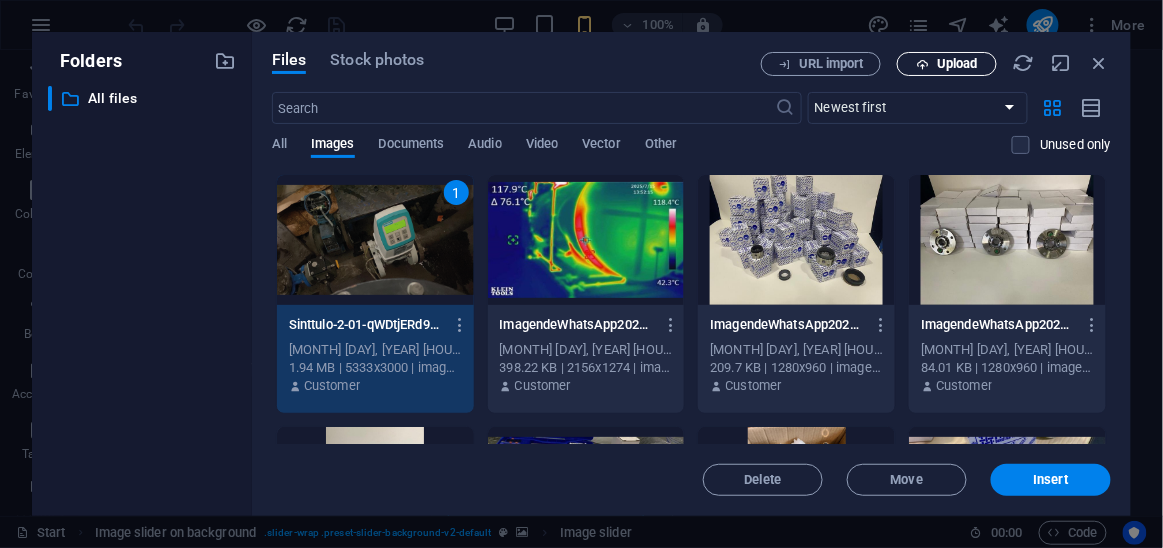 click on "Upload" at bounding box center (957, 64) 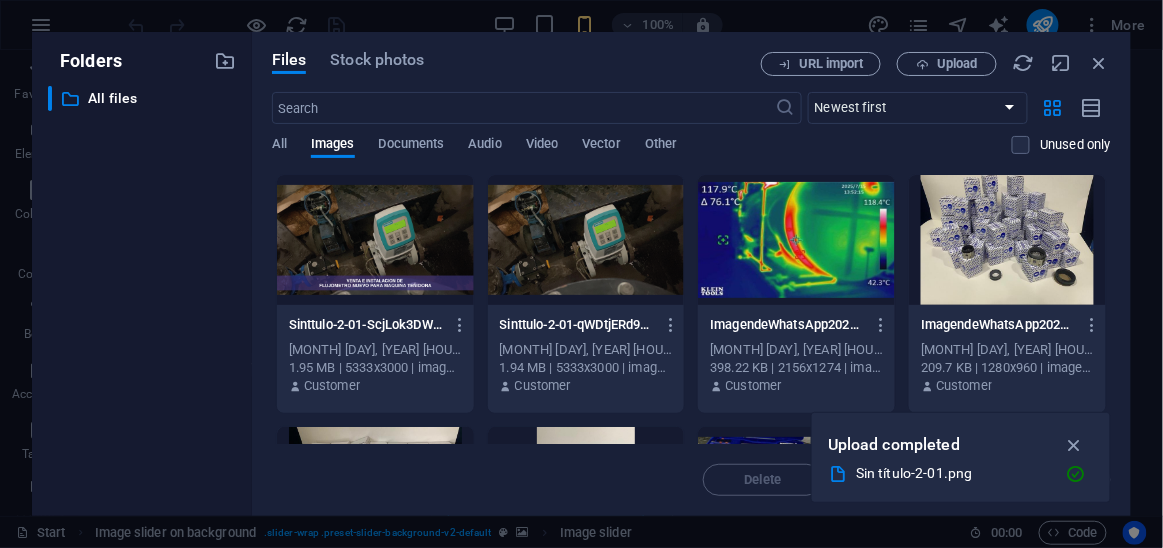 click at bounding box center (375, 240) 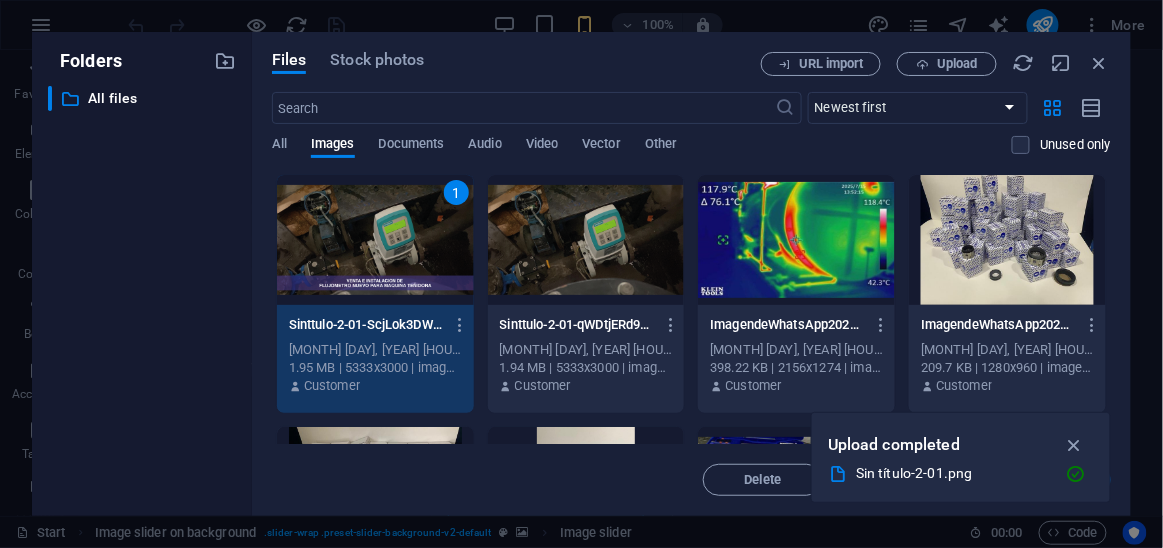 click on "1" at bounding box center [375, 240] 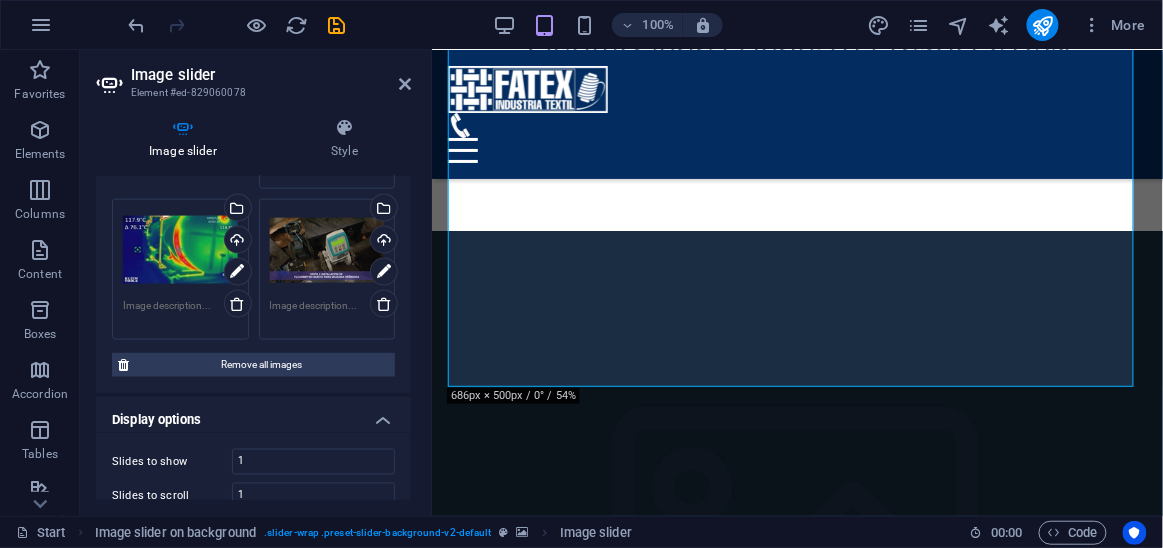 scroll, scrollTop: 813, scrollLeft: 0, axis: vertical 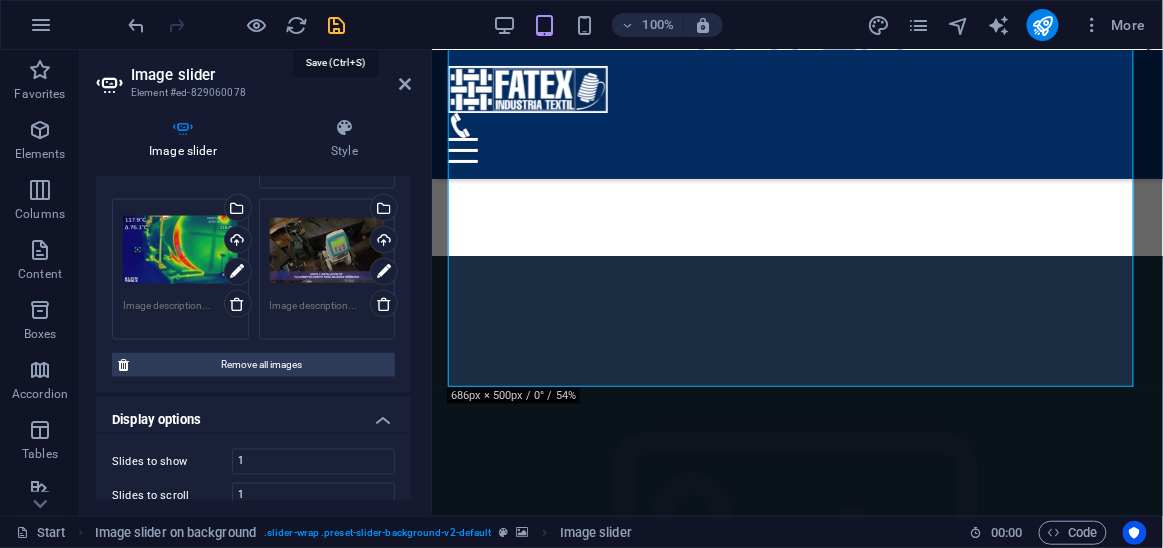 click at bounding box center [337, 25] 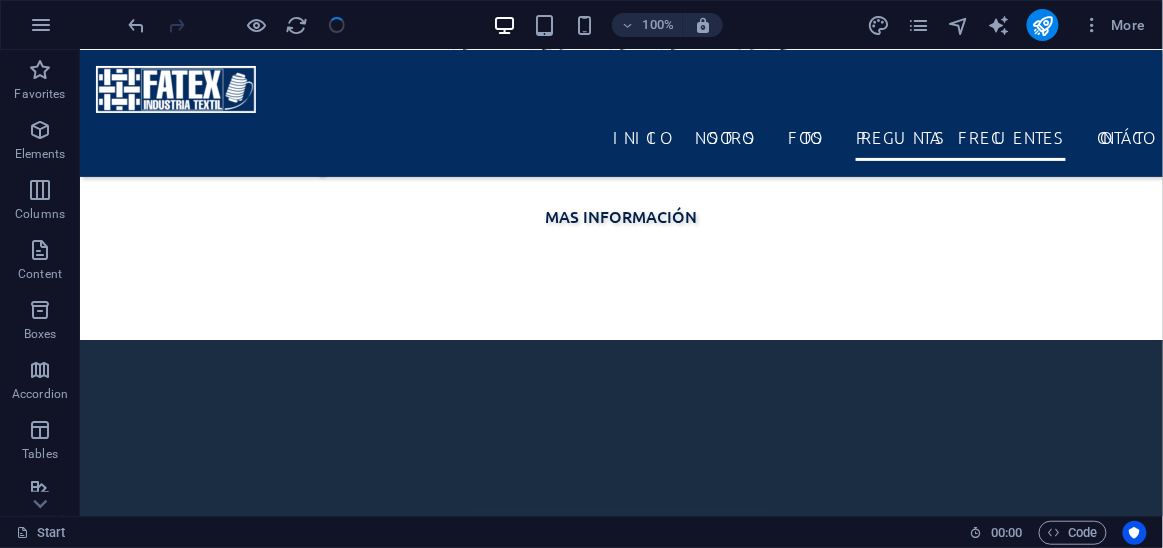 scroll, scrollTop: 824, scrollLeft: 0, axis: vertical 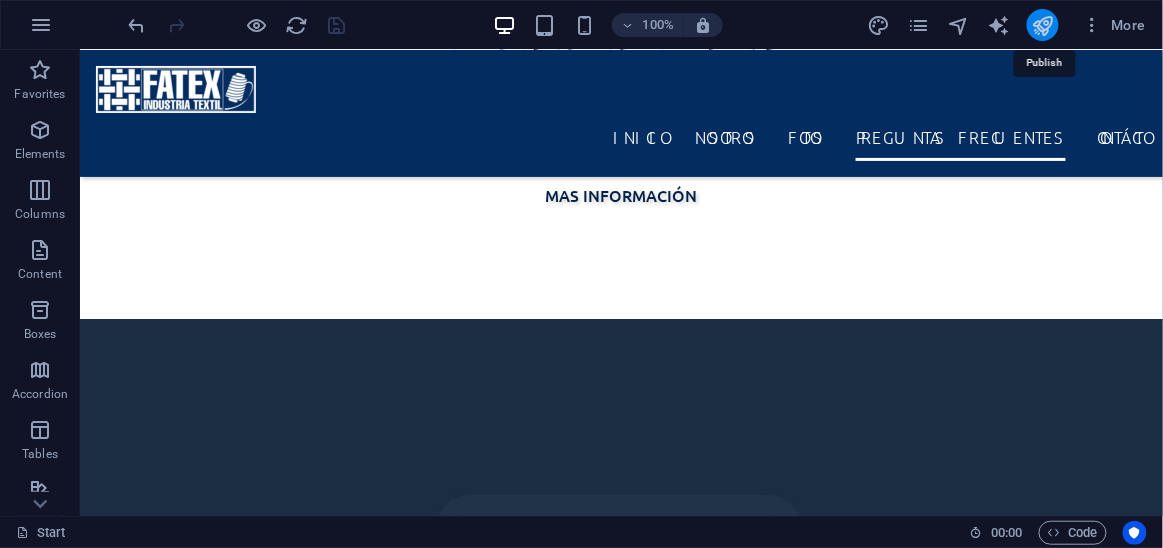 click at bounding box center (1042, 25) 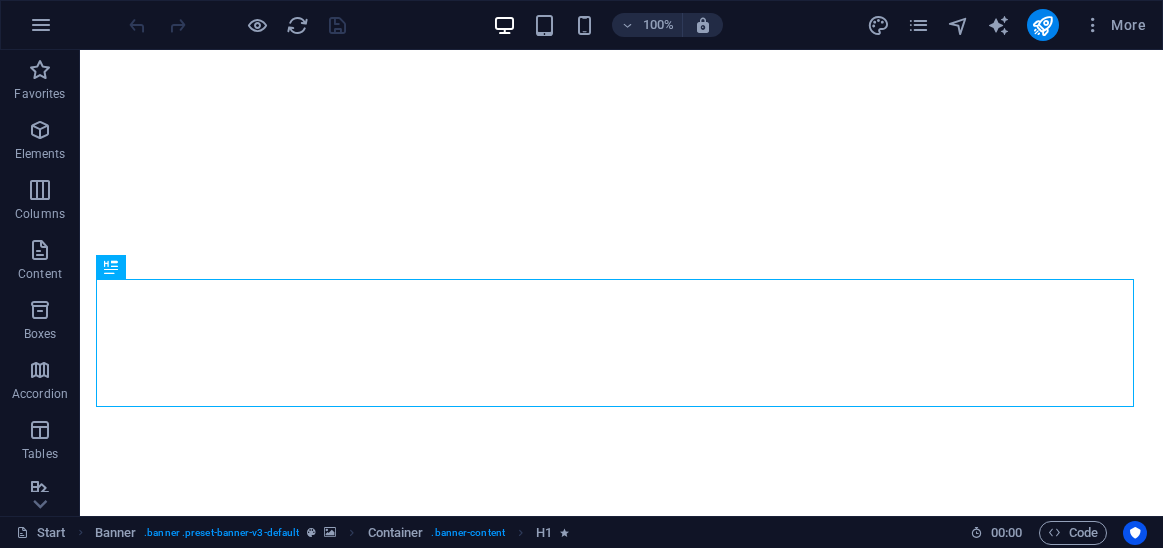 scroll, scrollTop: 0, scrollLeft: 0, axis: both 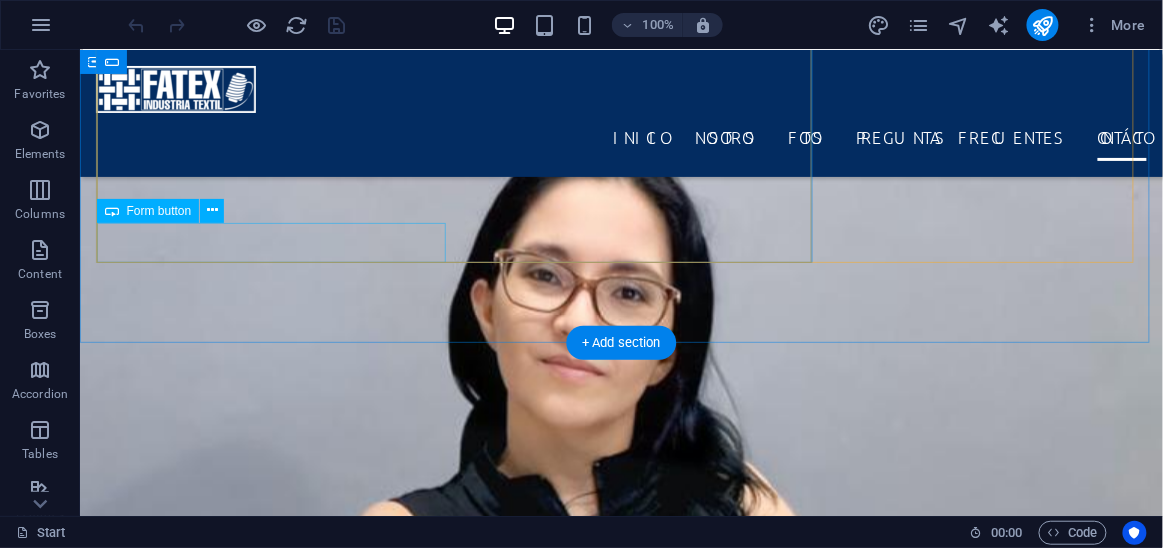 click on "FATEX" at bounding box center (354, 3821) 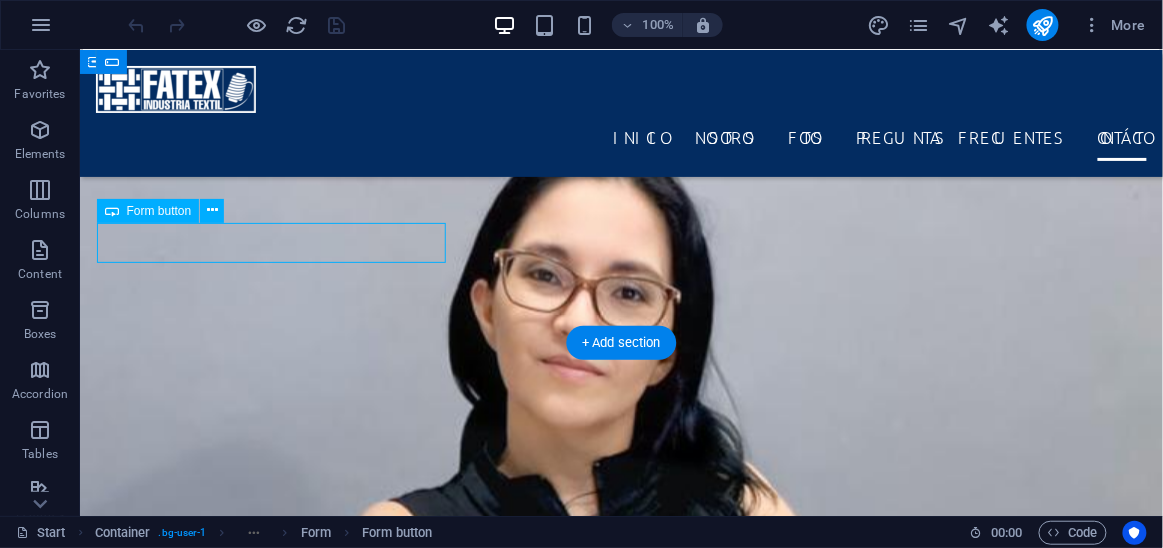 click on "FATEX" at bounding box center [354, 3821] 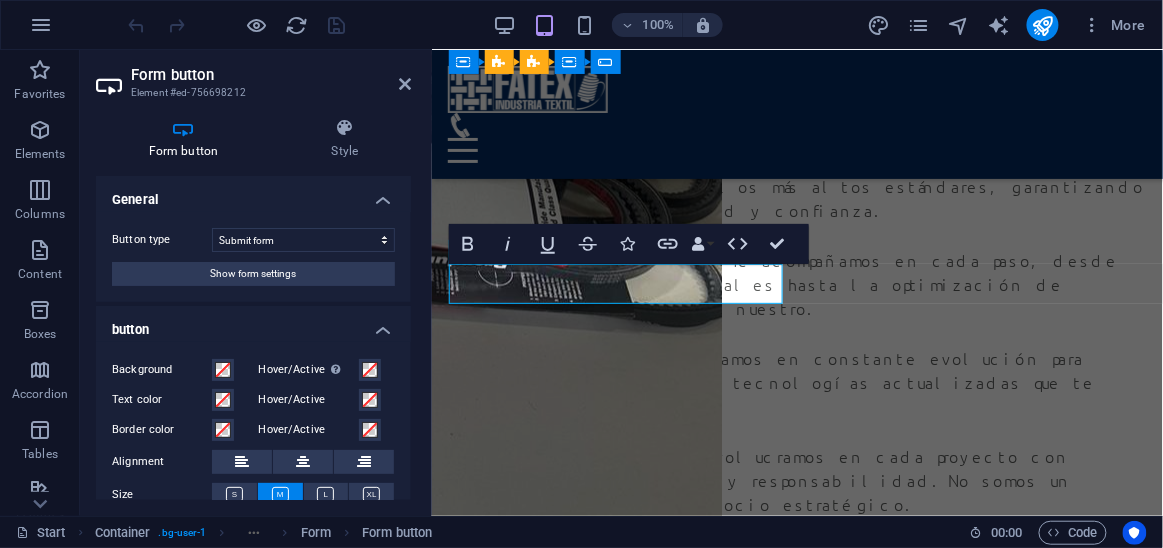 scroll, scrollTop: 4819, scrollLeft: 0, axis: vertical 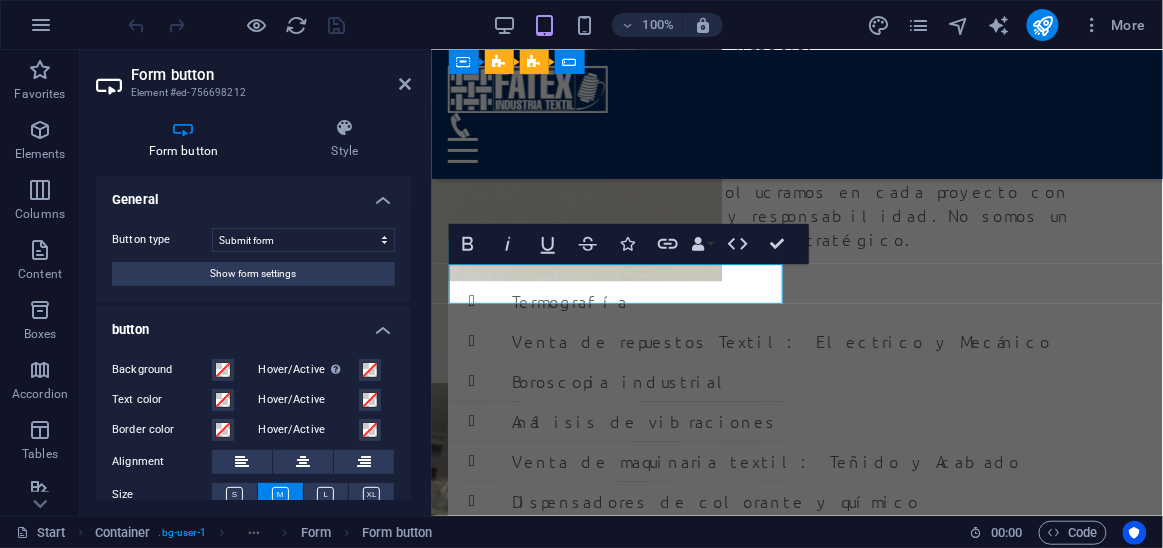 drag, startPoint x: 410, startPoint y: 257, endPoint x: 408, endPoint y: 314, distance: 57.035076 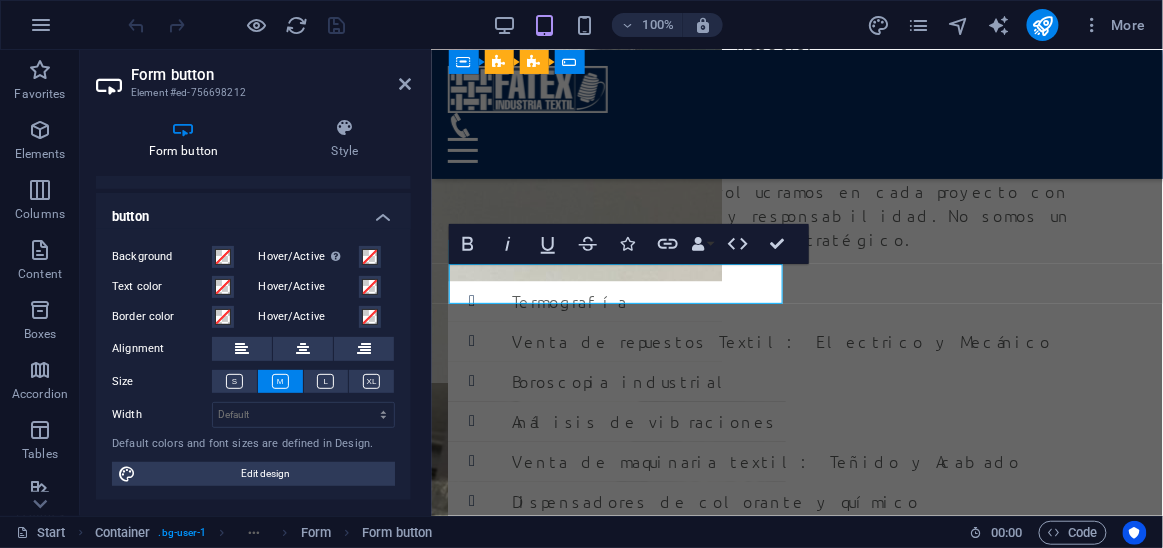 scroll, scrollTop: 0, scrollLeft: 0, axis: both 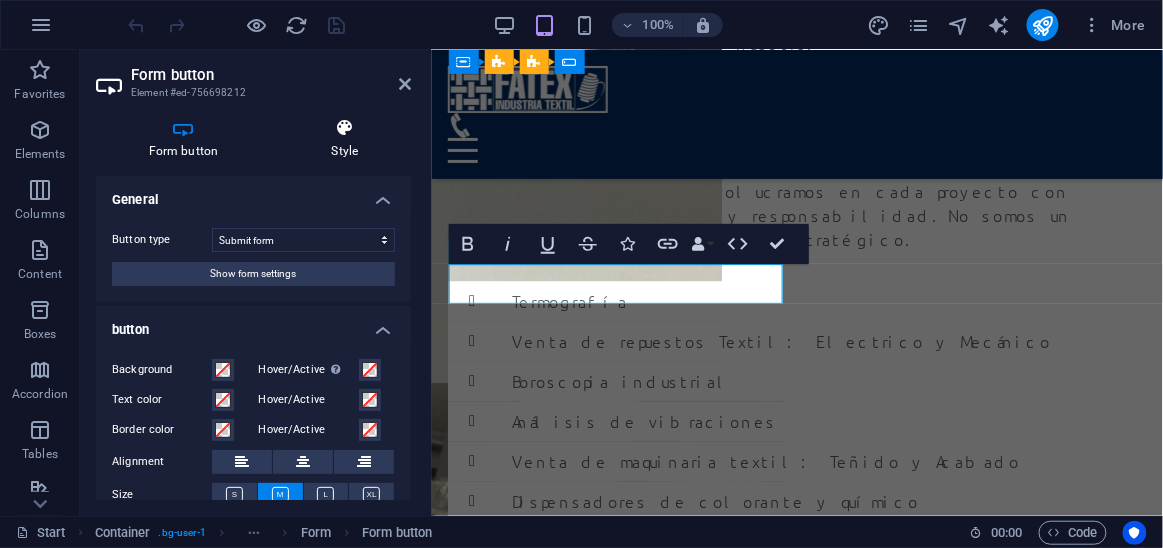 click at bounding box center (345, 128) 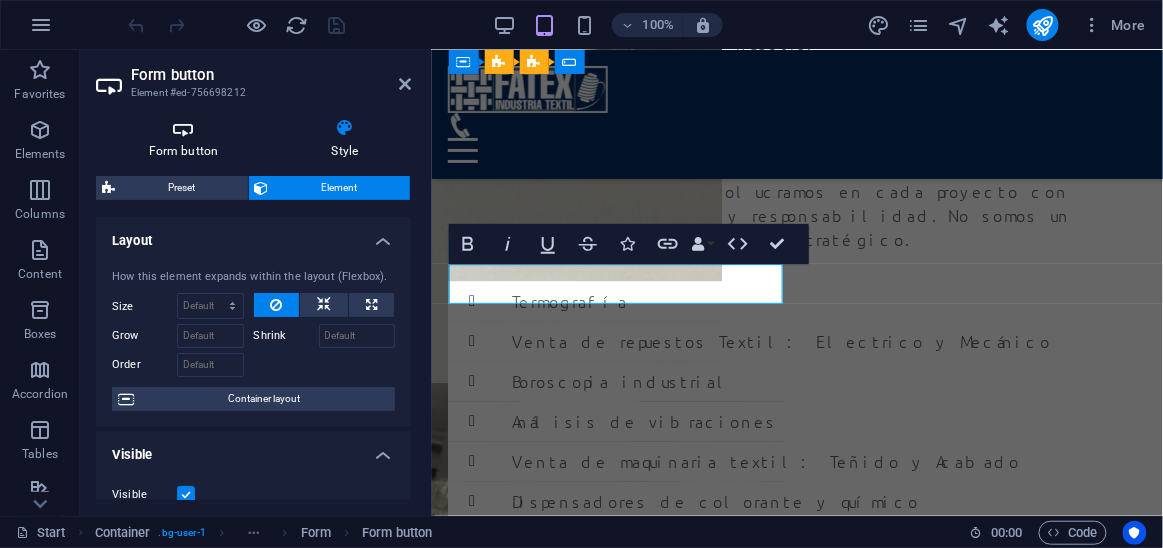 click at bounding box center [183, 128] 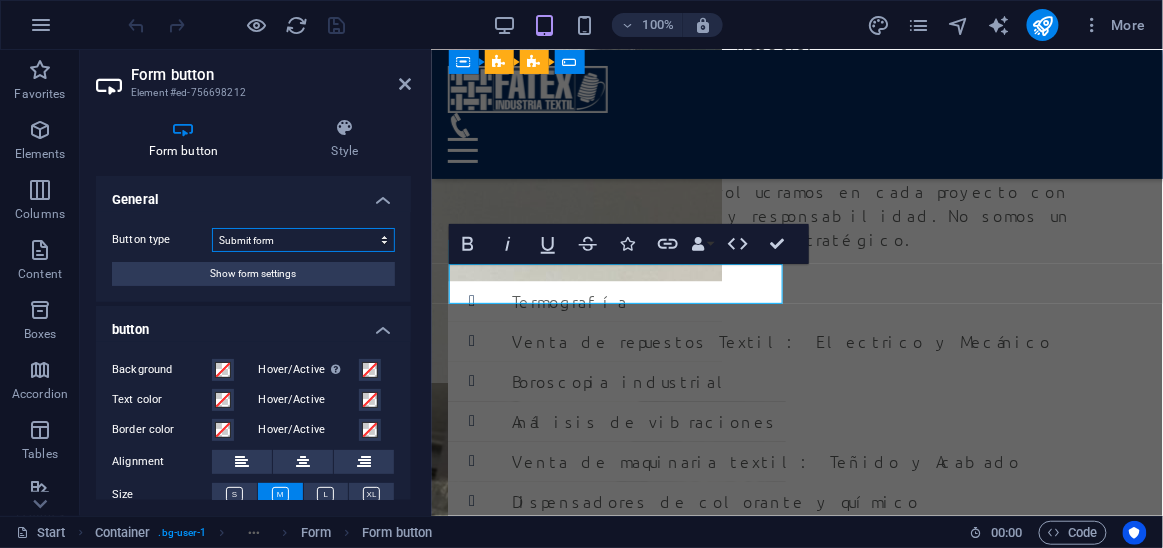 click on "Submit form Reset form No action" at bounding box center (303, 240) 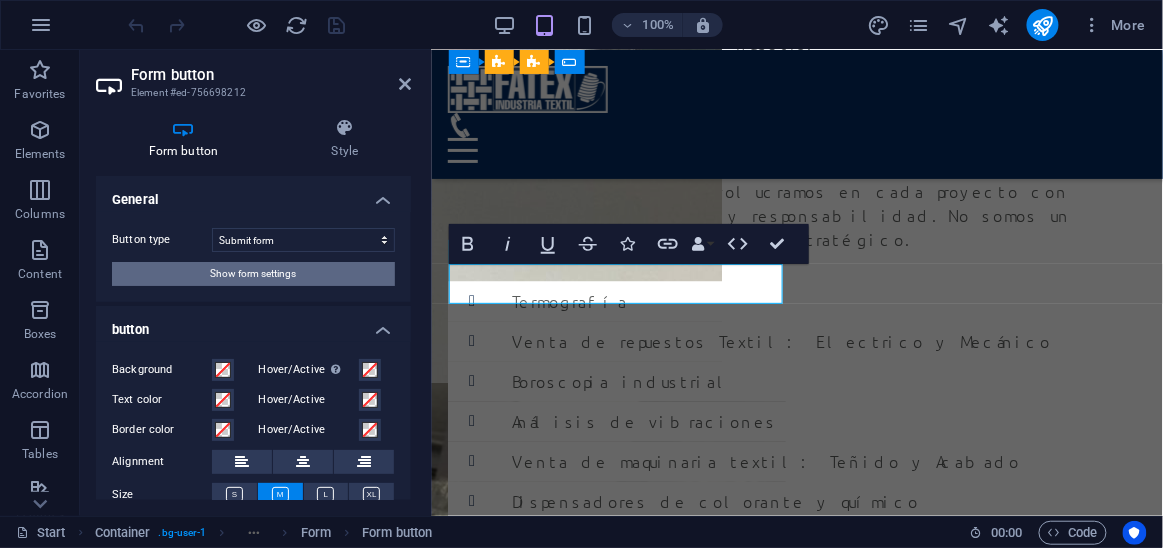 click on "Show form settings" at bounding box center [254, 274] 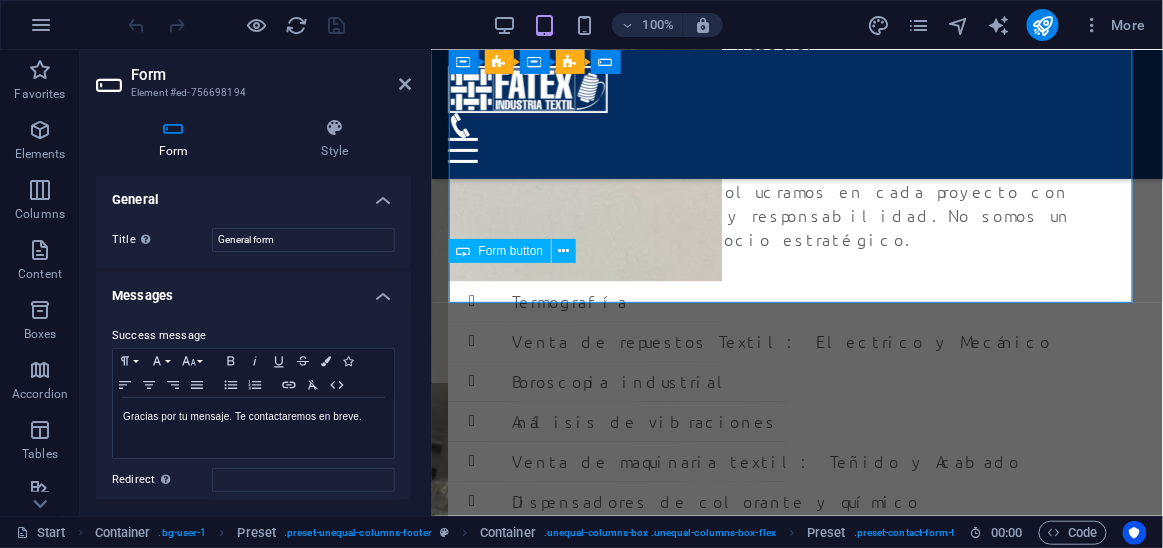 scroll, scrollTop: 4819, scrollLeft: 0, axis: vertical 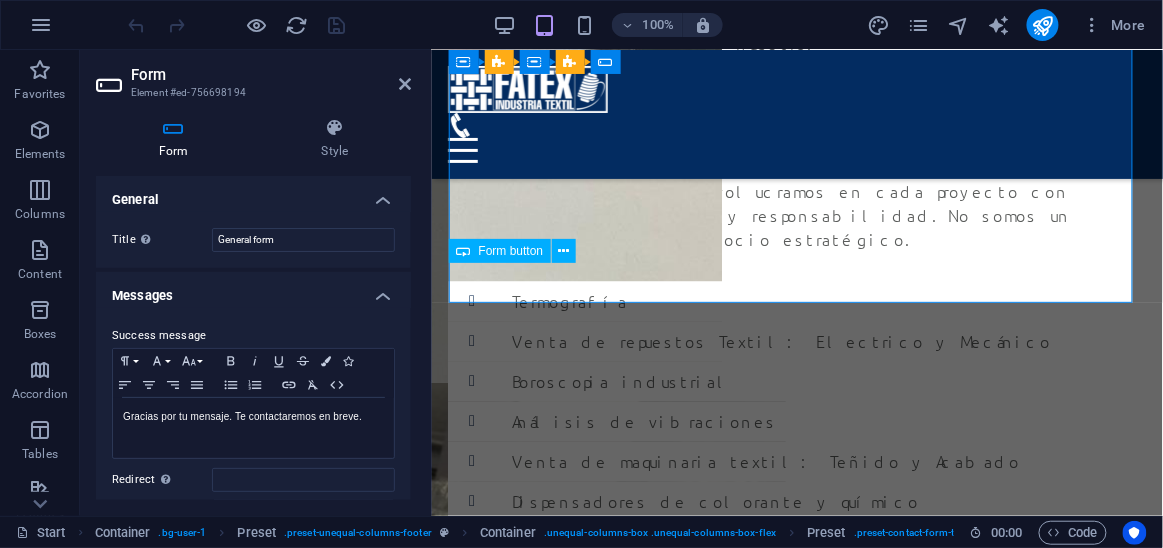 drag, startPoint x: 412, startPoint y: 265, endPoint x: 413, endPoint y: 291, distance: 26.019224 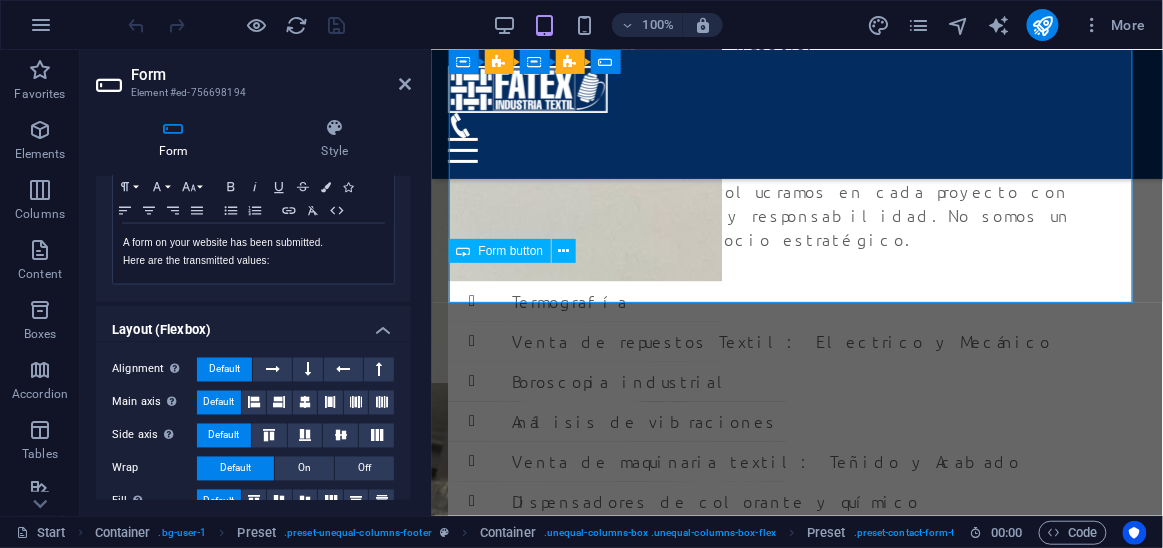 scroll, scrollTop: 777, scrollLeft: 0, axis: vertical 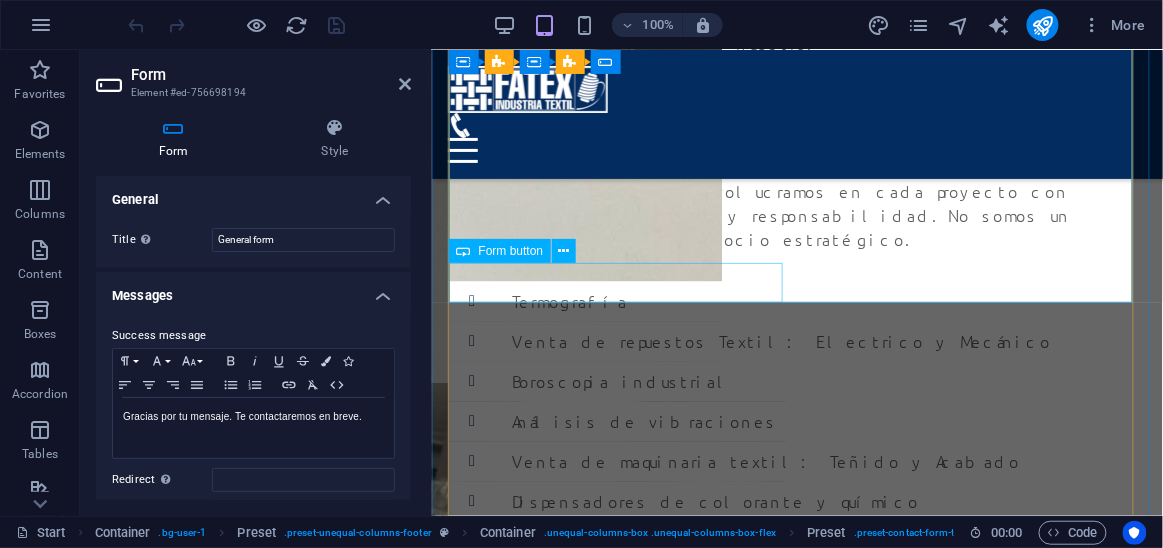 click on "FATEX" at bounding box center (618, 2349) 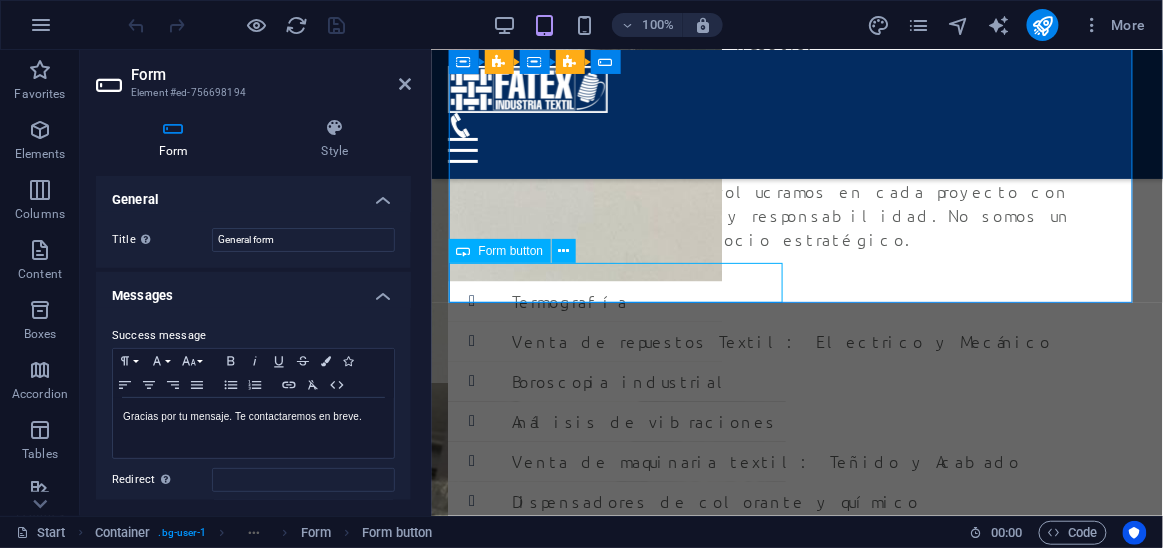 click on "FATEX" at bounding box center (618, 2328) 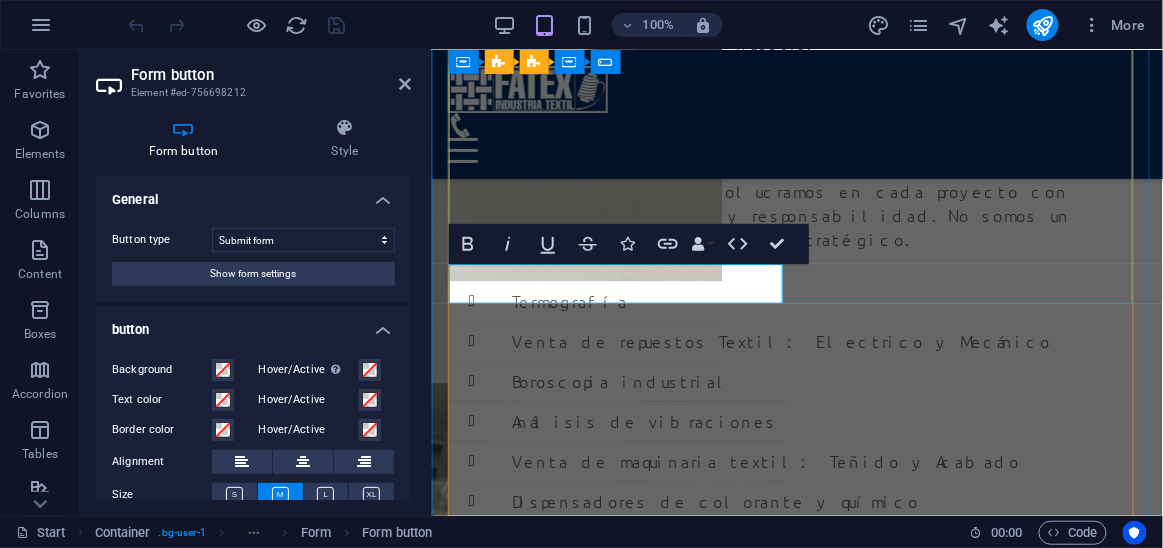 scroll, scrollTop: 4819, scrollLeft: 0, axis: vertical 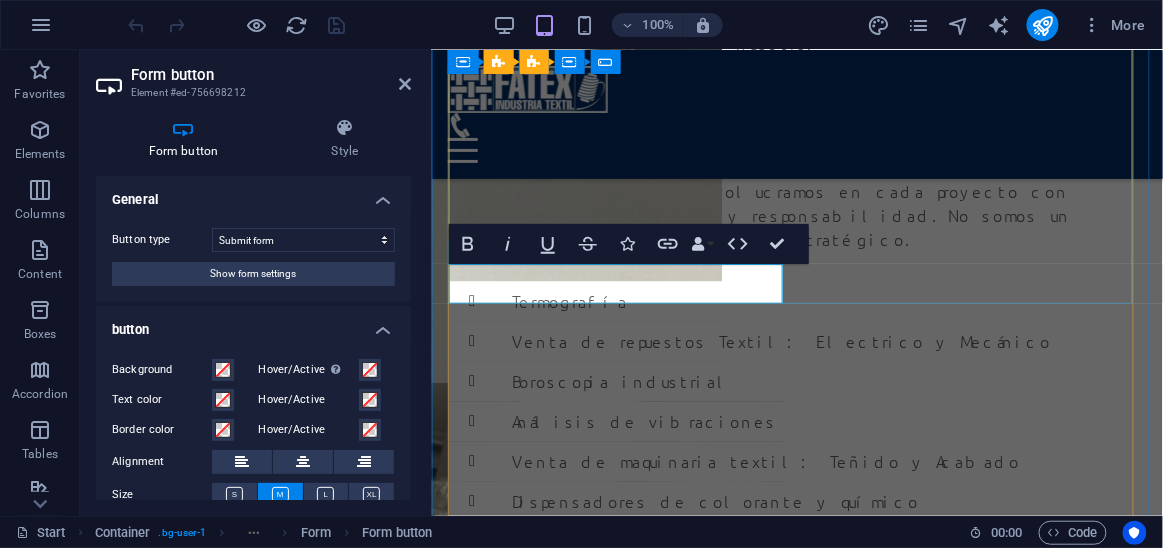 click on "FATEX" at bounding box center [618, 2328] 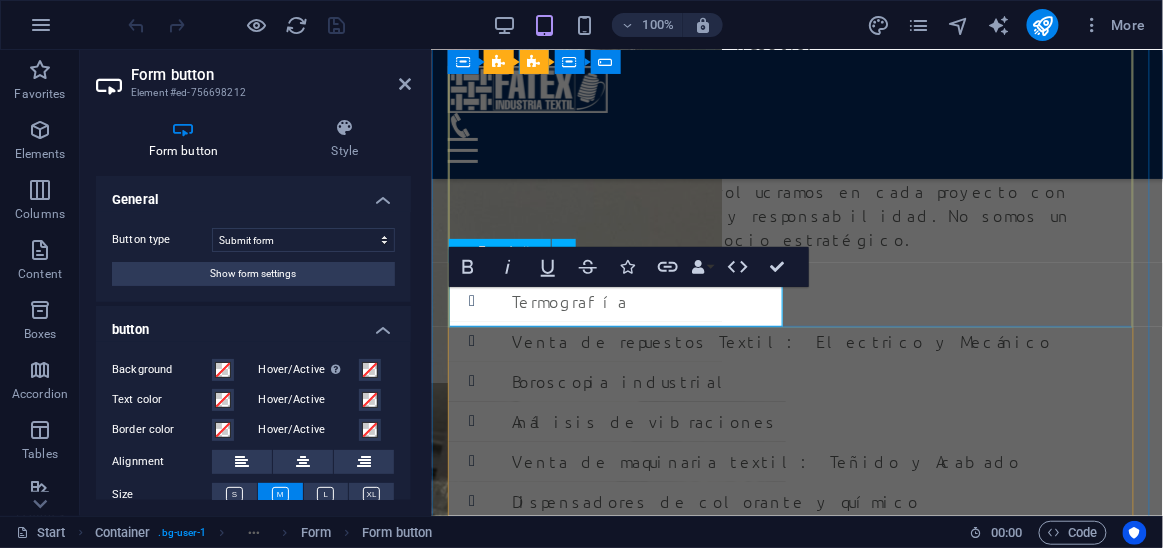 click on "FATEX" at bounding box center [618, 2352] 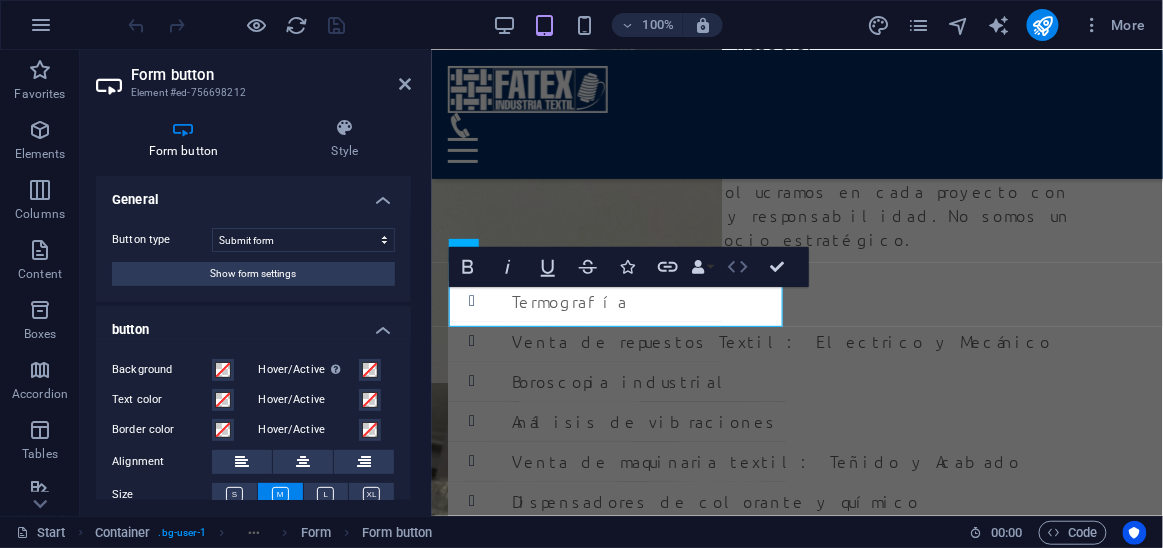 click 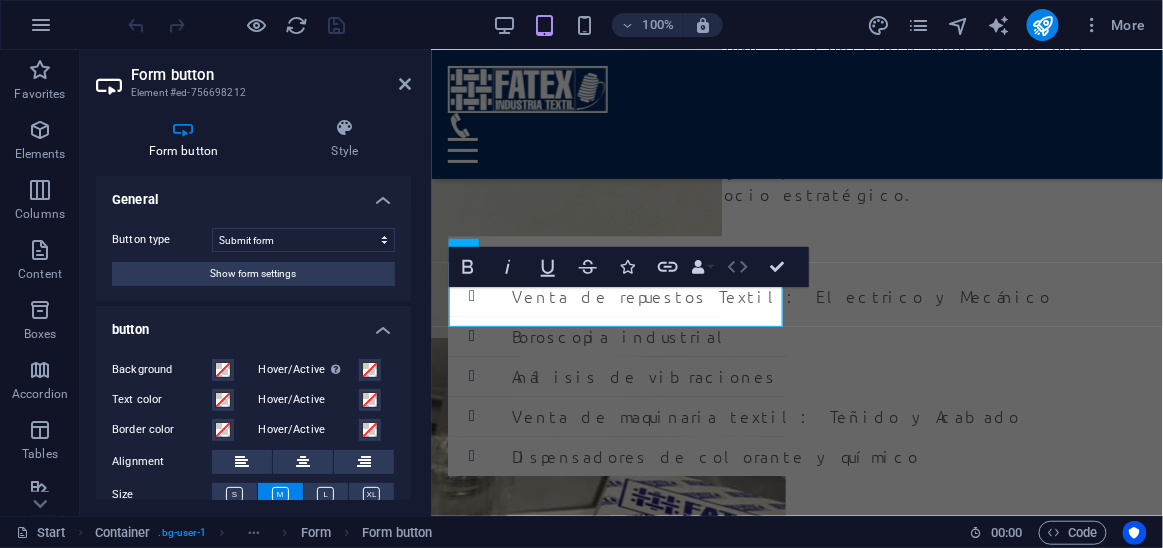 scroll, scrollTop: 4773, scrollLeft: 0, axis: vertical 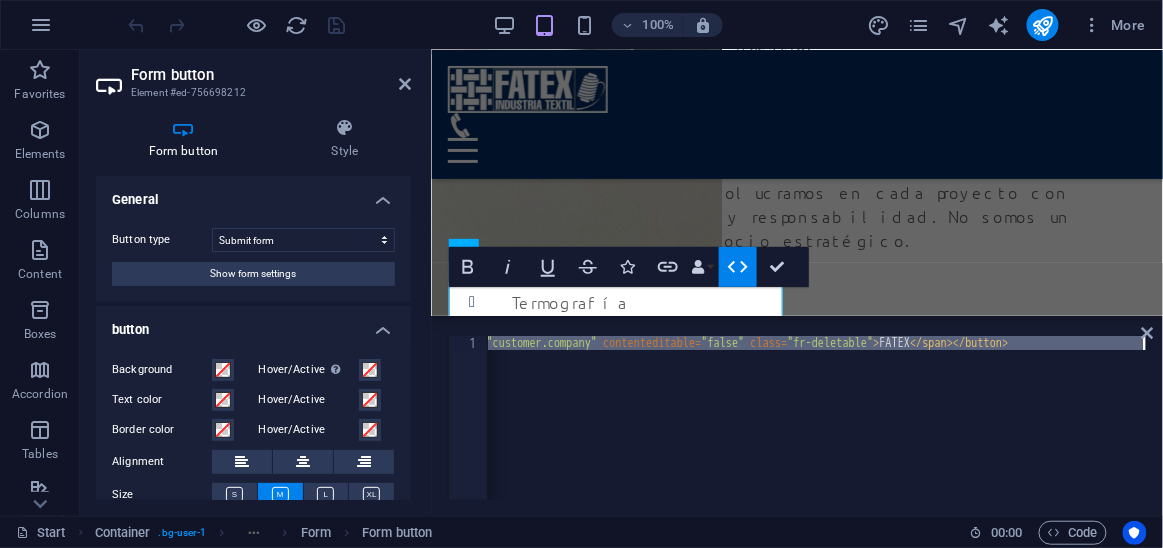 drag, startPoint x: 961, startPoint y: 346, endPoint x: 1033, endPoint y: 353, distance: 72.33948 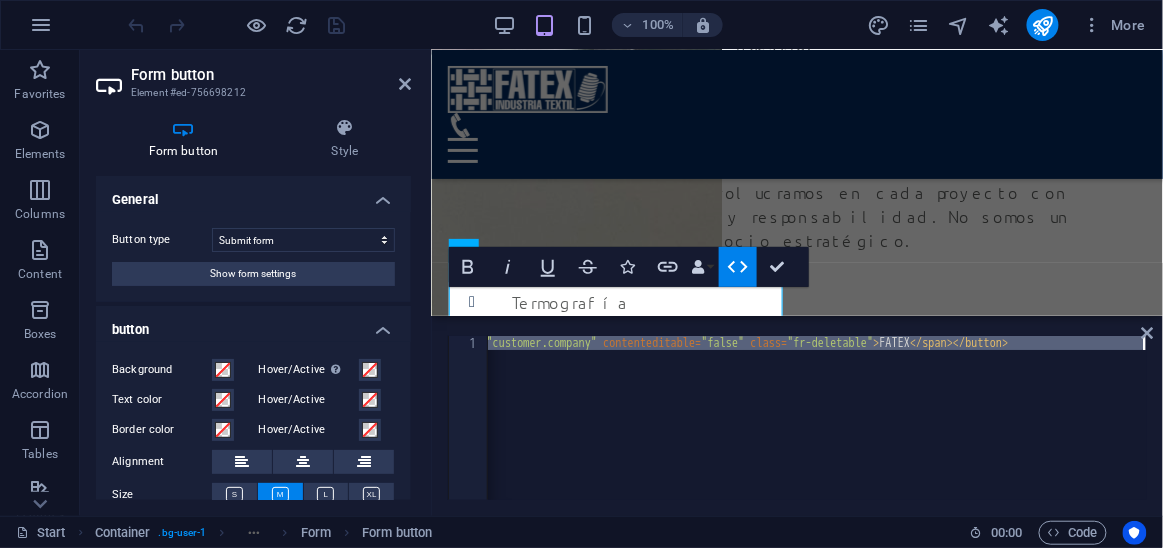 click on "aa < button   type = "submit"   value = "Send"   name = "form_7484592[ed-f-7484610]"   id = "form_7484592_ed-f-7484610"   contenteditable = "true" > < span   data-bind = "customer.company"   contenteditable = "false"   class = "fr-deletable" > FATEX </ span > </ button >" at bounding box center [817, 418] 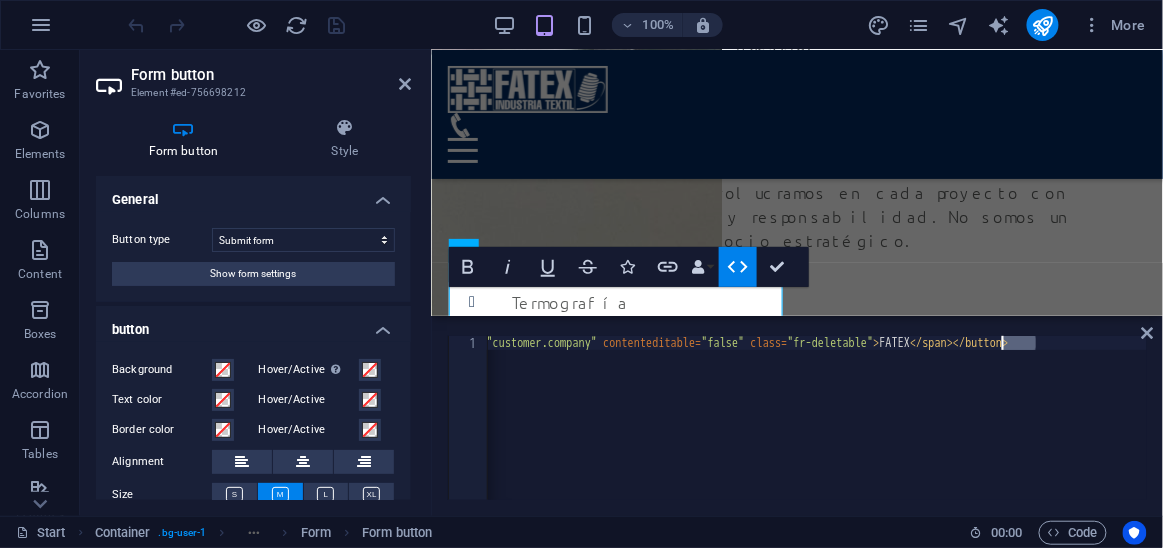 drag, startPoint x: 1033, startPoint y: 343, endPoint x: 999, endPoint y: 346, distance: 34.132095 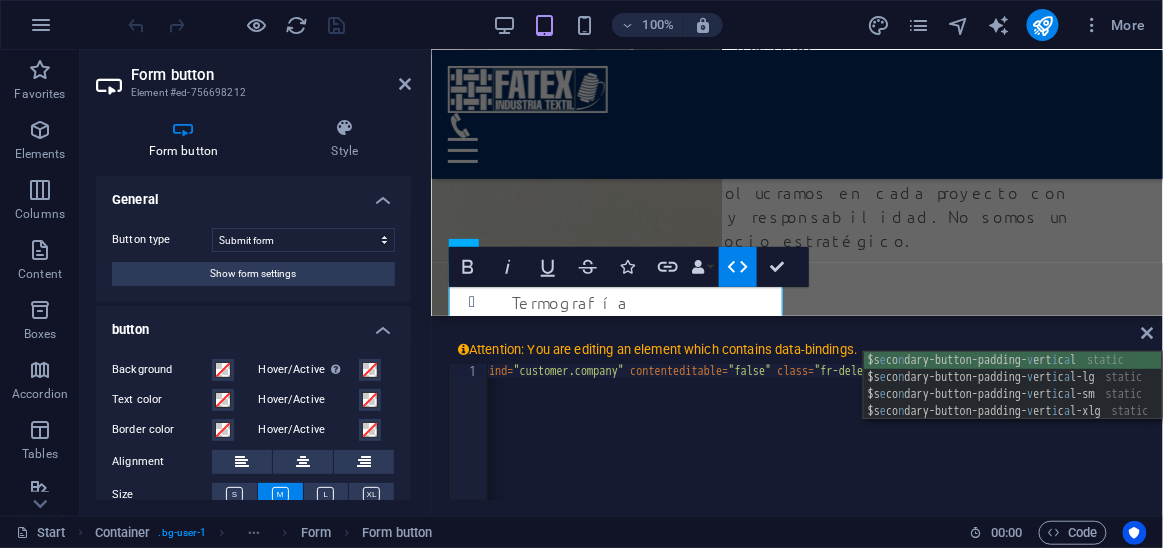 scroll, scrollTop: 0, scrollLeft: 115, axis: horizontal 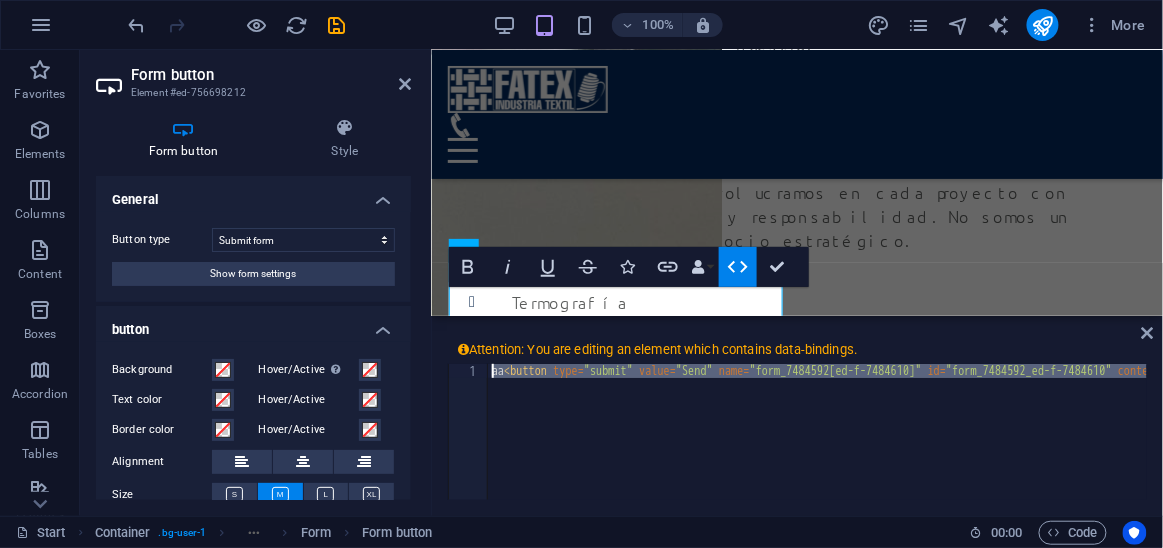 drag, startPoint x: 895, startPoint y: 379, endPoint x: 476, endPoint y: 353, distance: 419.8059 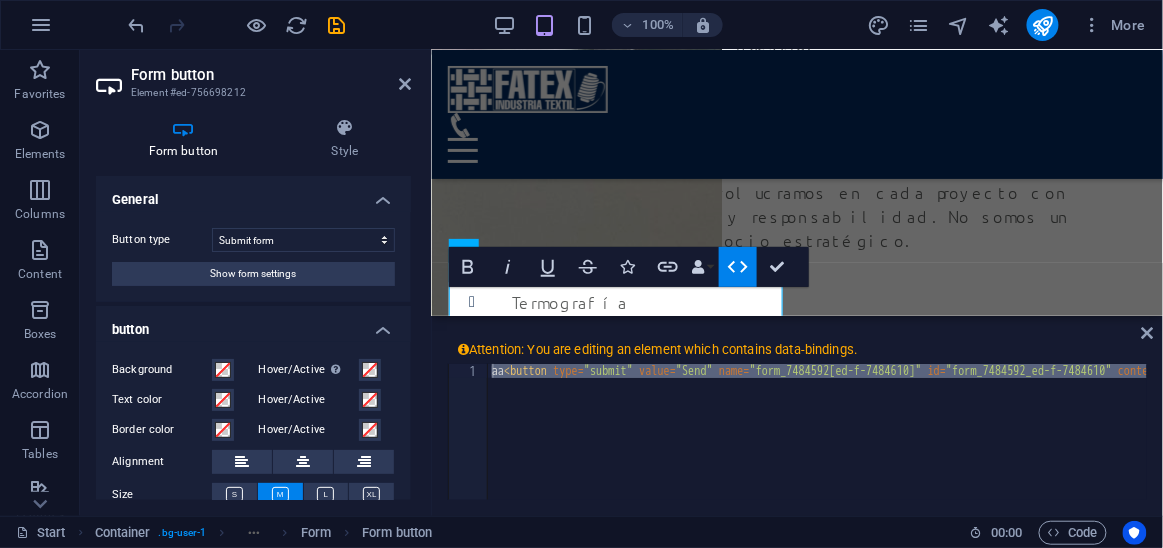 click on "Attention: You are editing an element which contains data-bindings." at bounding box center (797, 350) 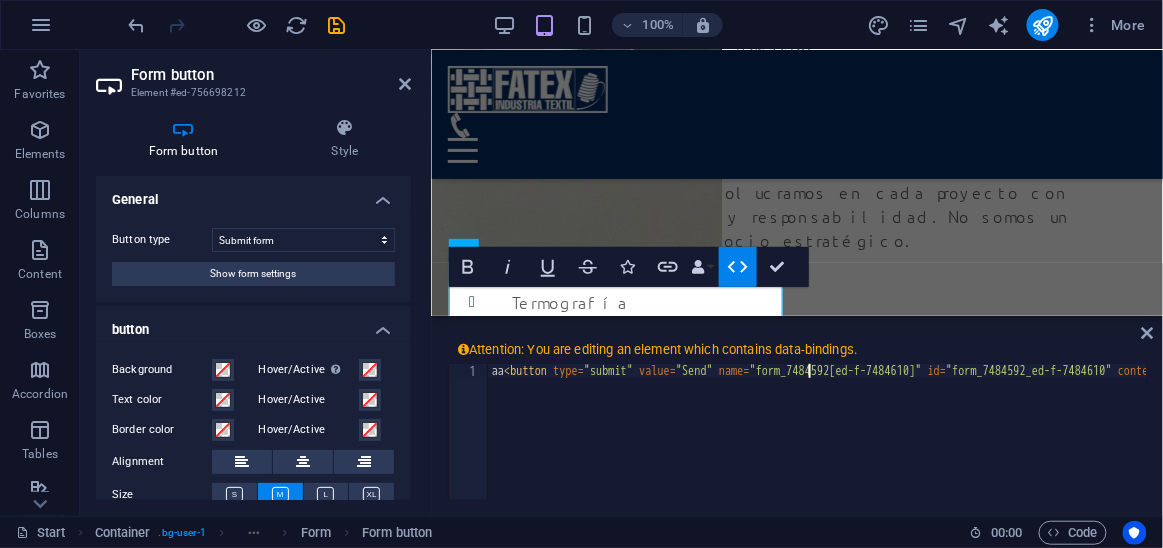 click on "aa < button   type = "submit"   value = "Send"   name = "form_7484592[ed-f-7484610]"   id = "form_7484592_ed-f-7484610"   contenteditable = "true" > < span   data-bind = "customer.company"   contenteditable = "false"   class = "fr-deletable" > ENVIAR </ span > </ button >" at bounding box center (1257, 444) 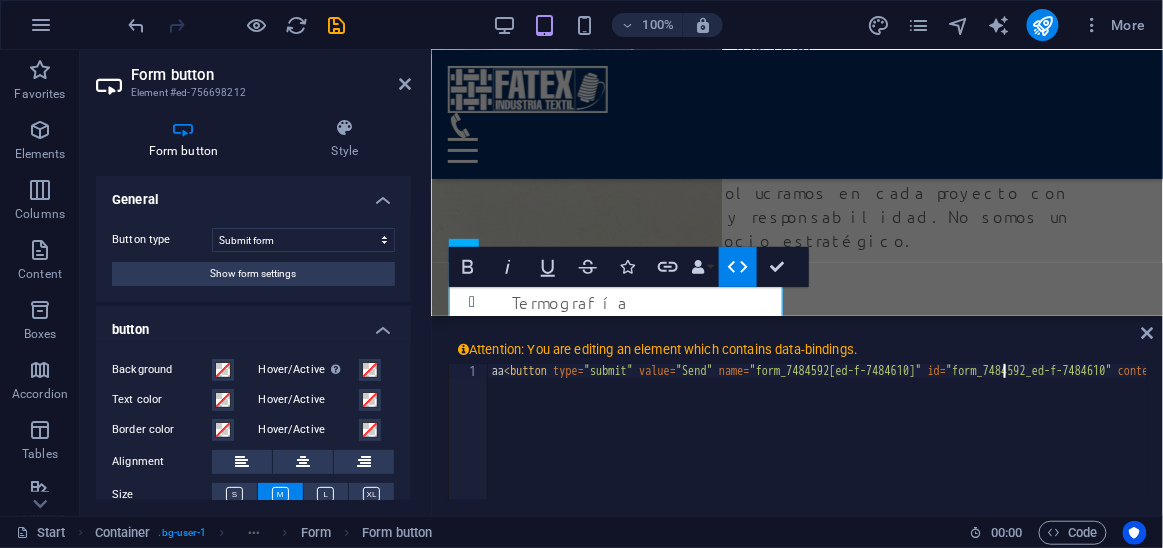 click on "aa < button   type = "submit"   value = "Send"   name = "form_7484592[ed-f-7484610]"   id = "form_7484592_ed-f-7484610"   contenteditable = "true" > < span   data-bind = "customer.company"   contenteditable = "false"   class = "fr-deletable" > ENVIAR </ span > </ button >" at bounding box center [1257, 444] 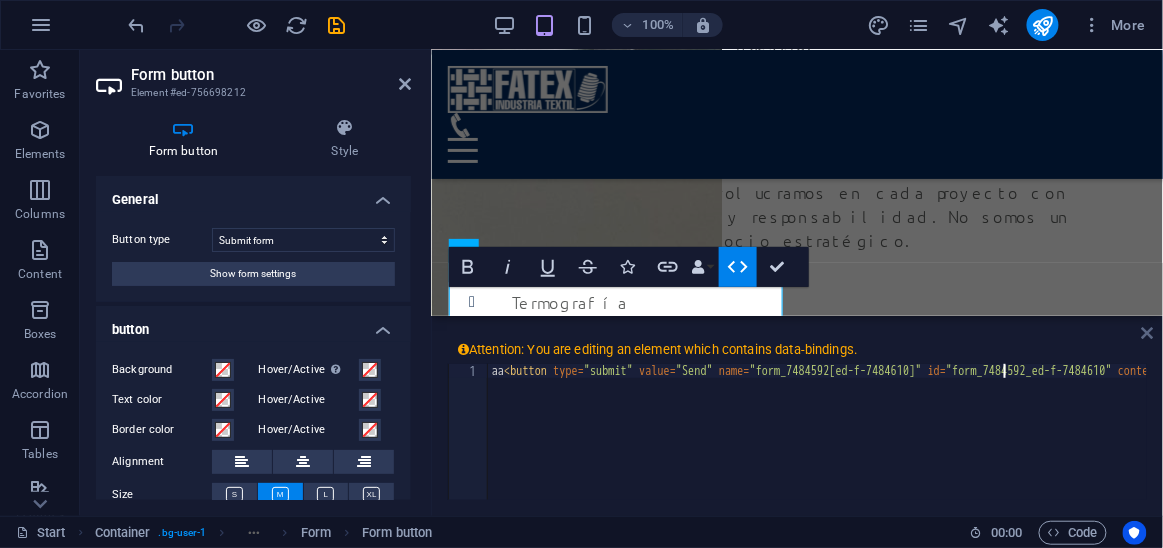 click at bounding box center (1148, 333) 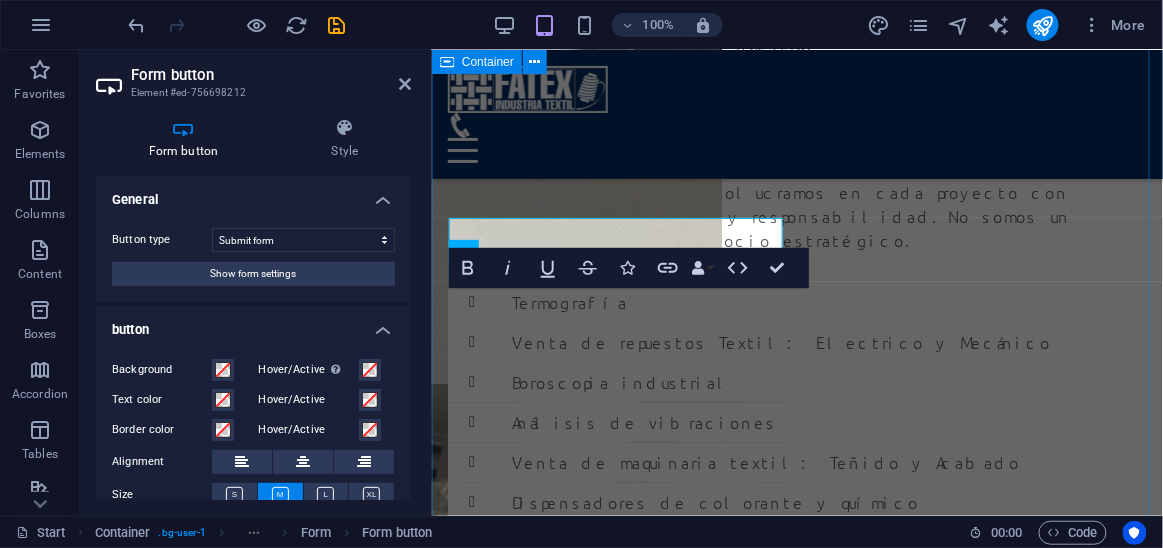 scroll, scrollTop: 4818, scrollLeft: 0, axis: vertical 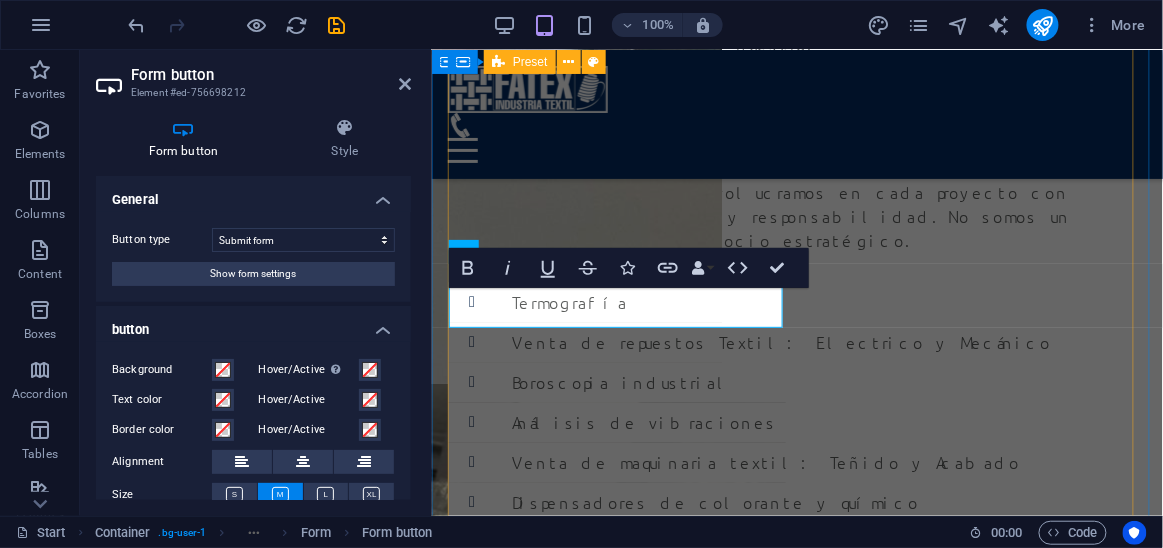 click on "Envíanos un mensaje al correo Rellena el formulario y envíanos un mensaje, te contestaremos en breve, tambien puedes escribirnos al whatsapp al +504 9472-2162   he leído y entiendo la politica de privacidad. aa ENVIAR Unreadable? Load new Ubicación Segundo anillo, sector Rio Blanco, San Pedro Sula, Honduras   21101 Llámanos al +50494722162 contáctanos Contacto faltamirano@fatex-honduras.com" at bounding box center (796, 2343) 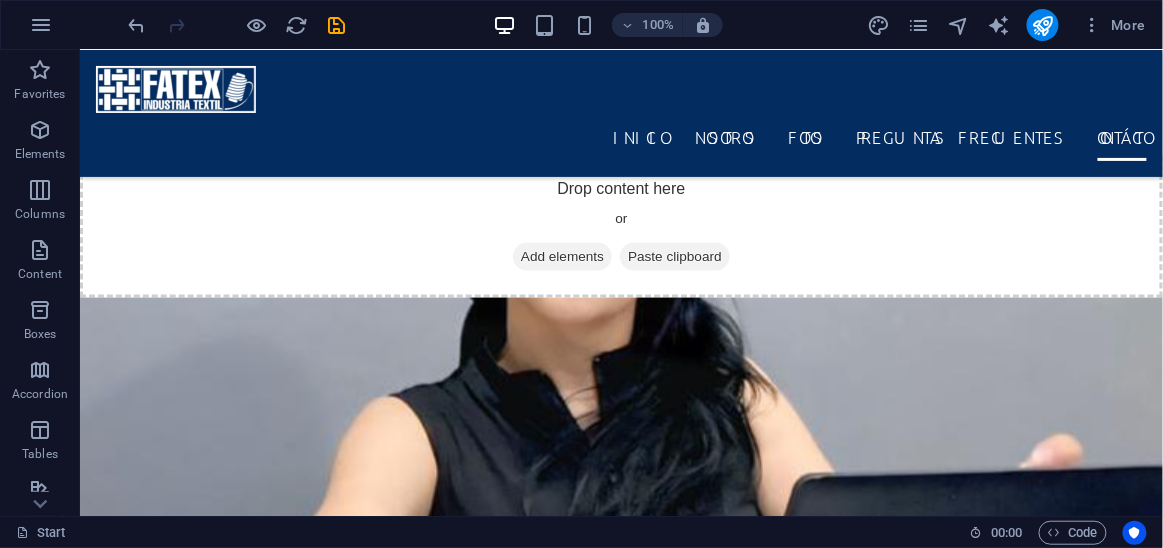 scroll, scrollTop: 4264, scrollLeft: 0, axis: vertical 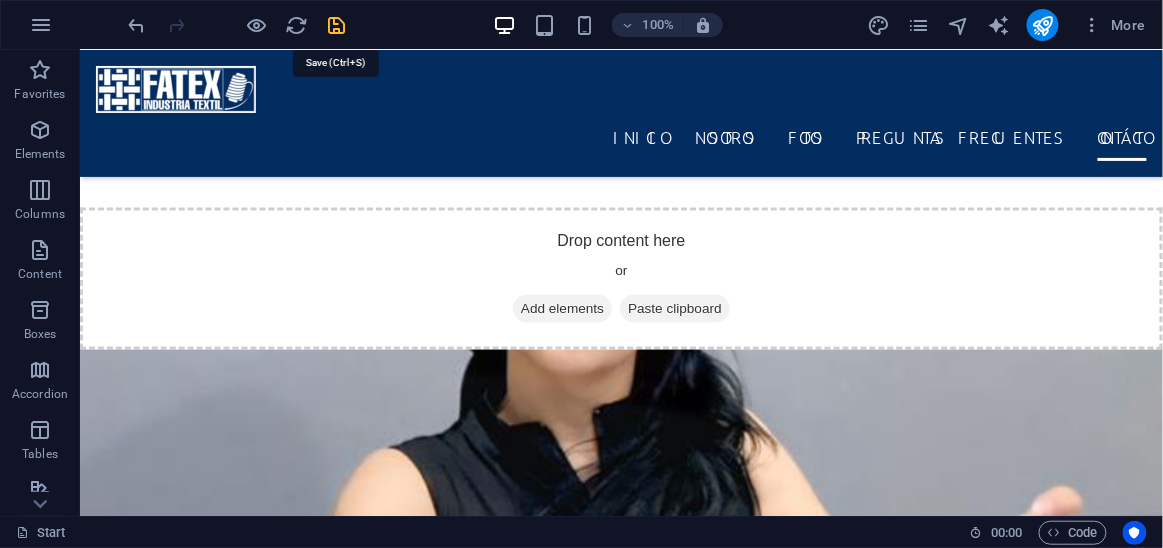 click at bounding box center (337, 25) 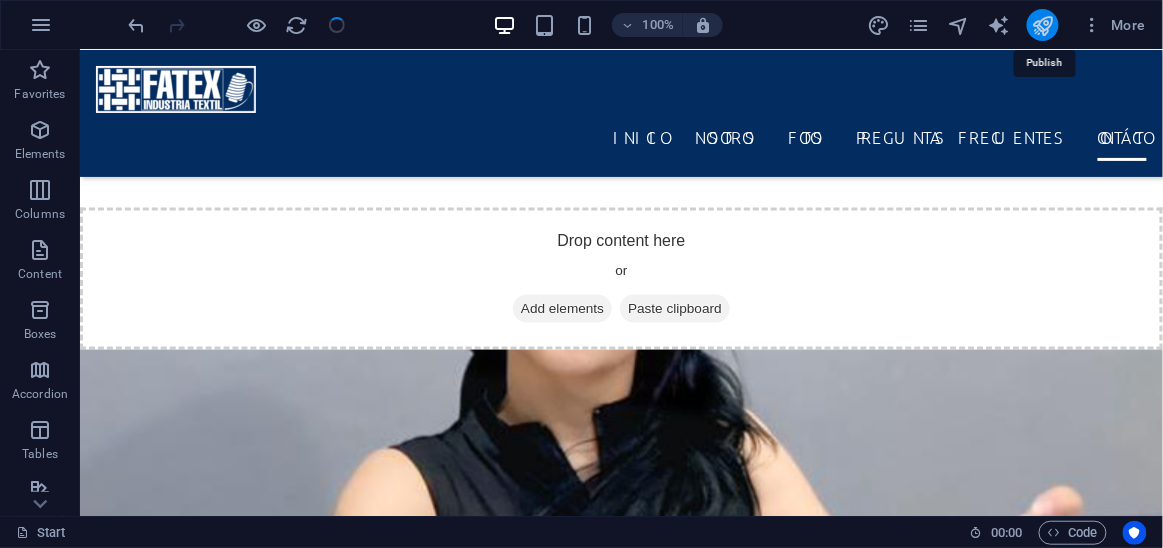 click at bounding box center (1042, 25) 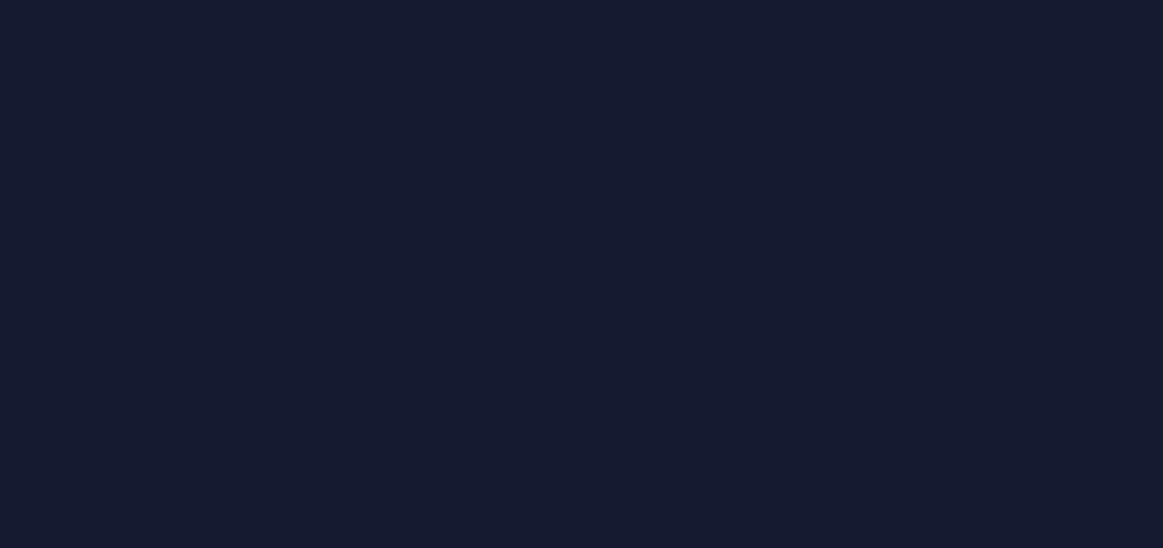 scroll, scrollTop: 0, scrollLeft: 0, axis: both 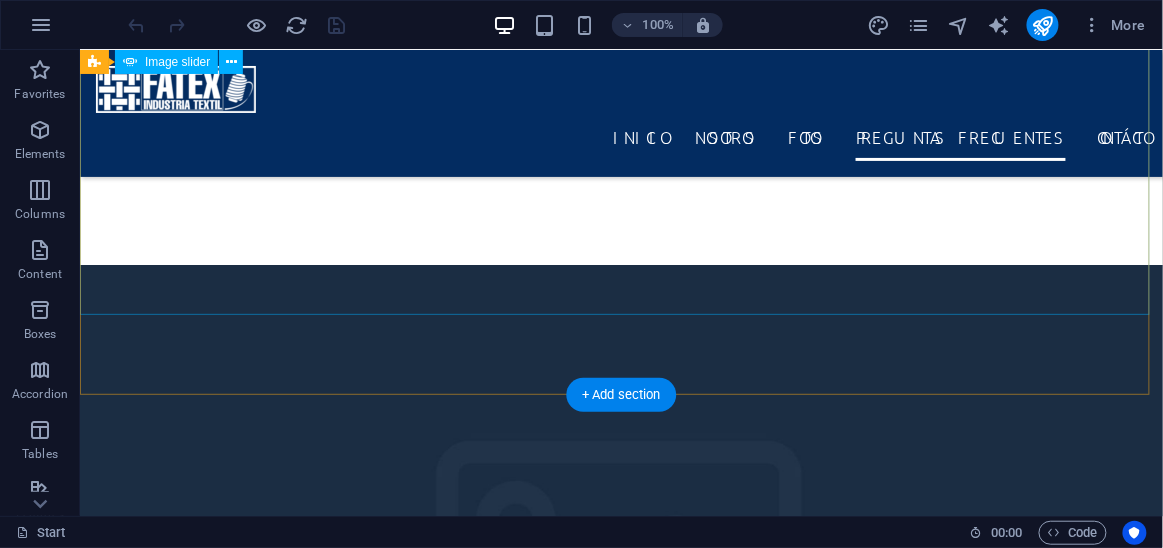click at bounding box center [-479, 2005] 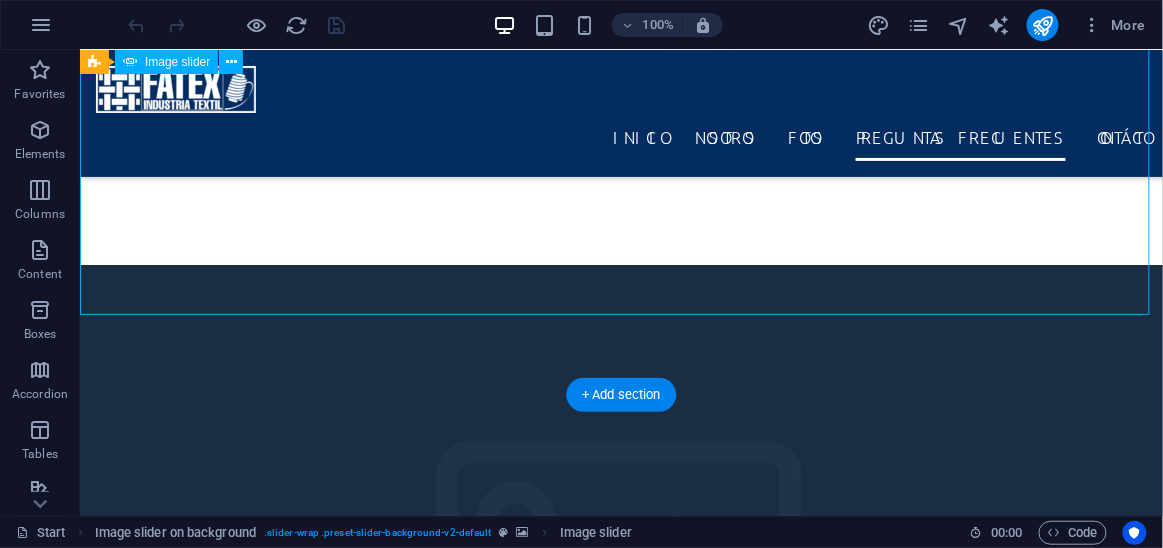 click at bounding box center (-479, 2005) 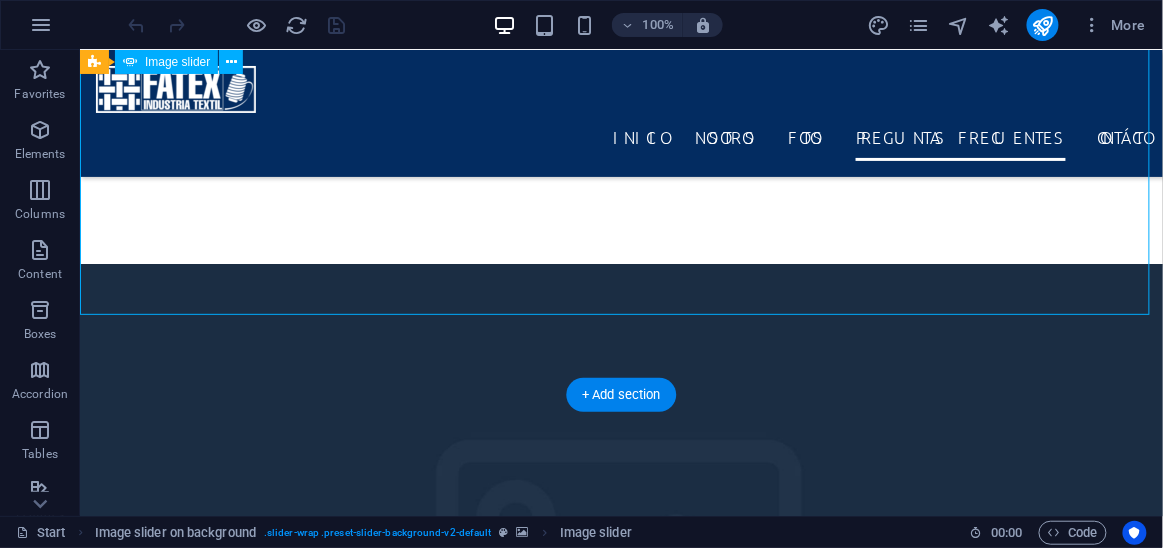 select on "px" 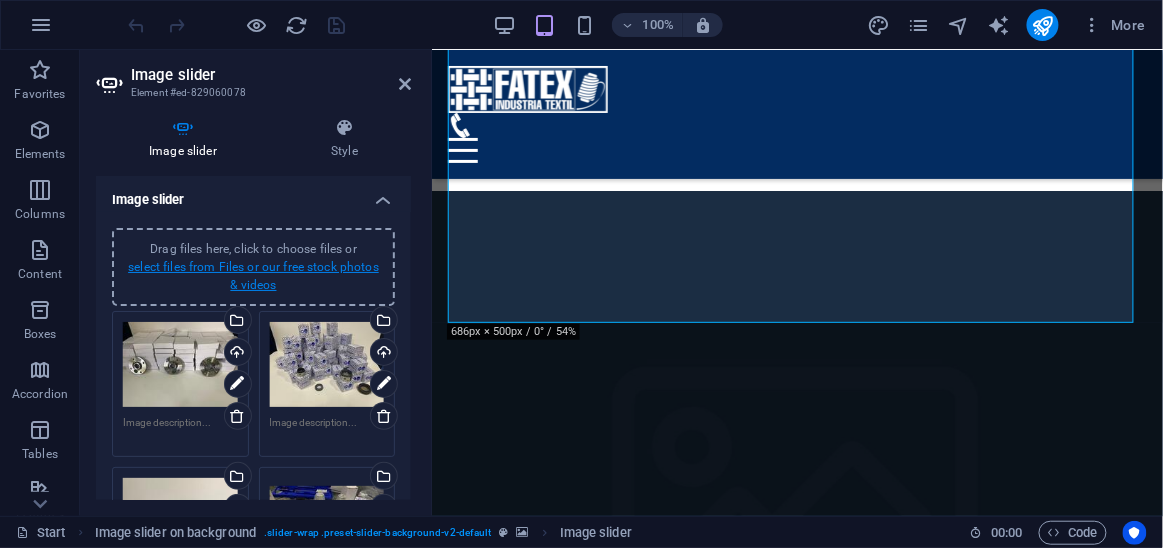 scroll, scrollTop: 877, scrollLeft: 0, axis: vertical 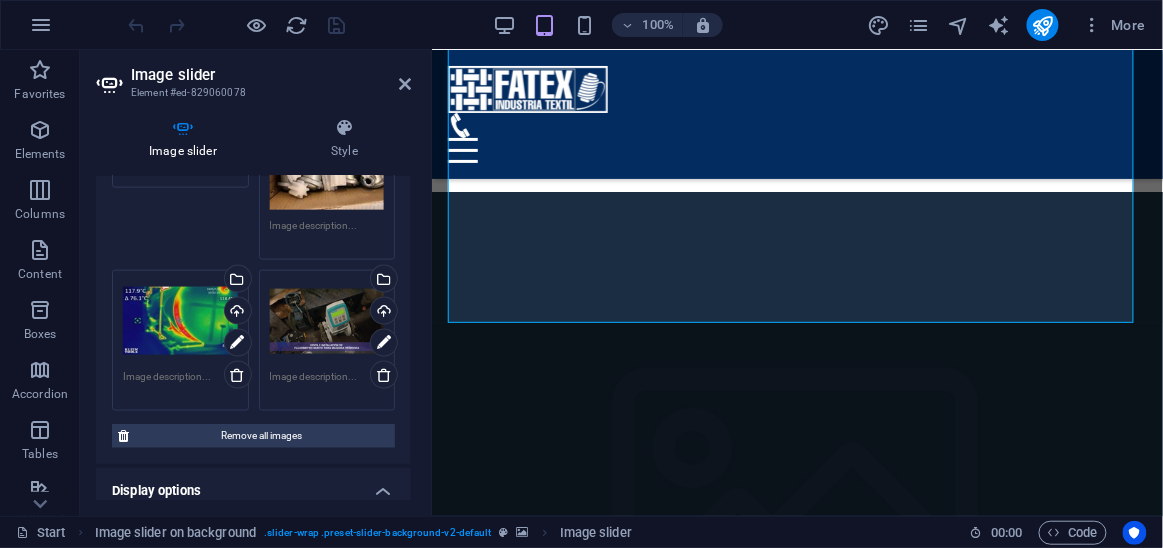 click on "Drag files here, click to choose files or select files from Files or our free stock photos & videos" at bounding box center [327, 321] 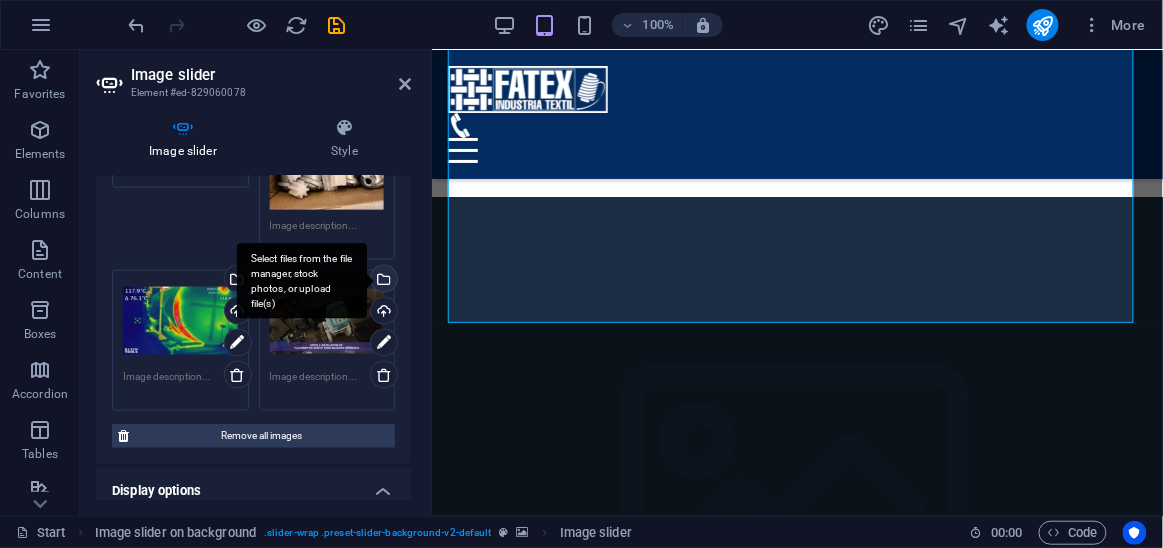 click on "Select files from the file manager, stock photos, or upload file(s)" at bounding box center (382, 281) 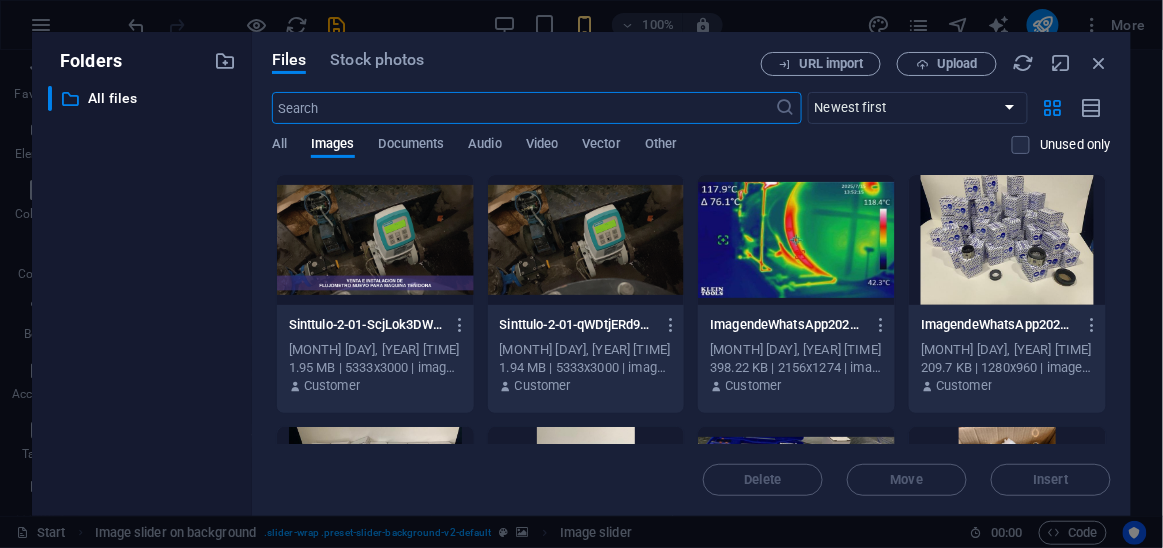 click at bounding box center (586, 240) 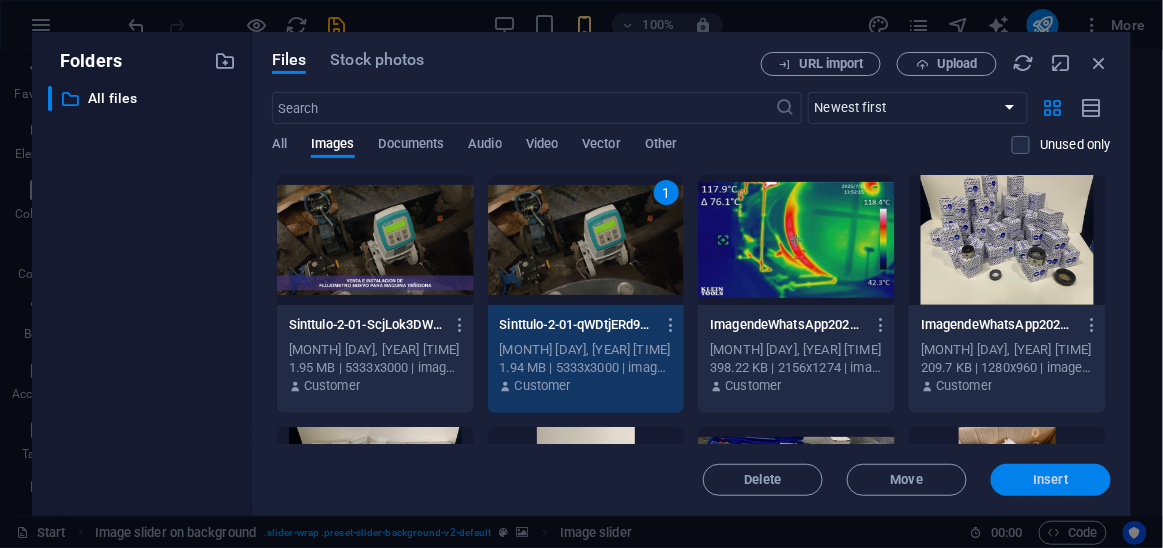 click on "Insert" at bounding box center [1051, 480] 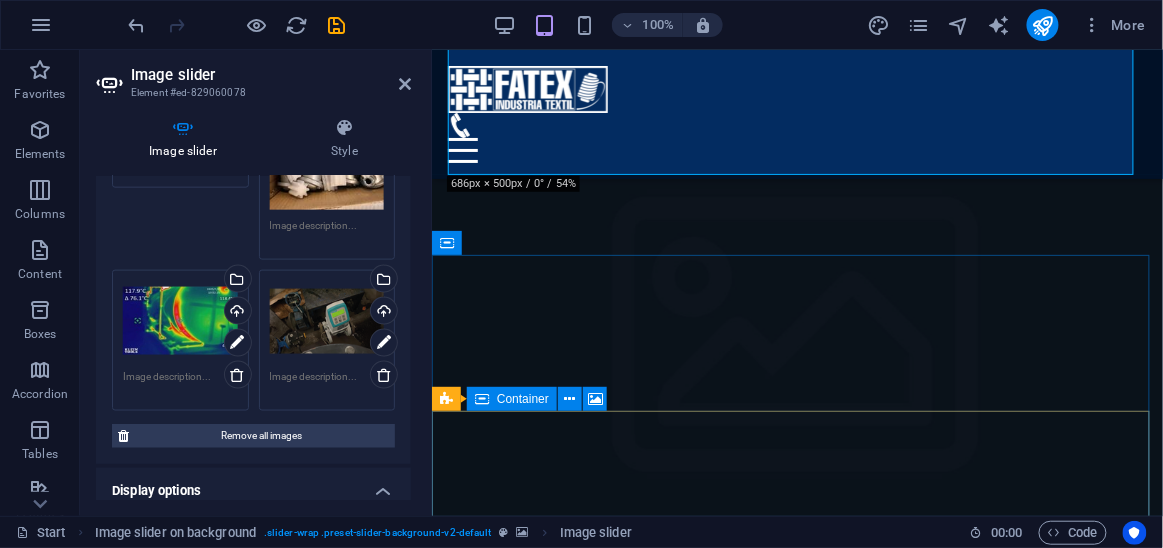 scroll, scrollTop: 1024, scrollLeft: 0, axis: vertical 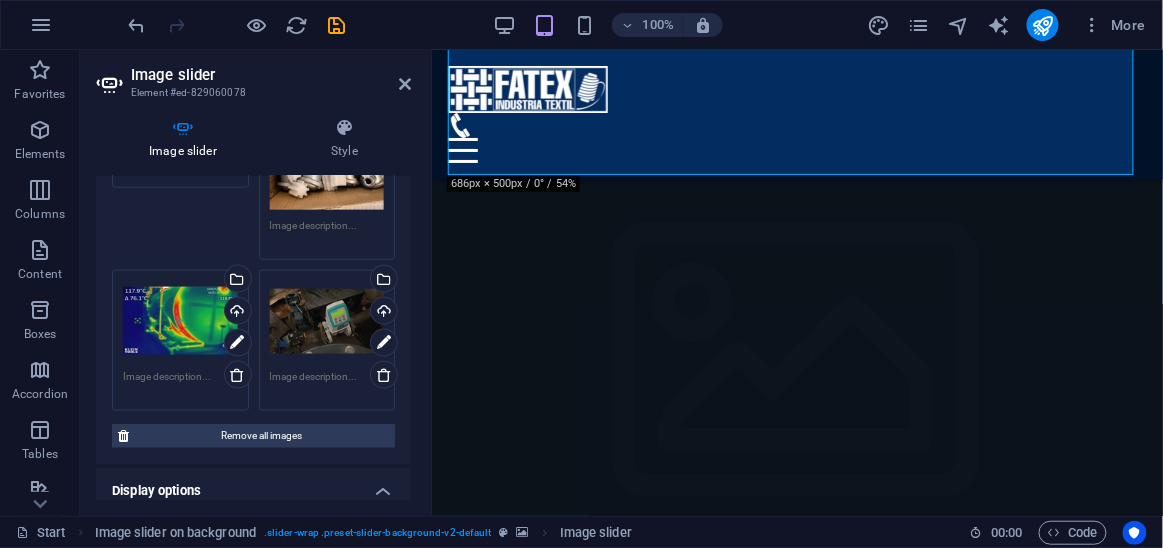 drag, startPoint x: 1052, startPoint y: 22, endPoint x: 1035, endPoint y: 4, distance: 24.758837 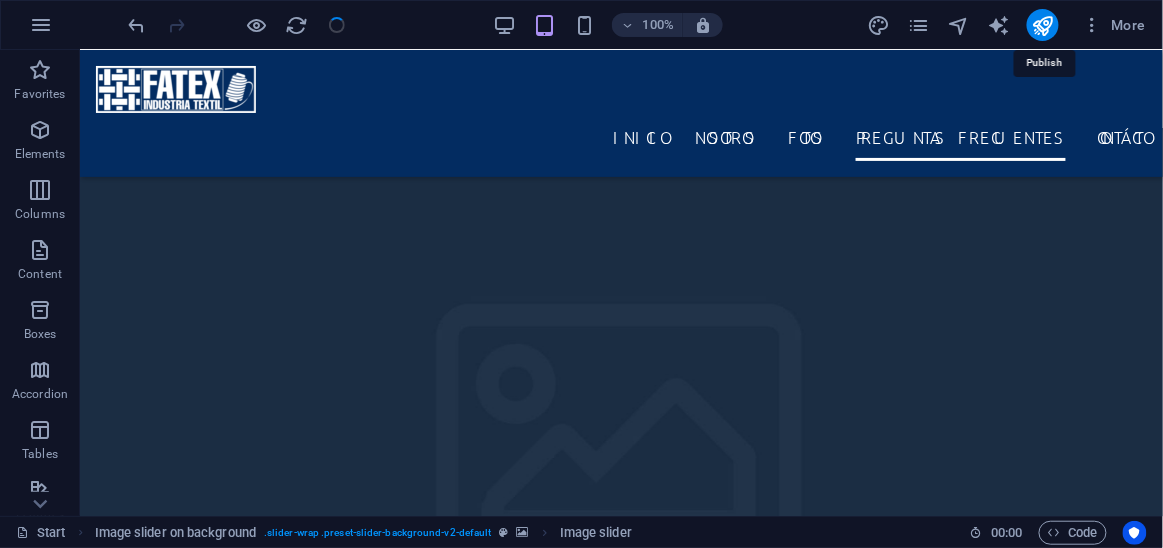 scroll, scrollTop: 1035, scrollLeft: 0, axis: vertical 